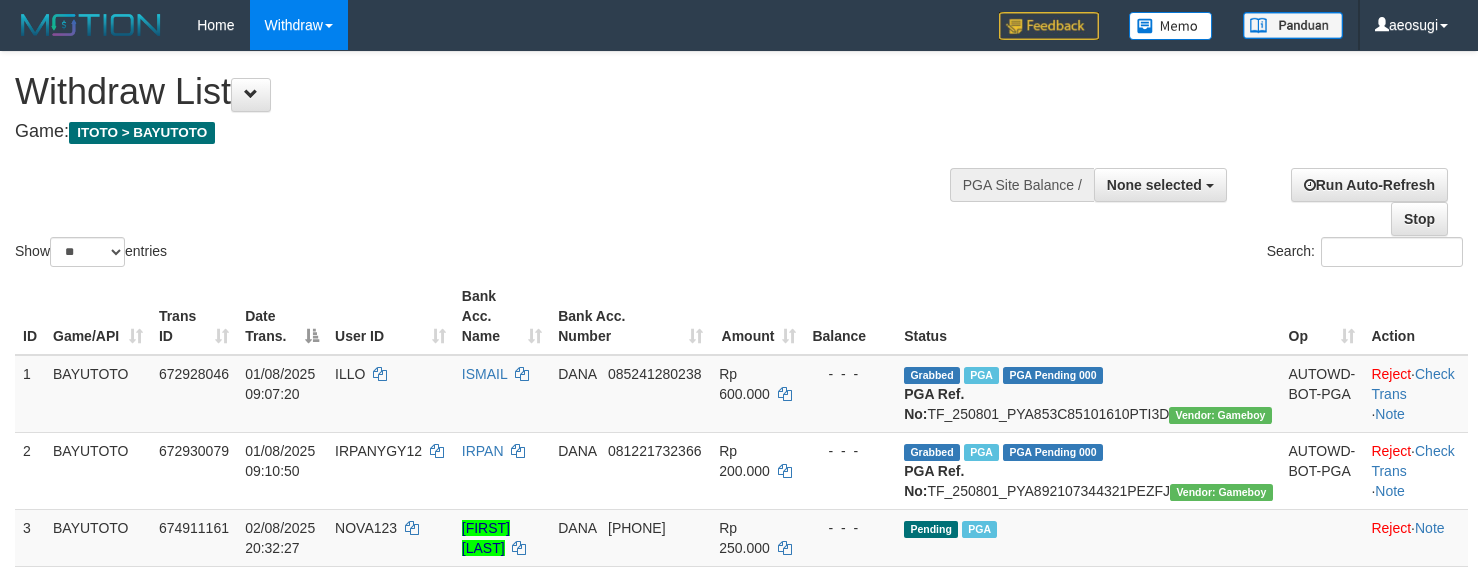select 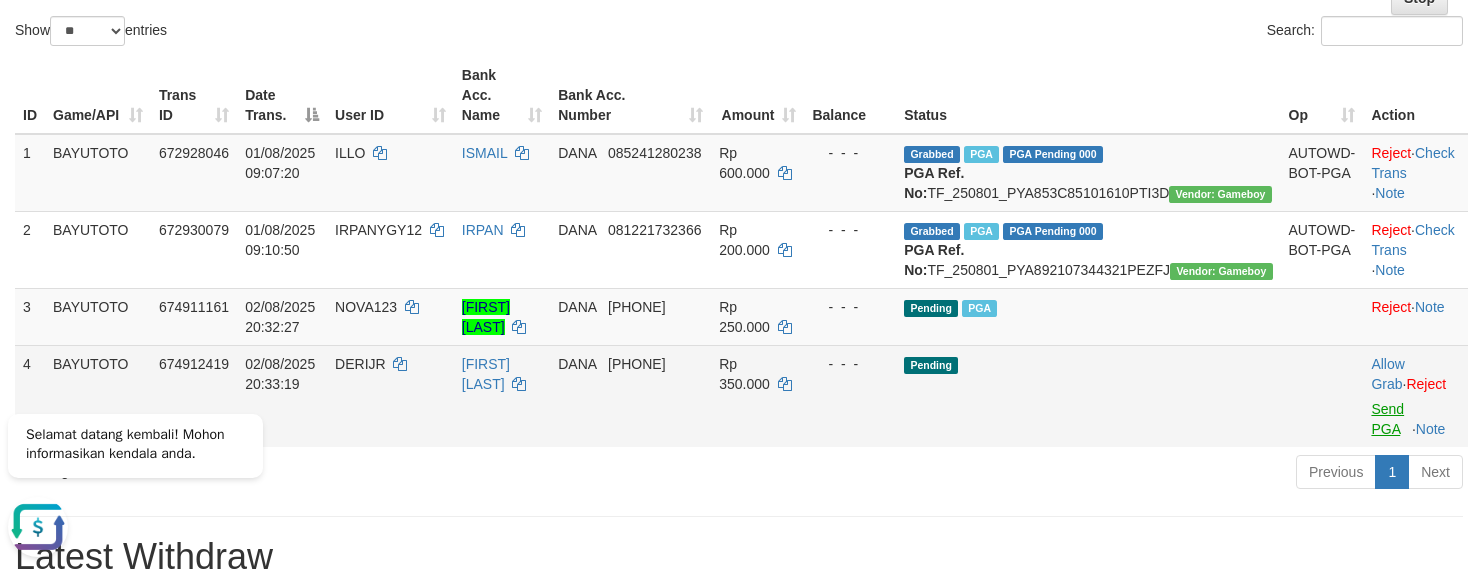 scroll, scrollTop: 0, scrollLeft: 0, axis: both 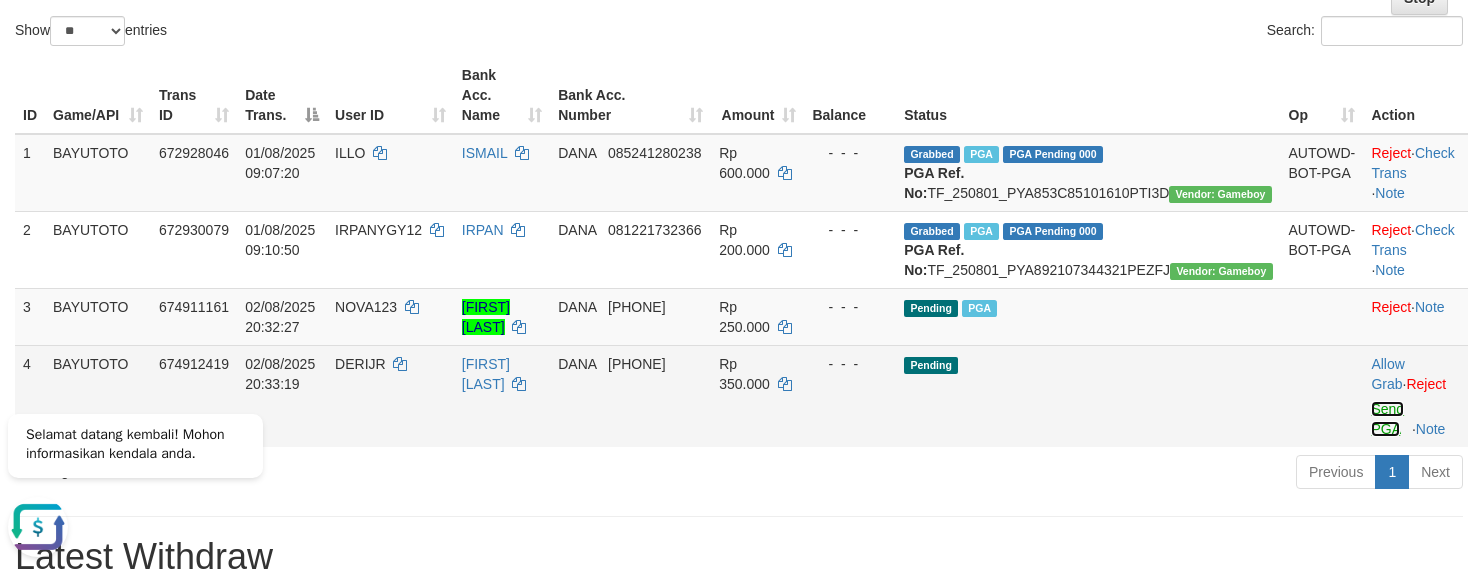 click on "Send PGA" at bounding box center [1387, 419] 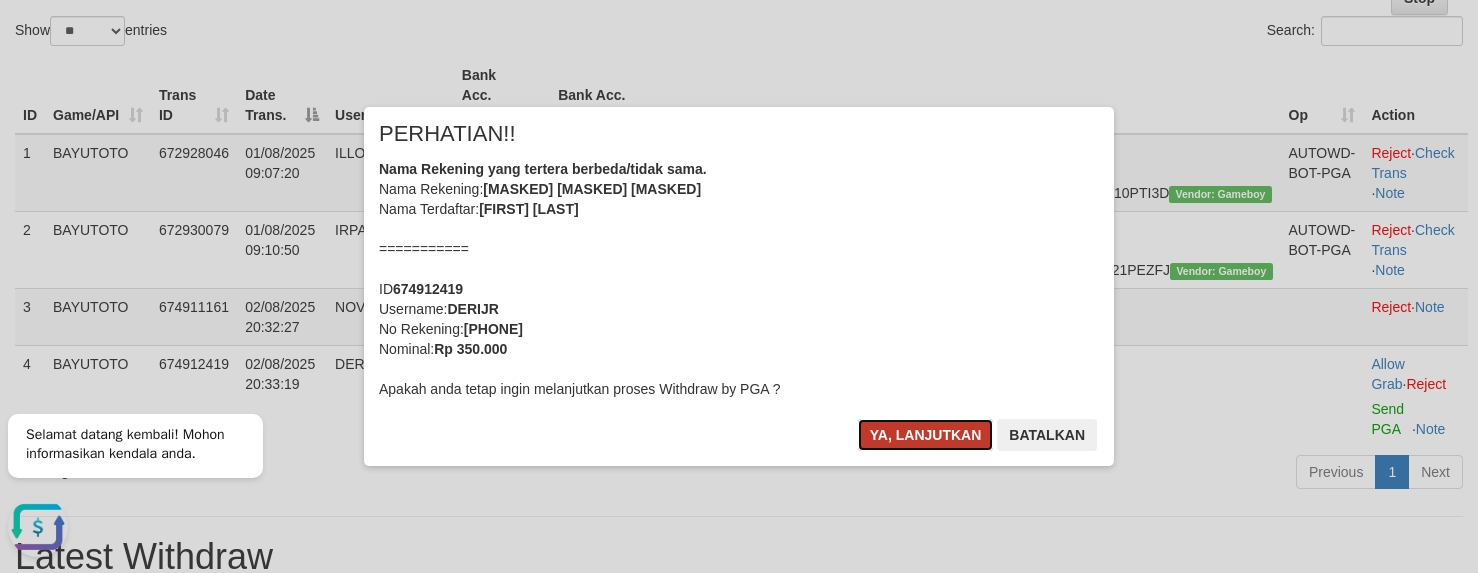 click on "Ya, lanjutkan" at bounding box center [926, 435] 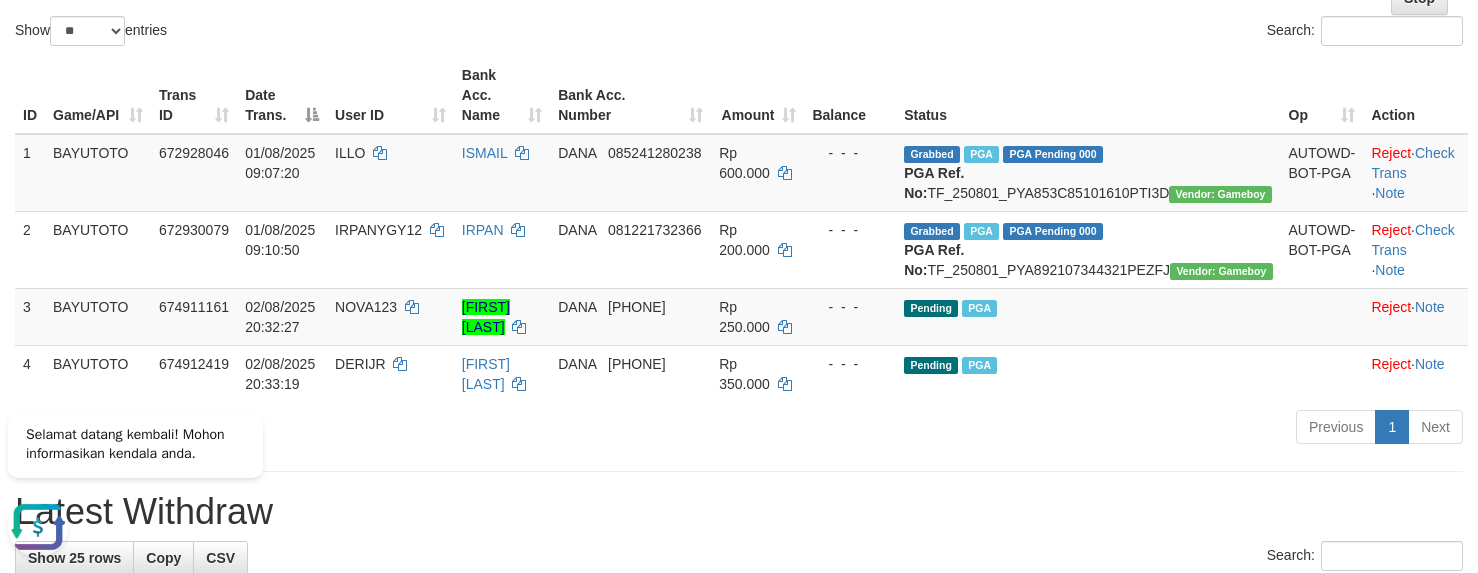click on "Latest Withdraw" at bounding box center (739, 512) 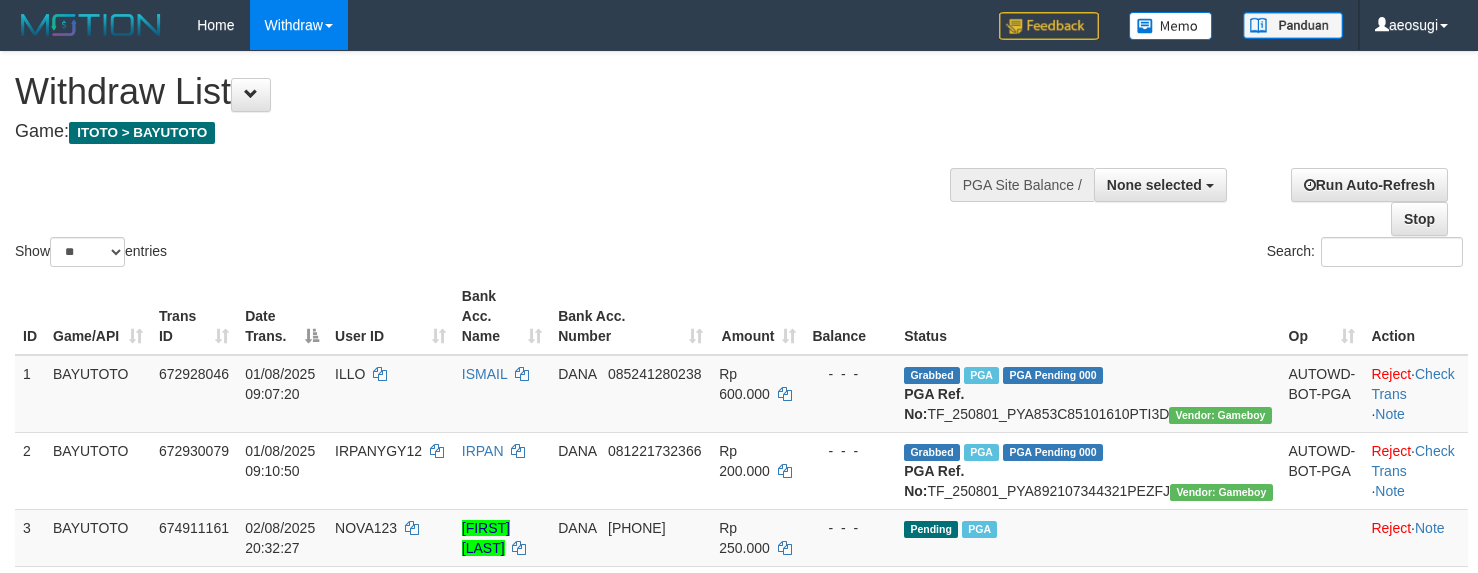 select 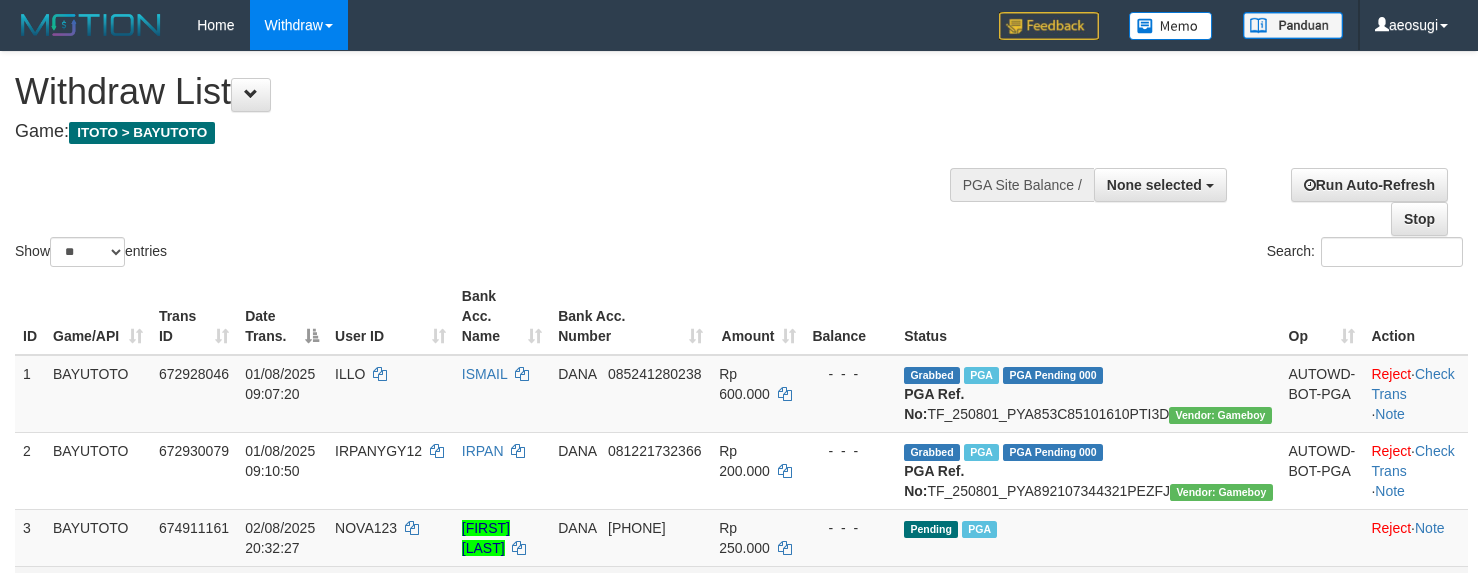 scroll, scrollTop: 212, scrollLeft: 0, axis: vertical 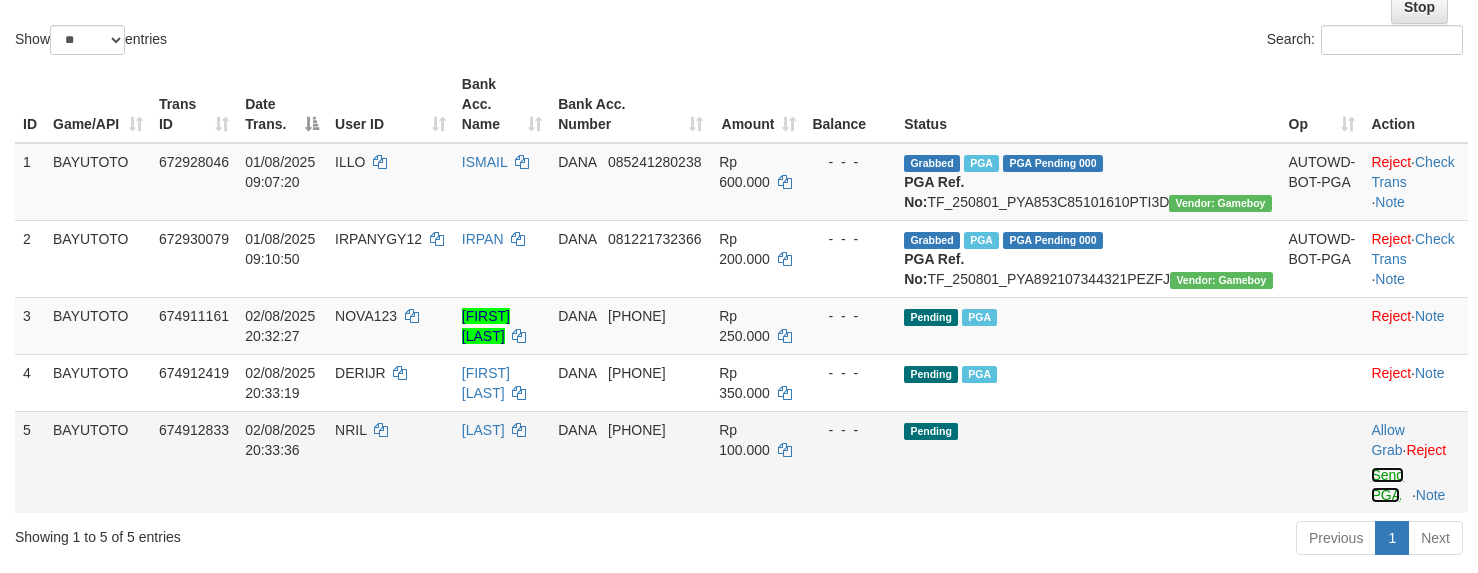 click on "Send PGA" at bounding box center (1387, 485) 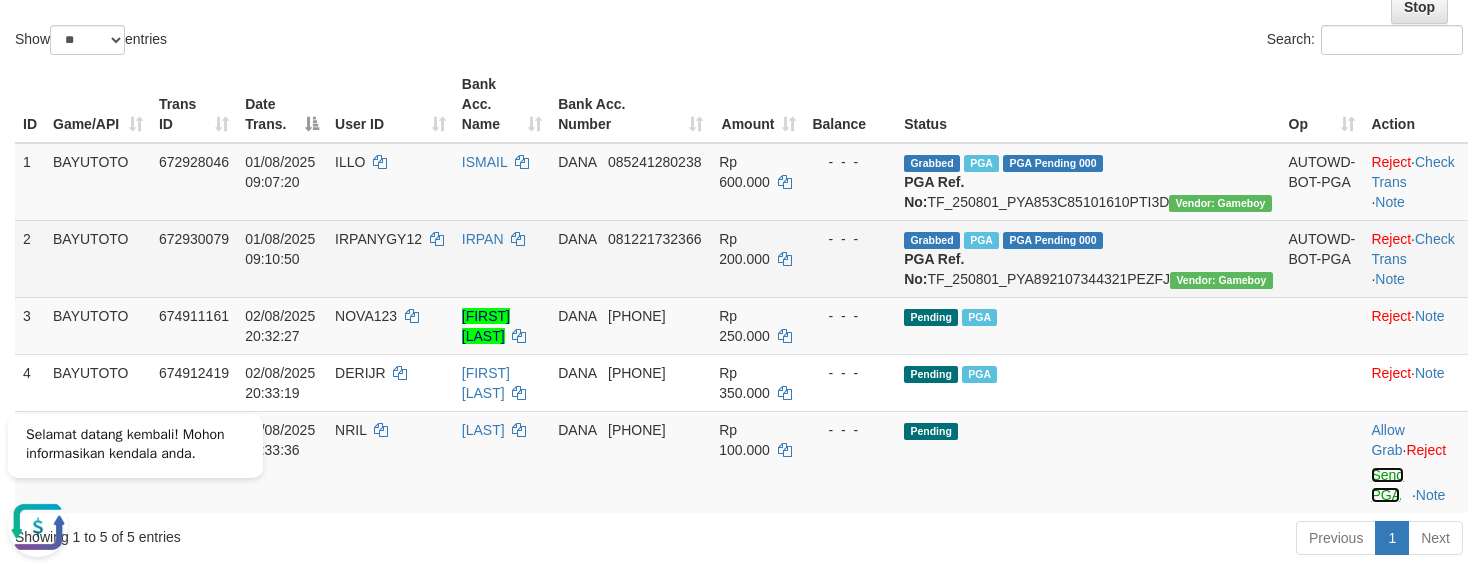 scroll, scrollTop: 0, scrollLeft: 0, axis: both 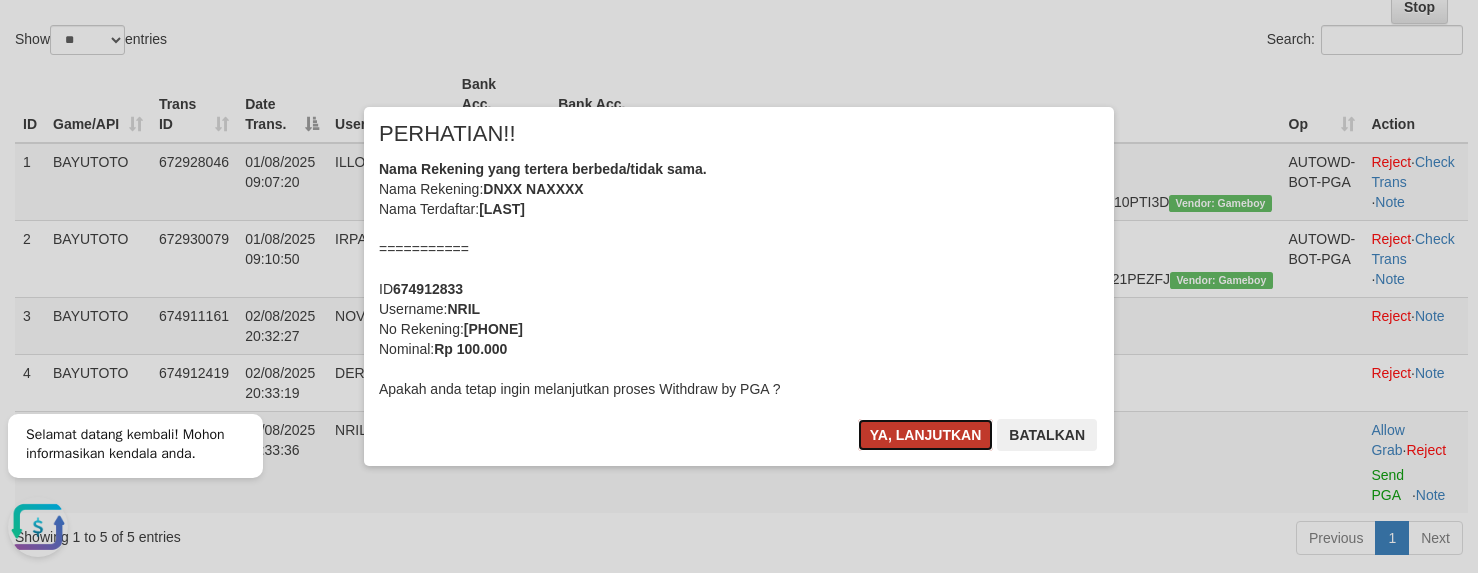 click on "Ya, lanjutkan" at bounding box center [926, 435] 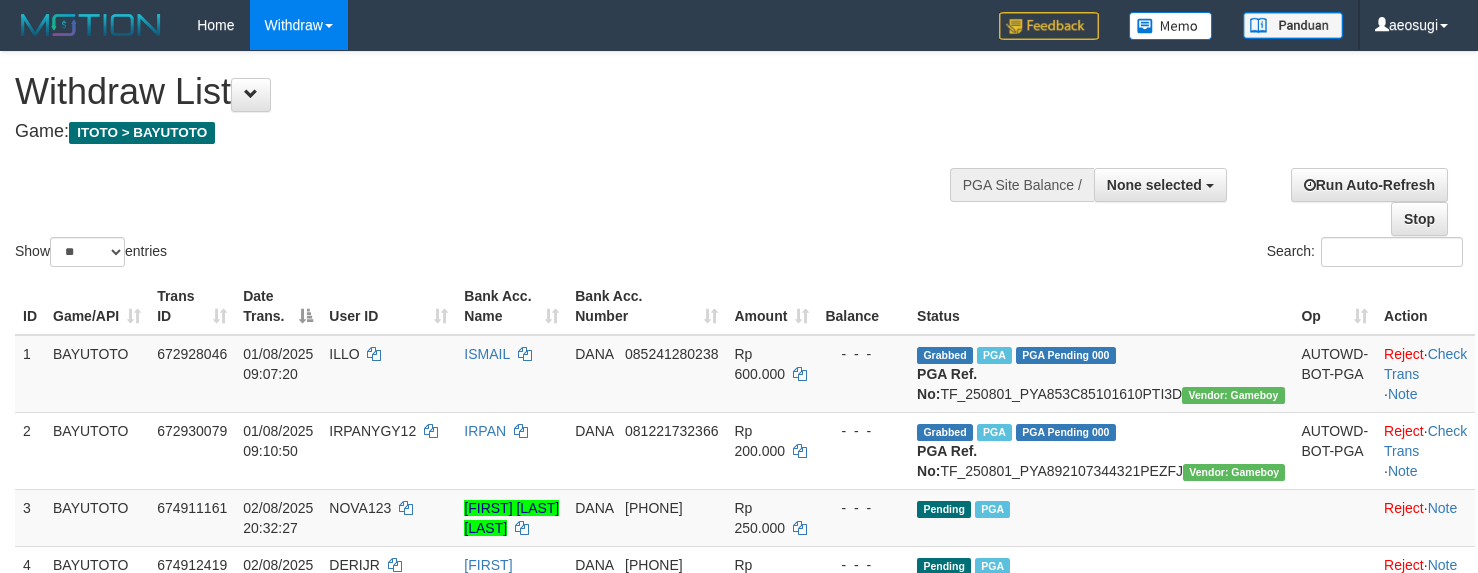 select 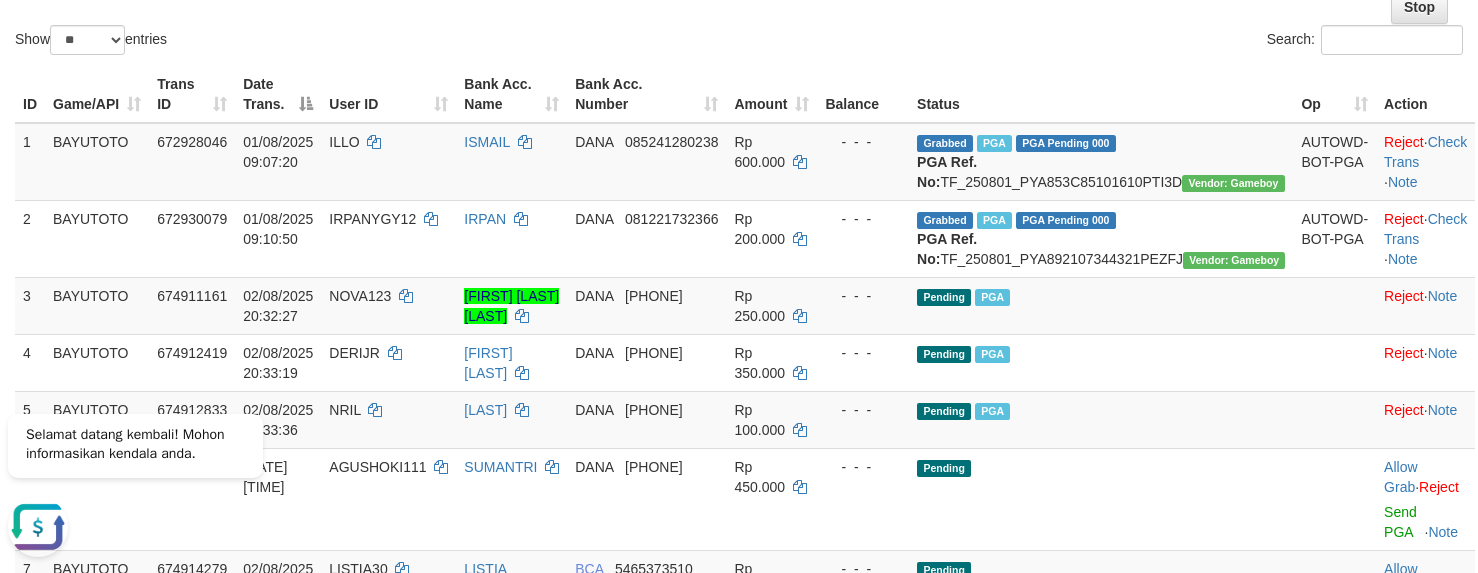 scroll, scrollTop: 0, scrollLeft: 0, axis: both 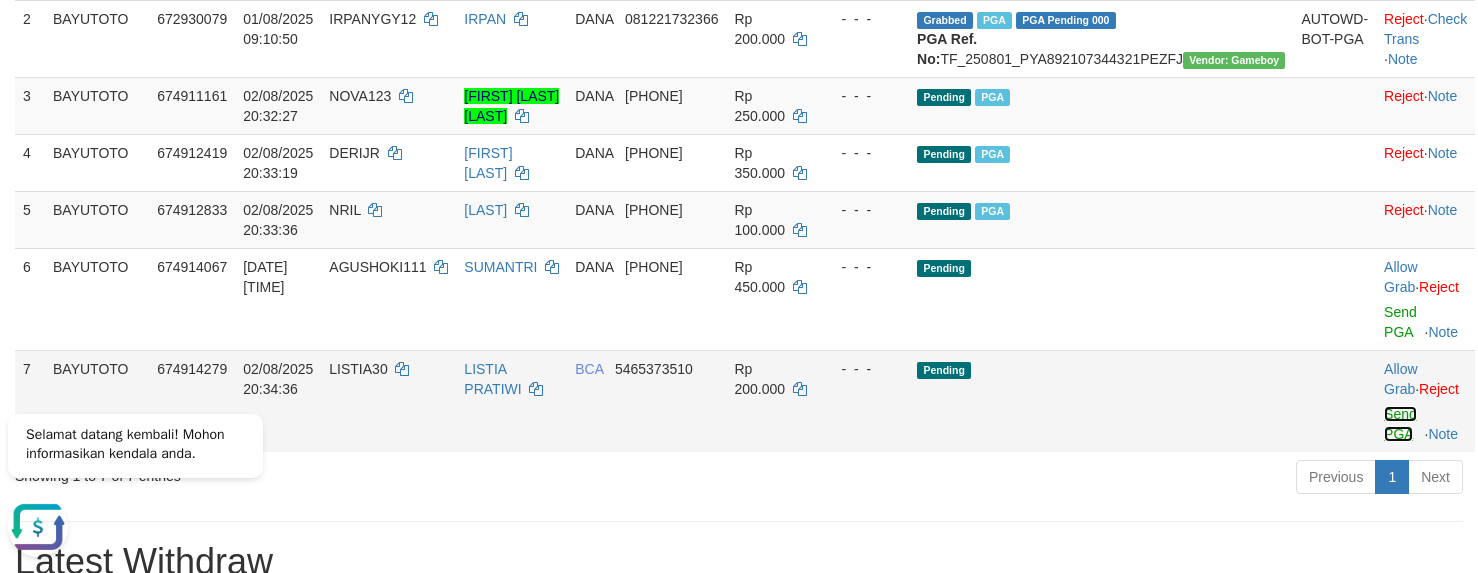 click on "Send PGA" at bounding box center [1400, 424] 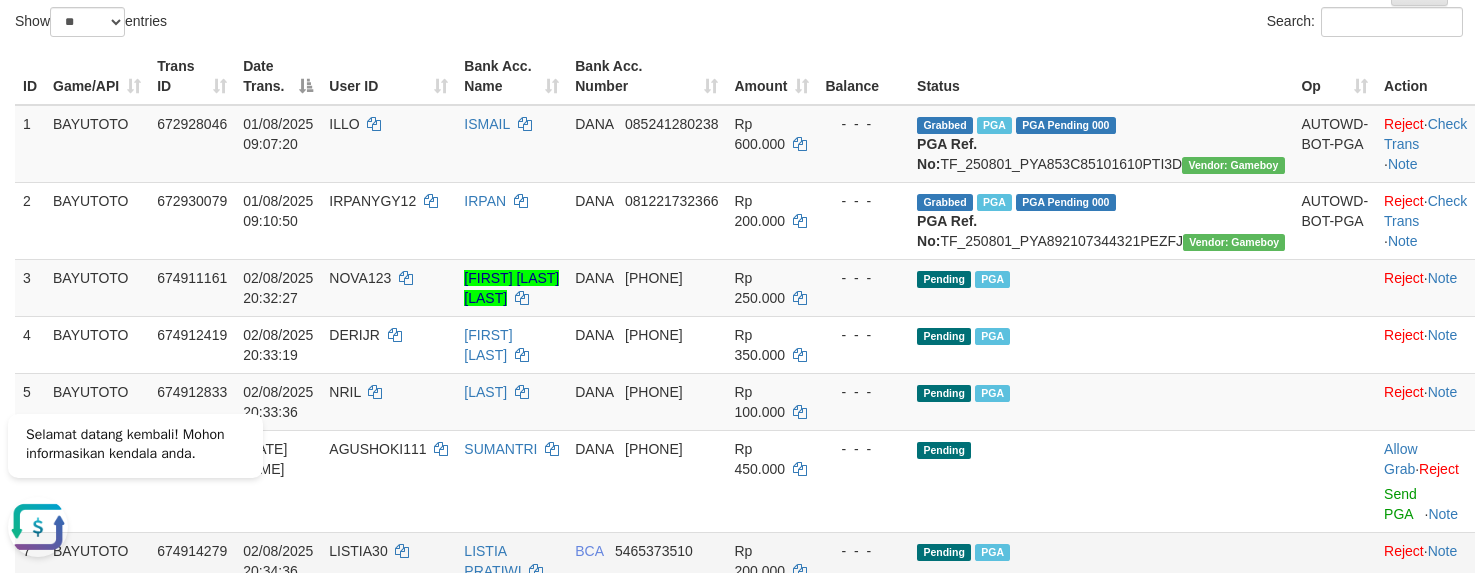 scroll, scrollTop: 412, scrollLeft: 0, axis: vertical 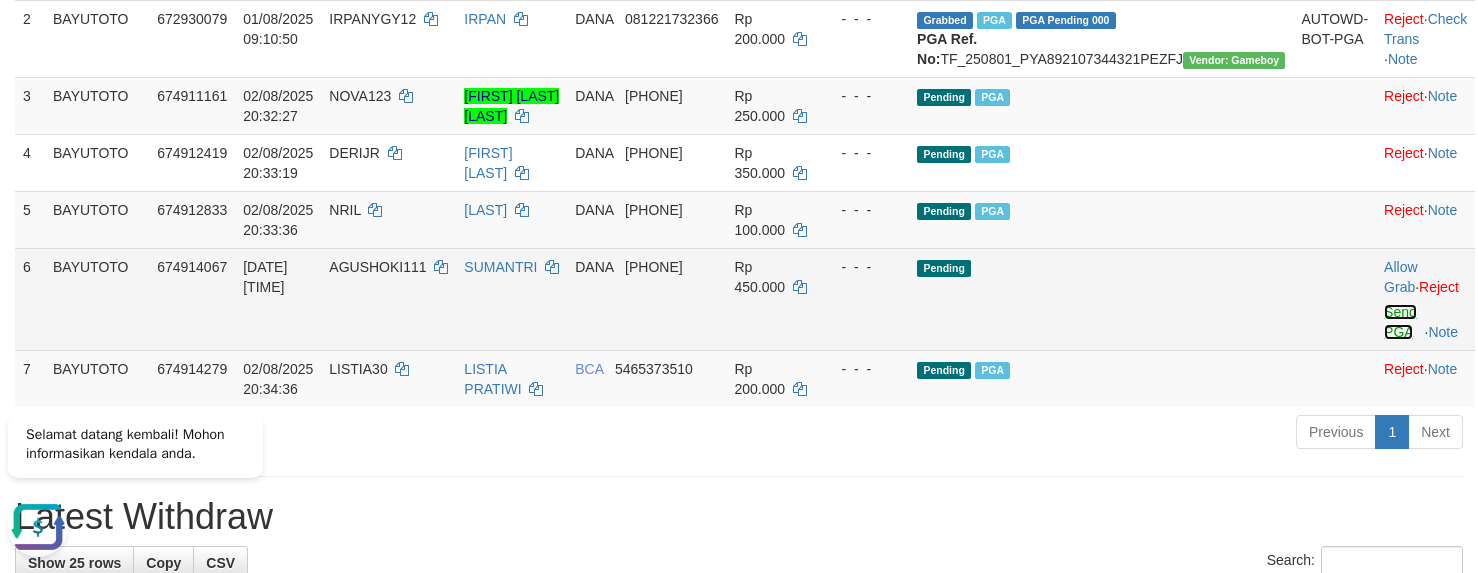 click on "Send PGA" at bounding box center (1400, 322) 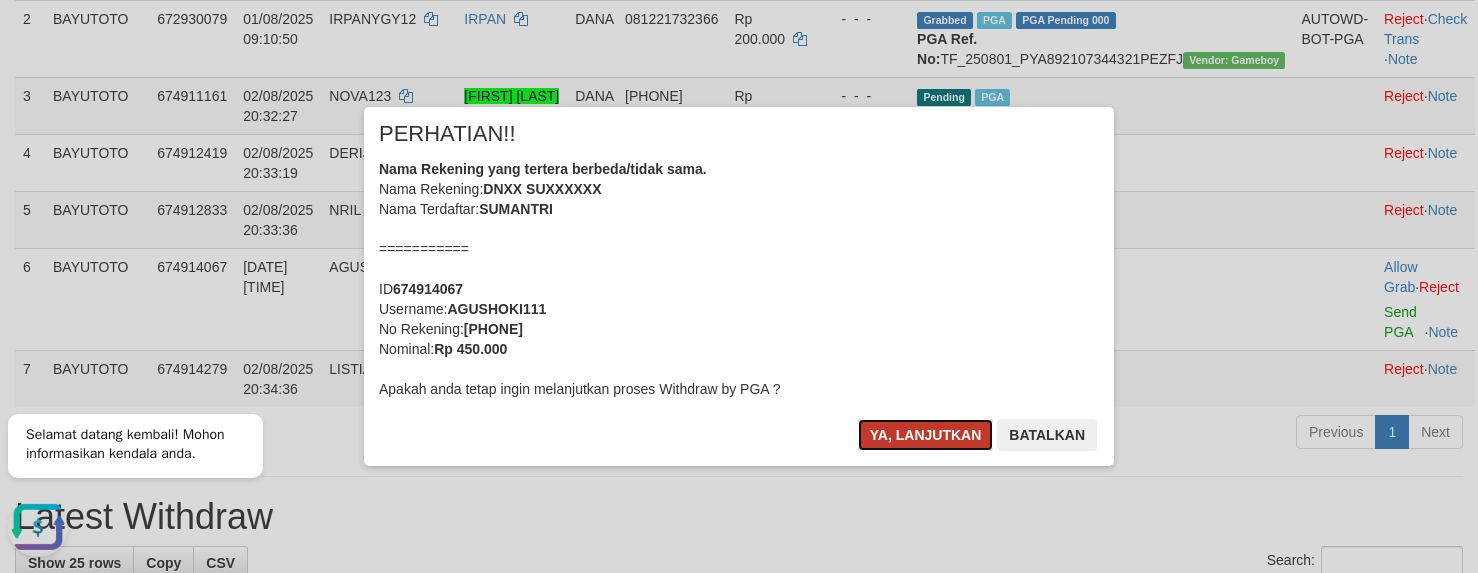 click on "Ya, lanjutkan" at bounding box center [926, 435] 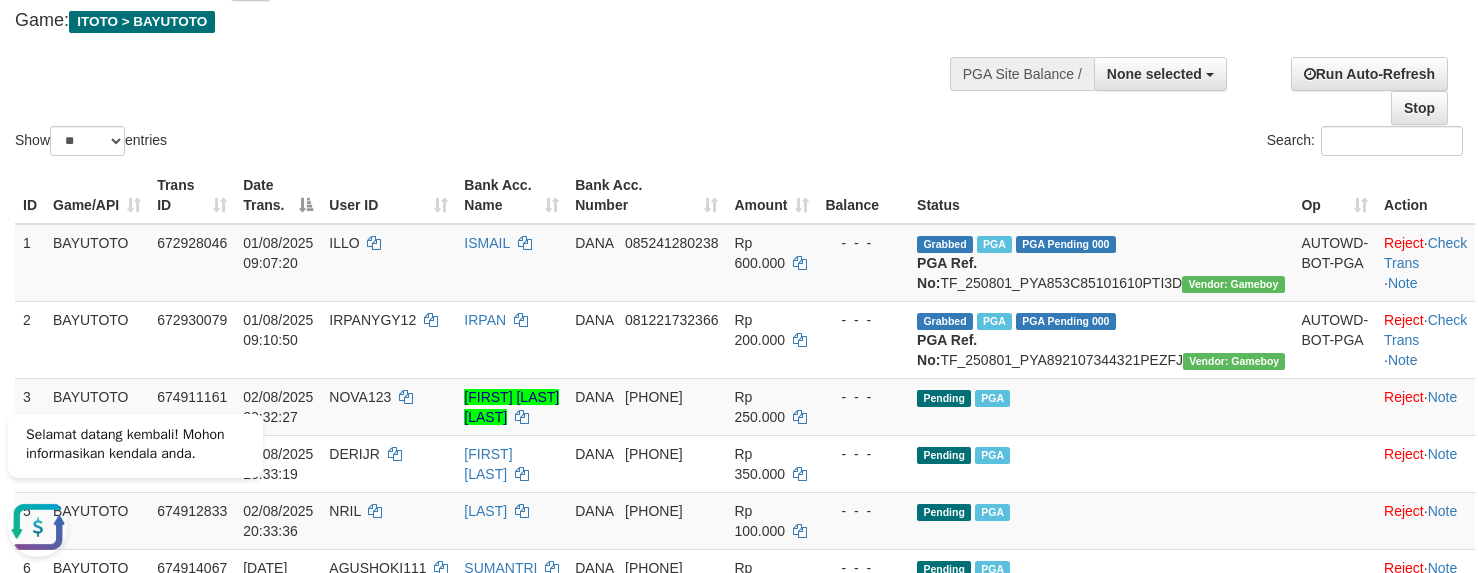 scroll, scrollTop: 0, scrollLeft: 0, axis: both 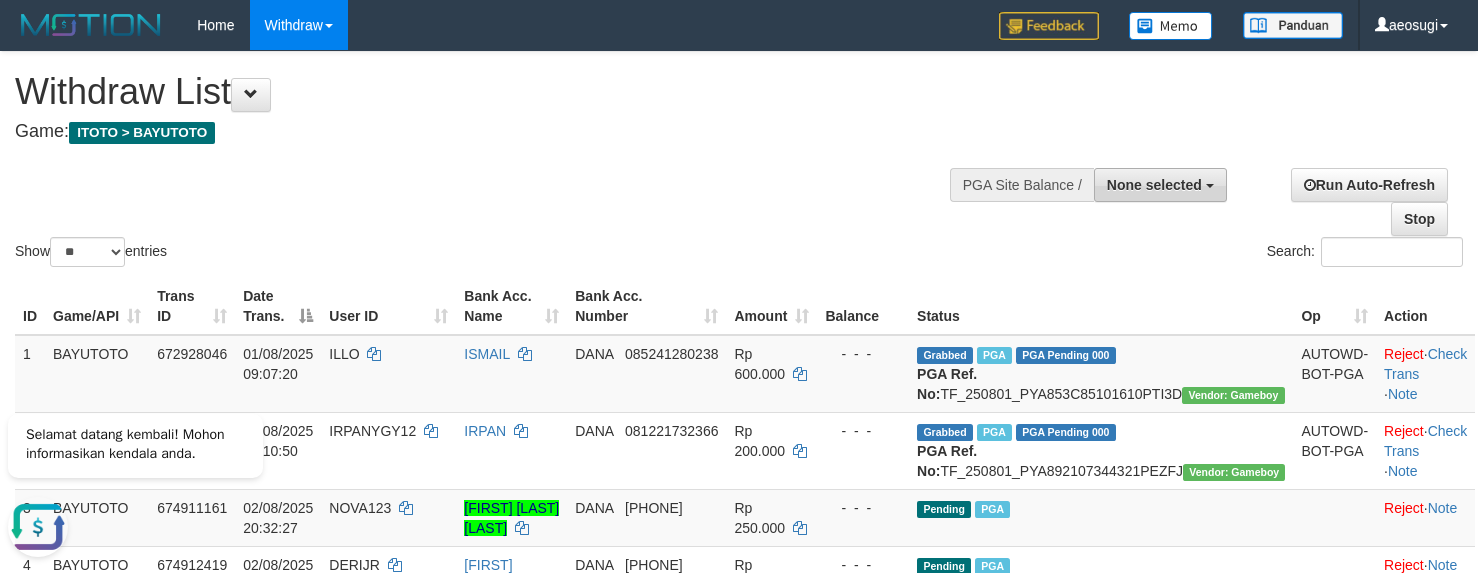 click on "None selected" at bounding box center [1154, 185] 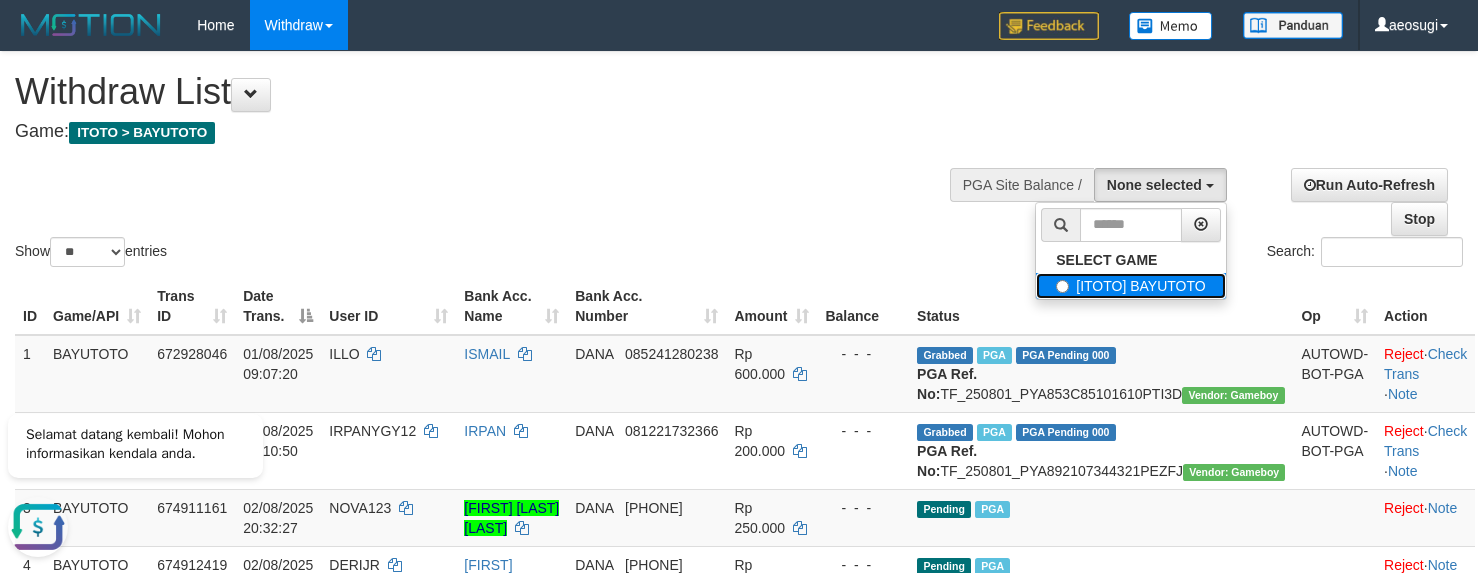 click on "[ITOTO] BAYUTOTO" at bounding box center [1130, 286] 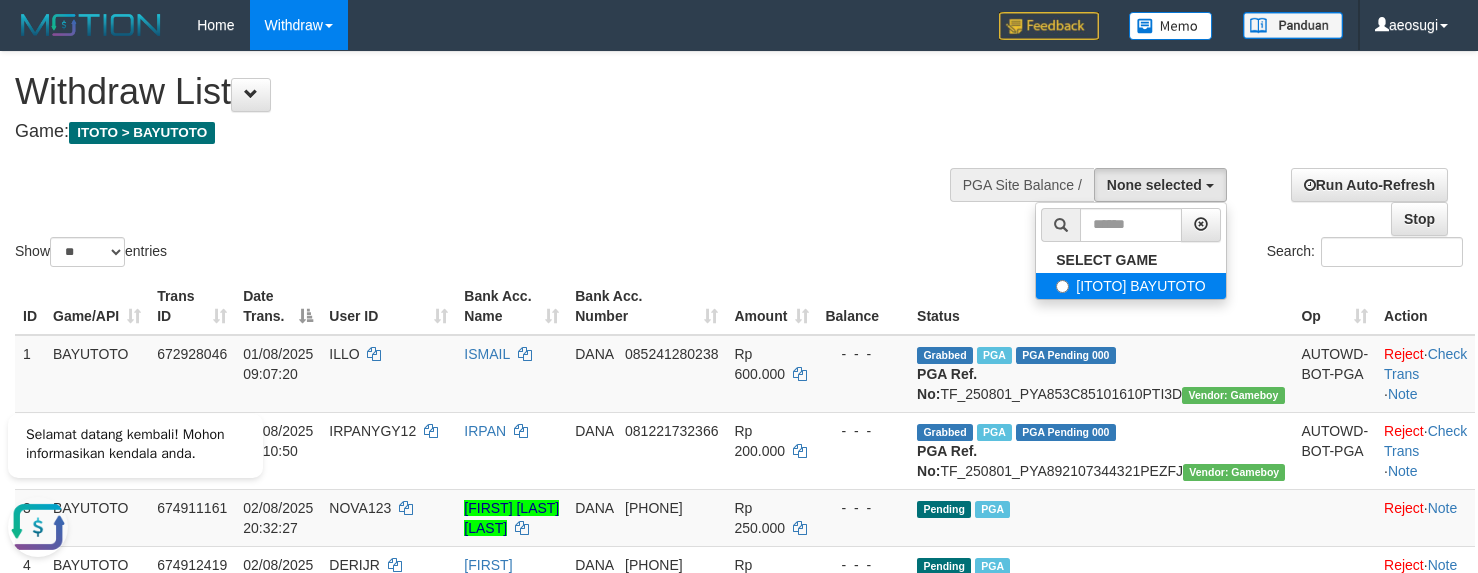select on "***" 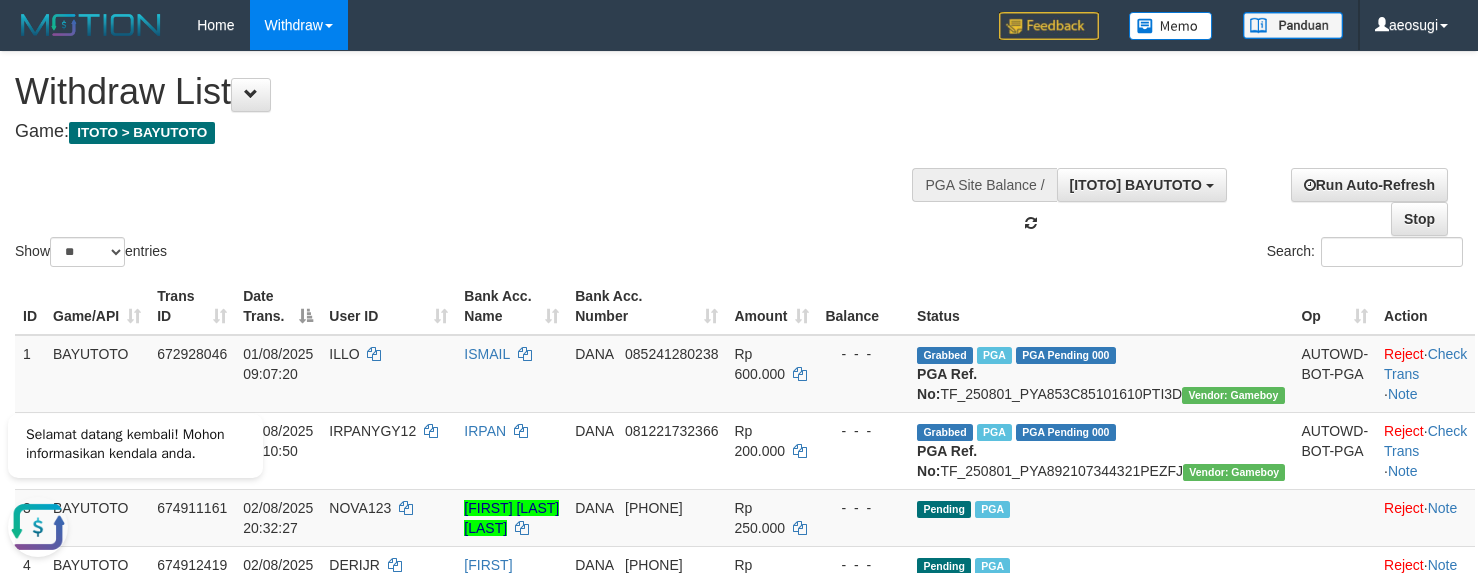 scroll, scrollTop: 18, scrollLeft: 0, axis: vertical 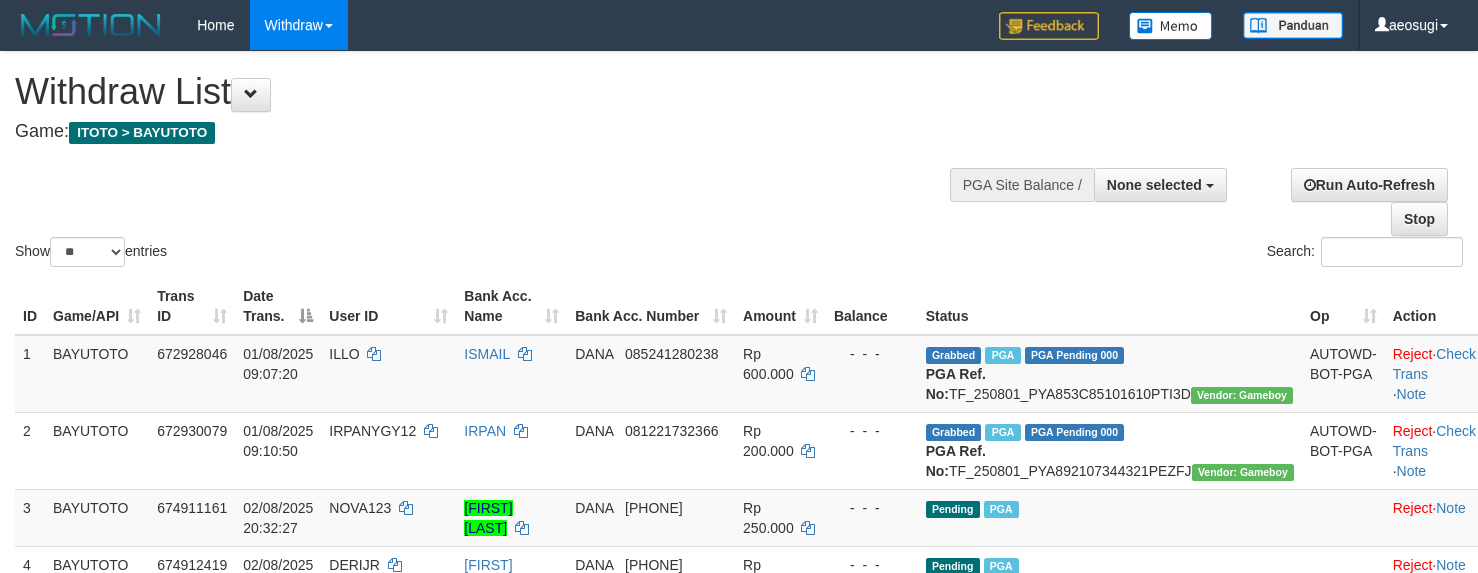 select 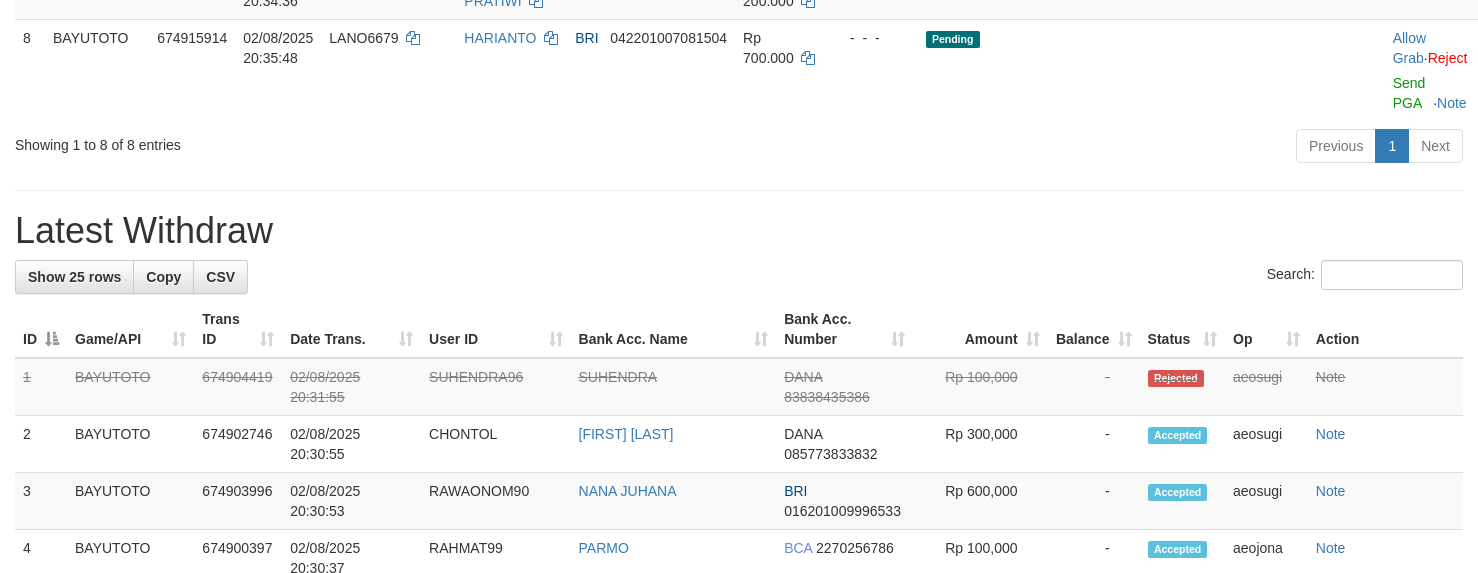 scroll, scrollTop: 700, scrollLeft: 0, axis: vertical 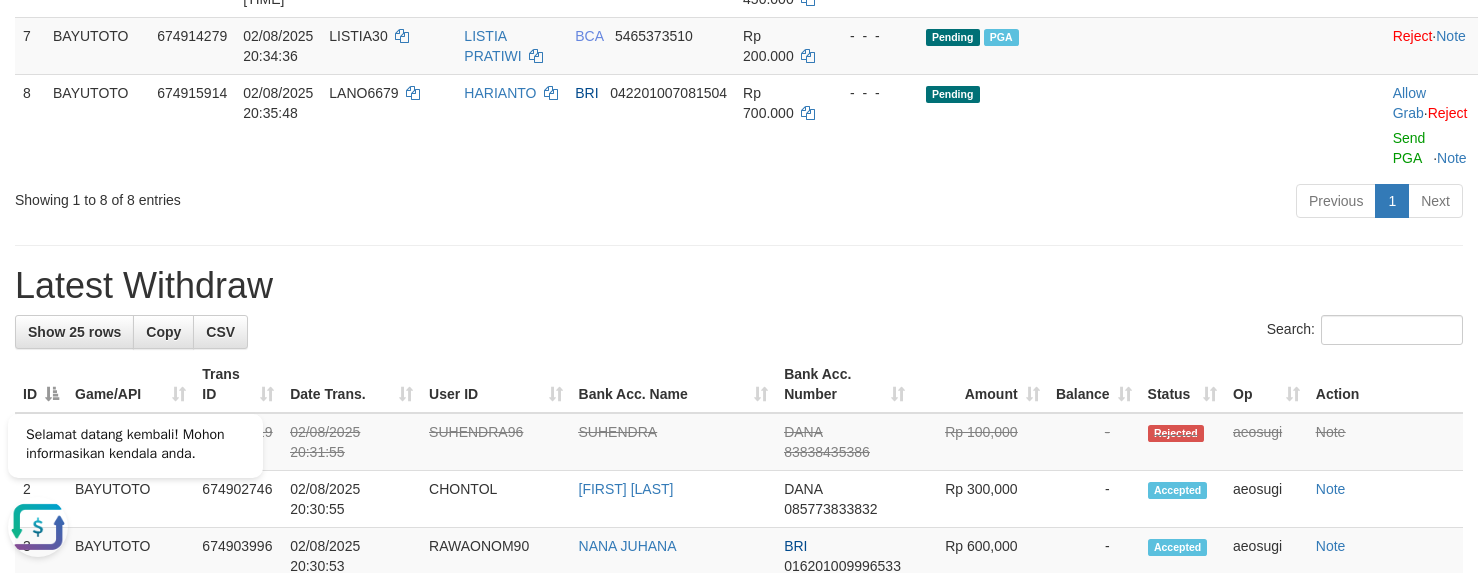 click on "Previous 1 Next" at bounding box center [1047, 203] 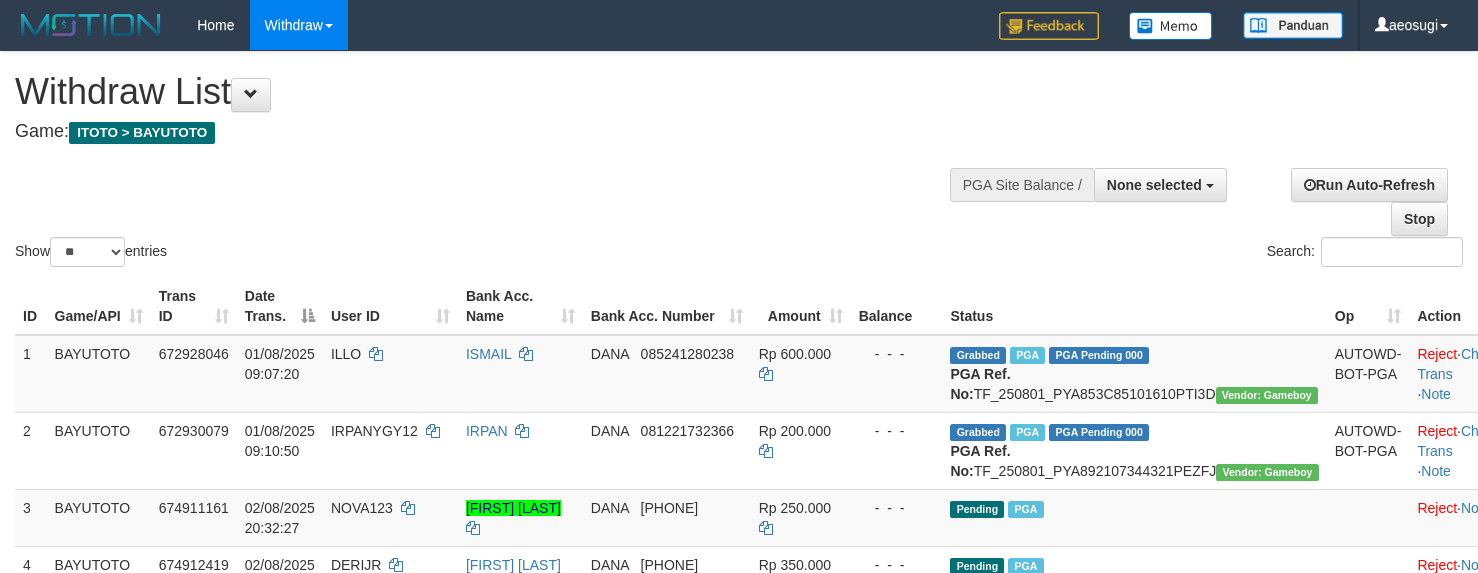 select 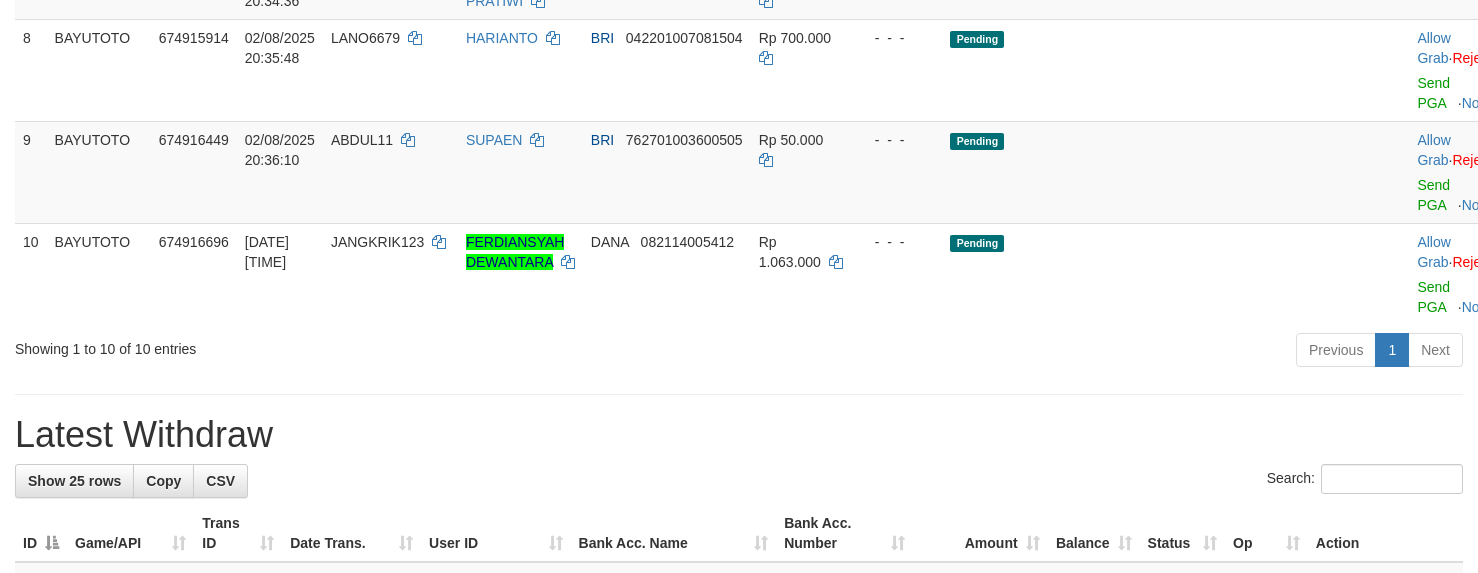 scroll, scrollTop: 700, scrollLeft: 0, axis: vertical 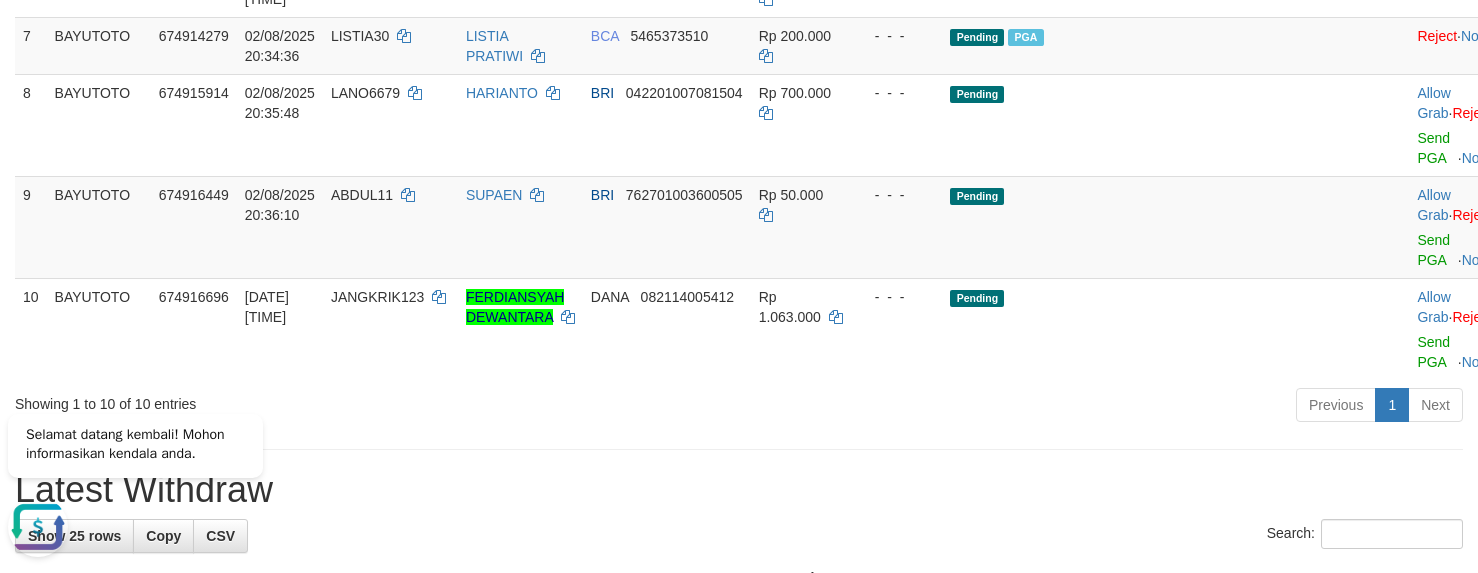 click on "Latest Withdraw" at bounding box center [739, 490] 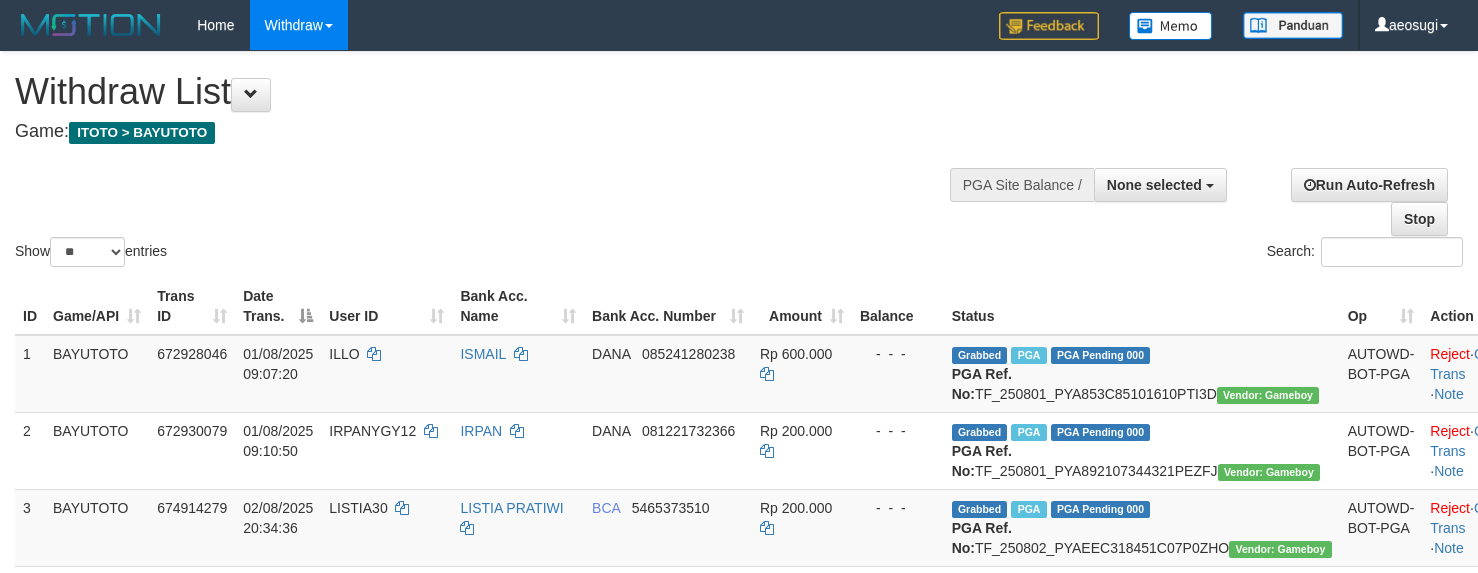 select 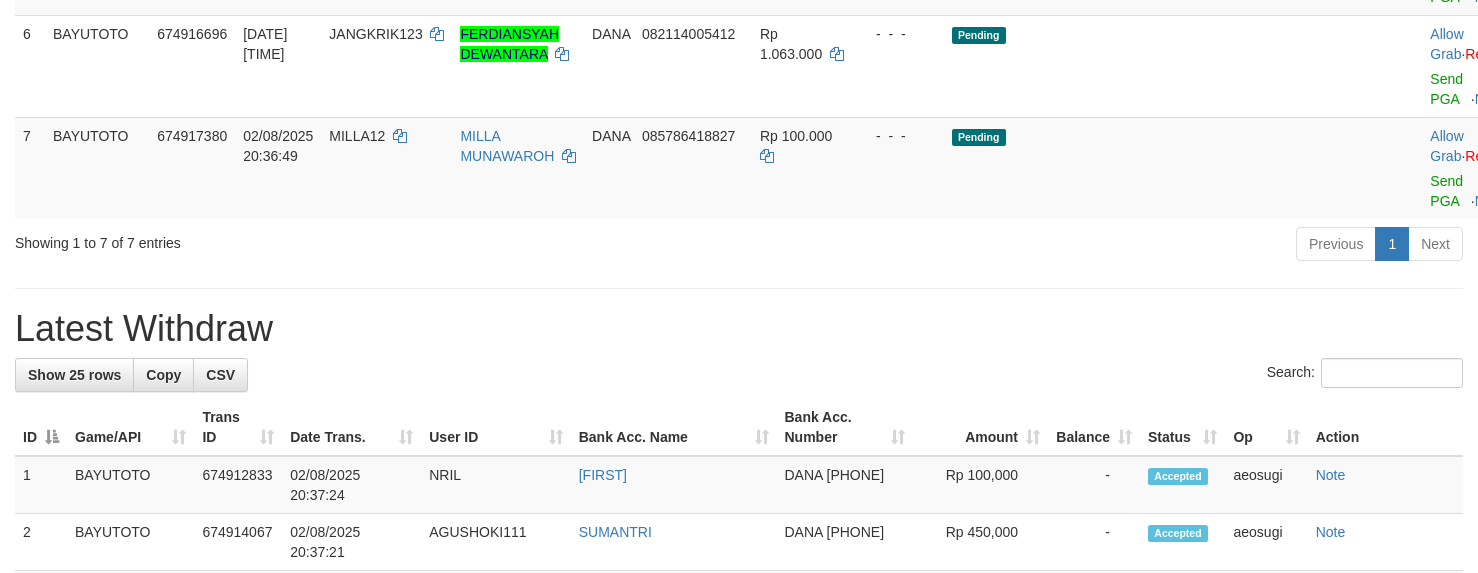 scroll, scrollTop: 700, scrollLeft: 0, axis: vertical 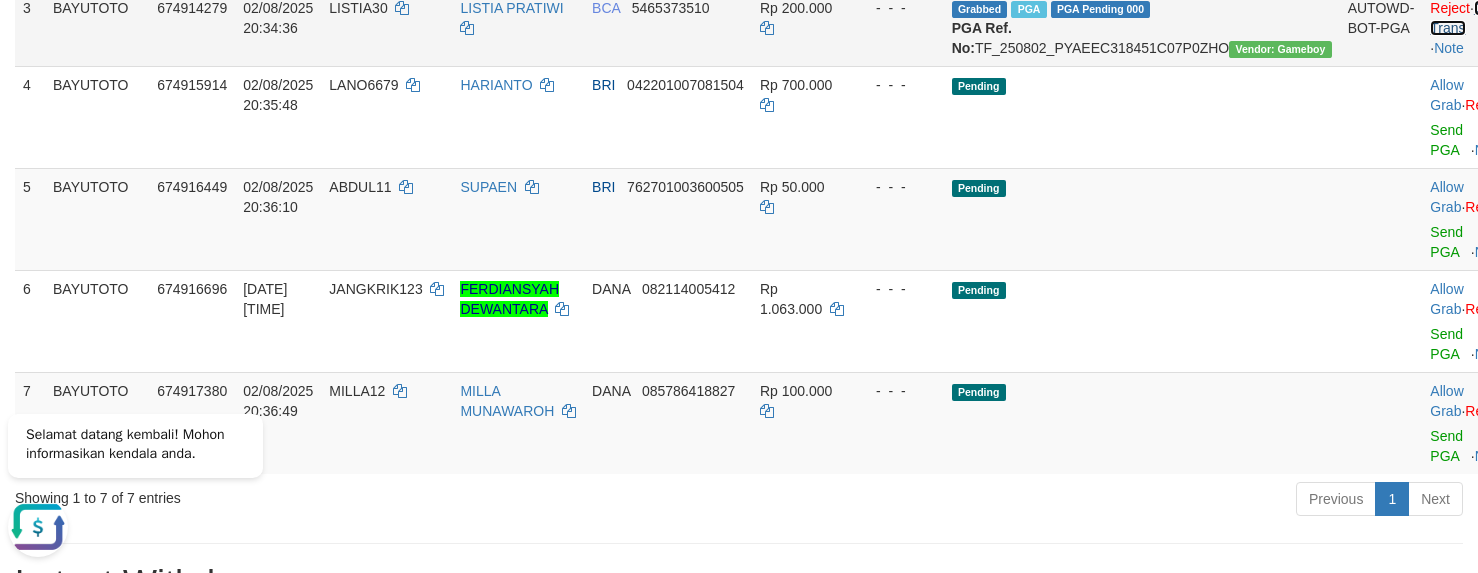 click on "Check Trans" at bounding box center (1471, 18) 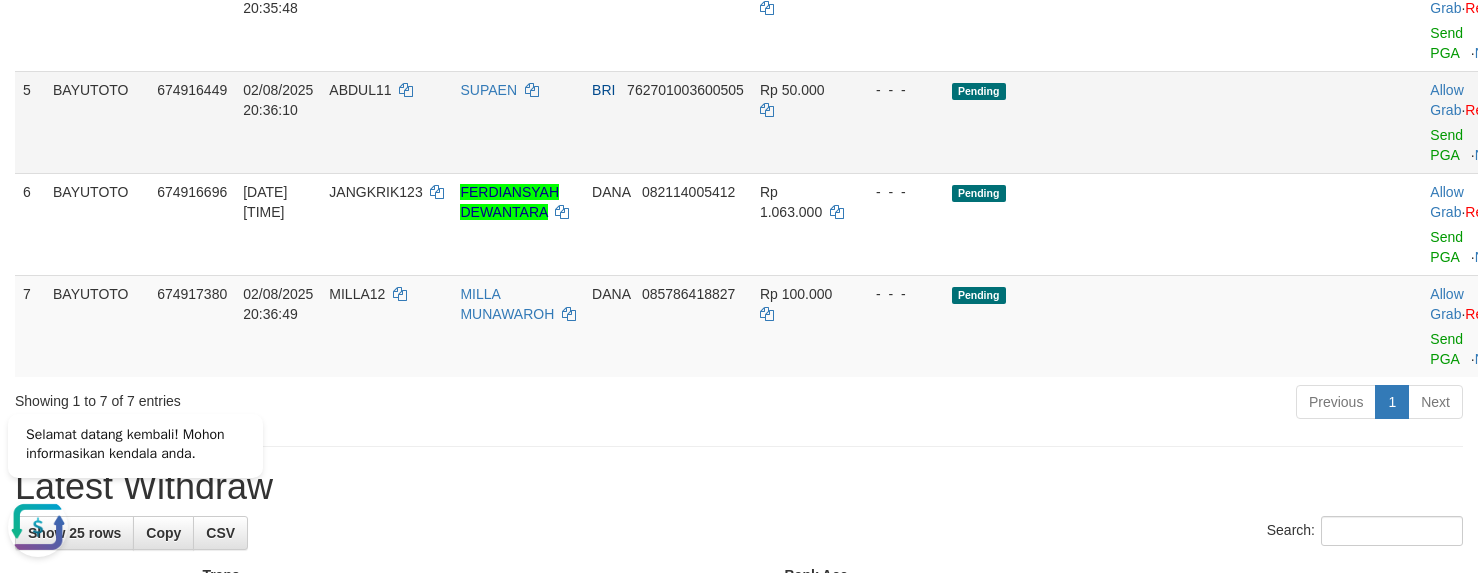 scroll, scrollTop: 700, scrollLeft: 0, axis: vertical 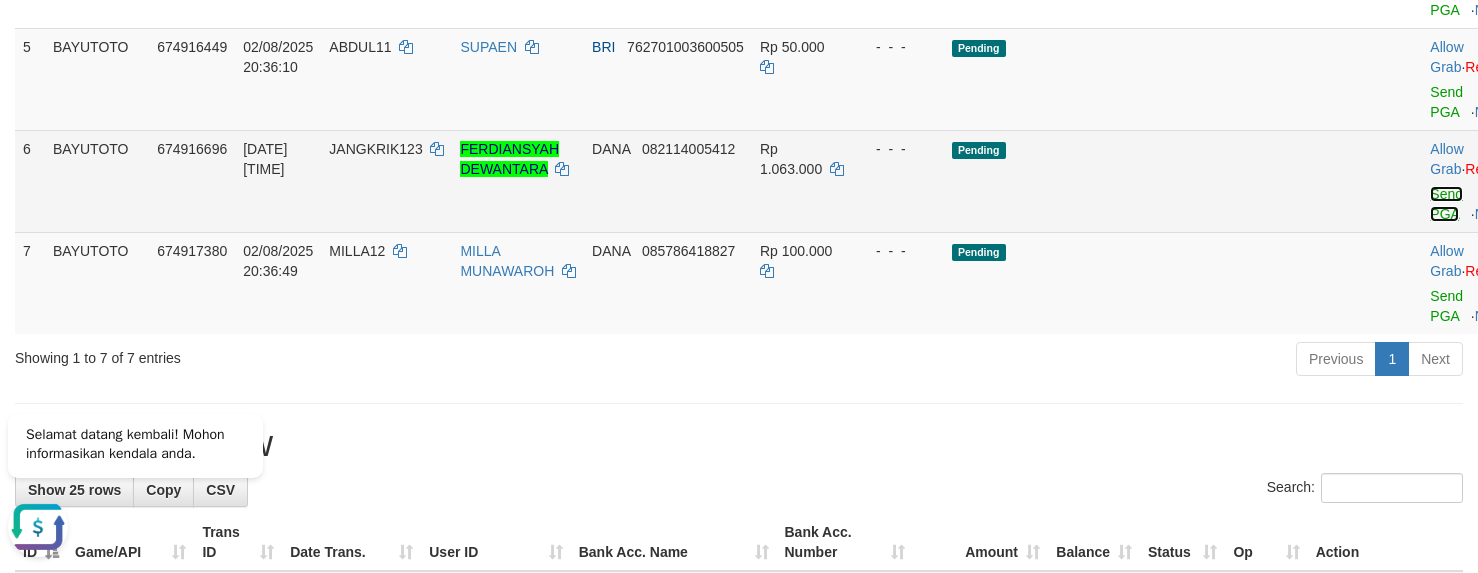 click on "Send PGA" at bounding box center (1446, 204) 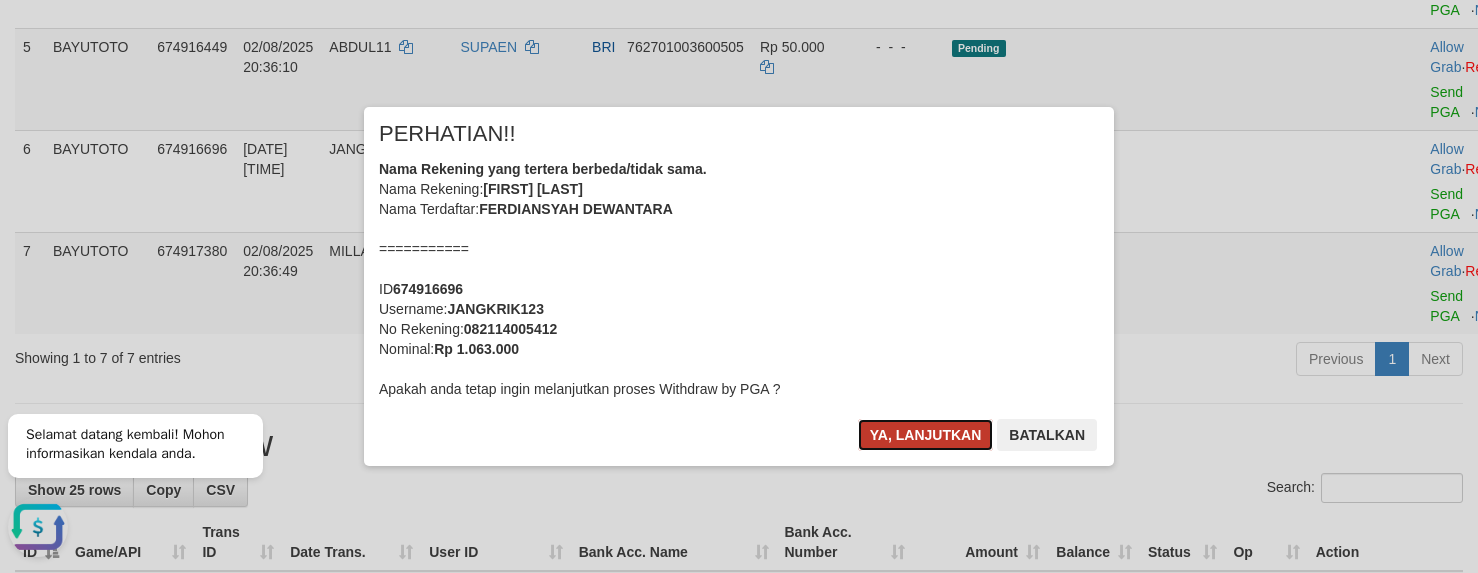 click on "Ya, lanjutkan" at bounding box center (926, 435) 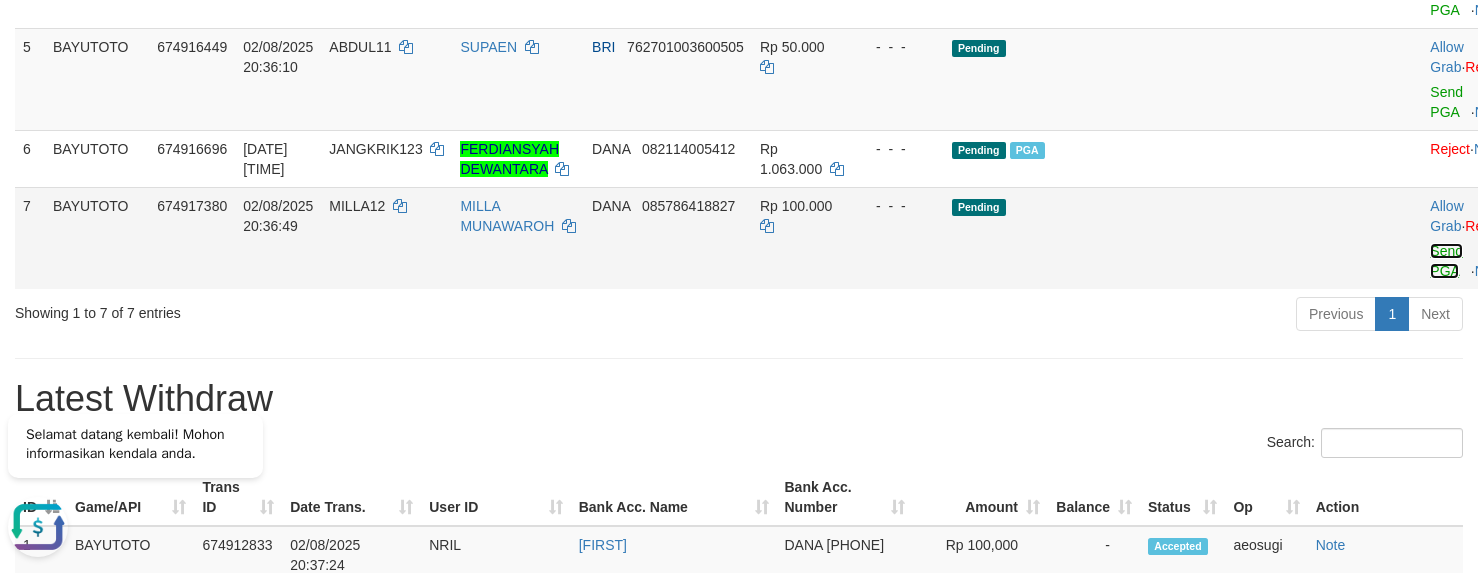 click on "Send PGA" at bounding box center (1446, 261) 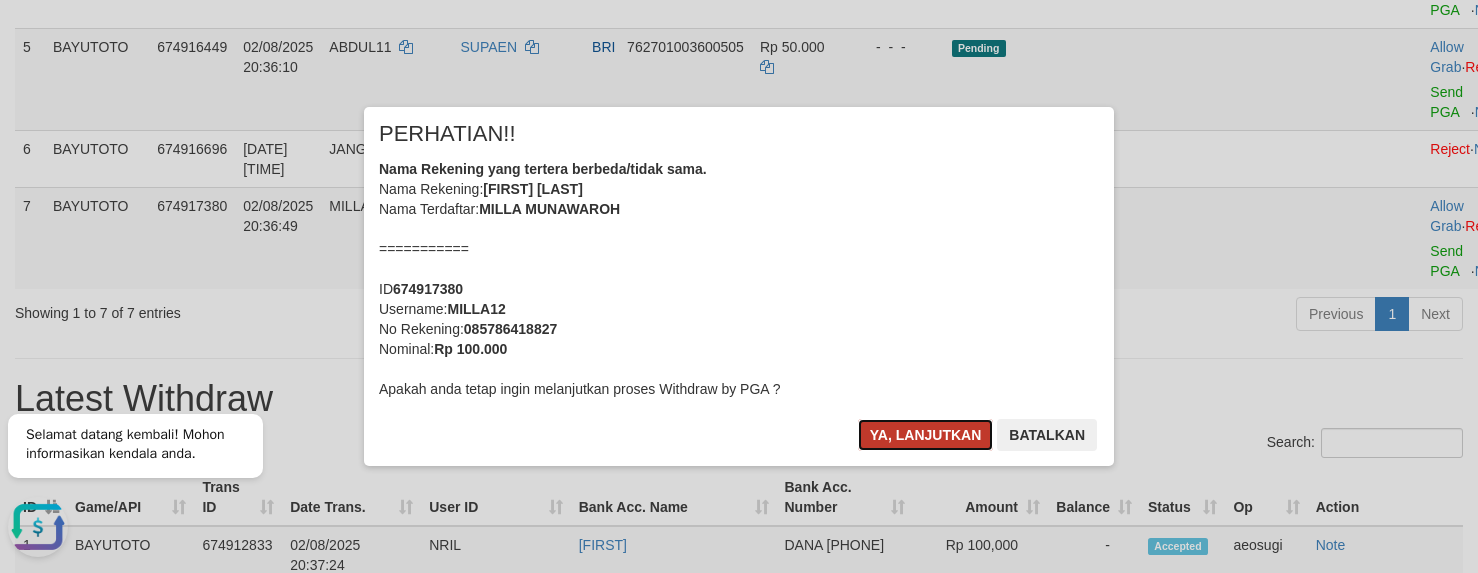 click on "Ya, lanjutkan" at bounding box center [926, 435] 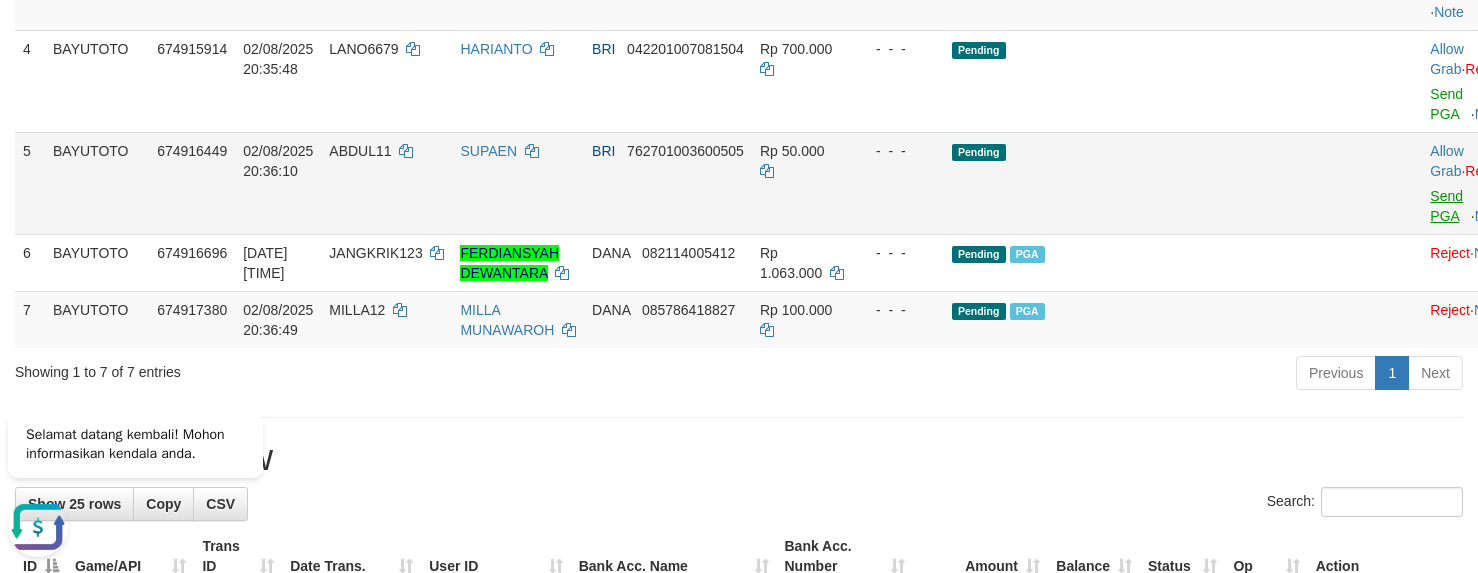 scroll, scrollTop: 500, scrollLeft: 0, axis: vertical 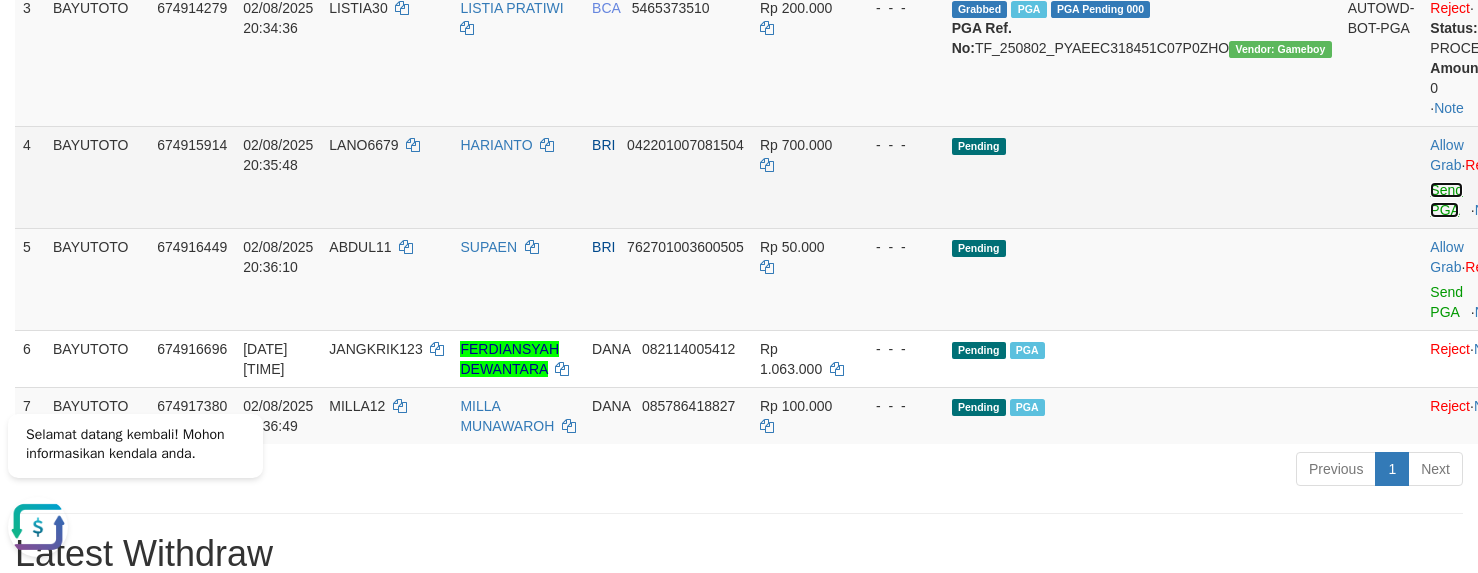 click on "Send PGA" at bounding box center [1446, 200] 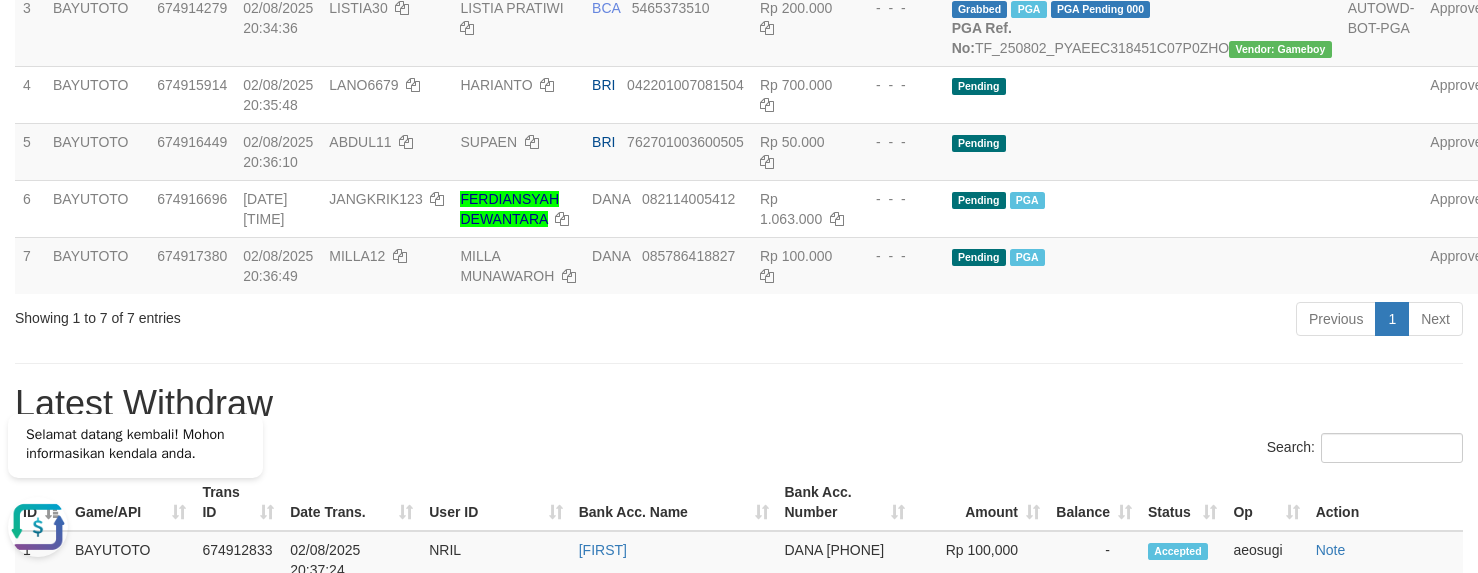 click on "**********" at bounding box center [739, 821] 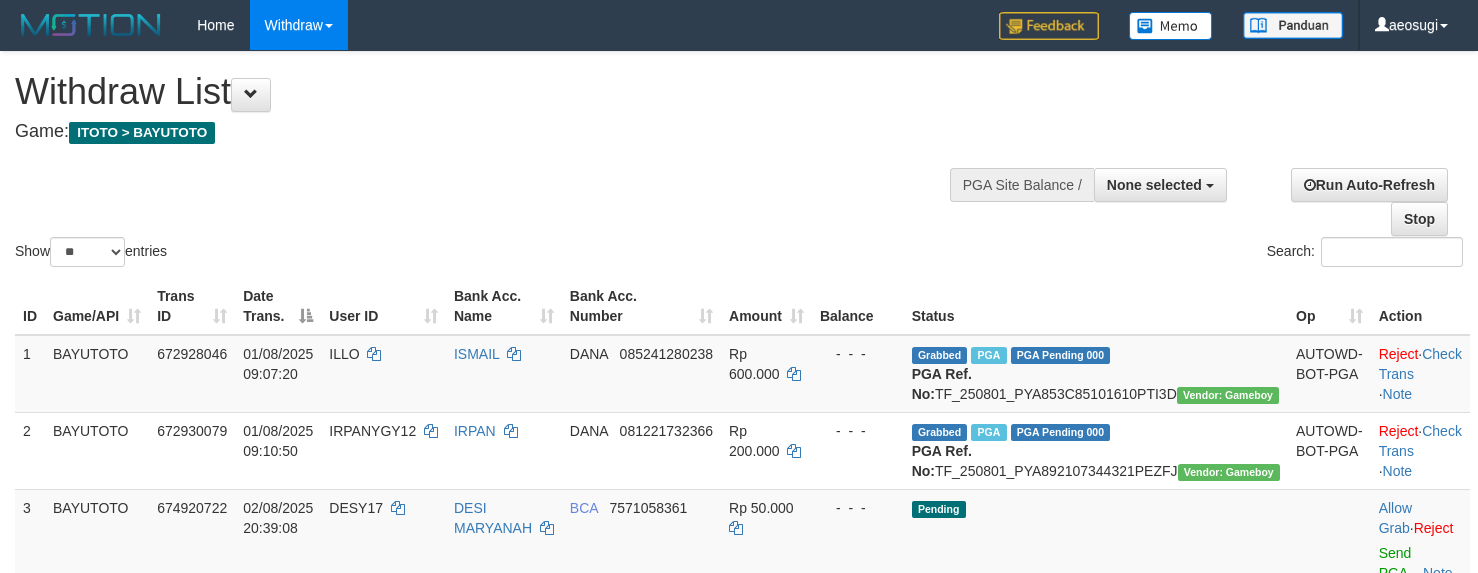select 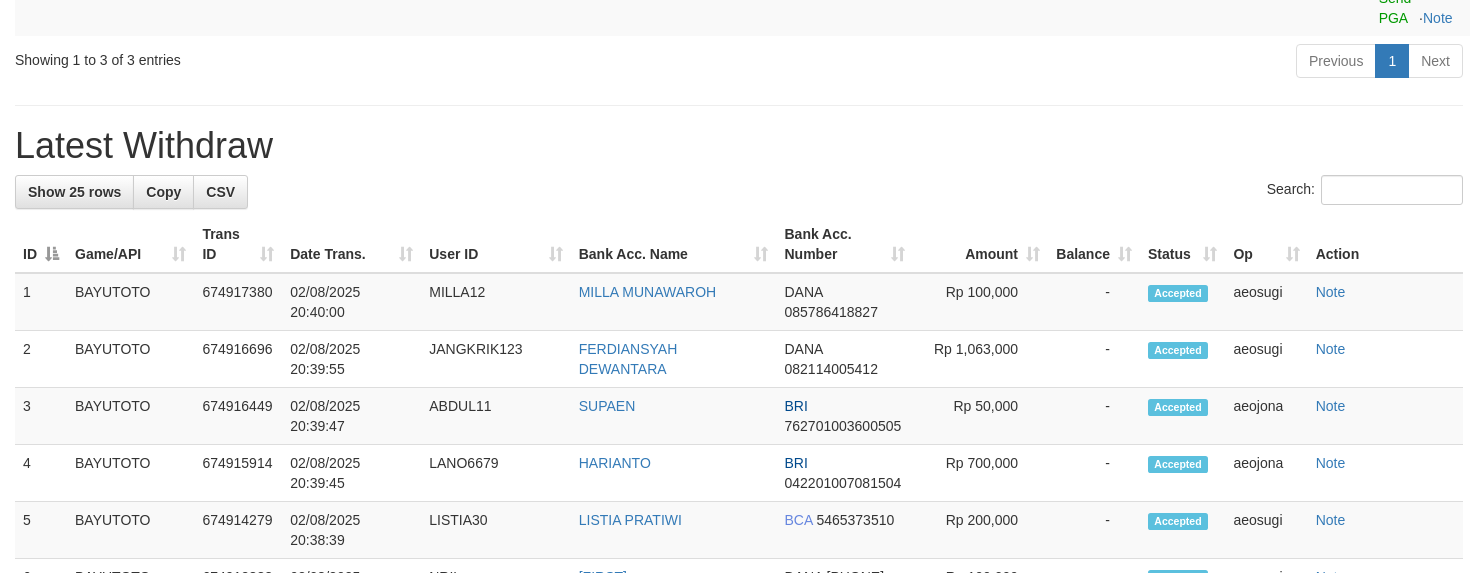 scroll, scrollTop: 500, scrollLeft: 0, axis: vertical 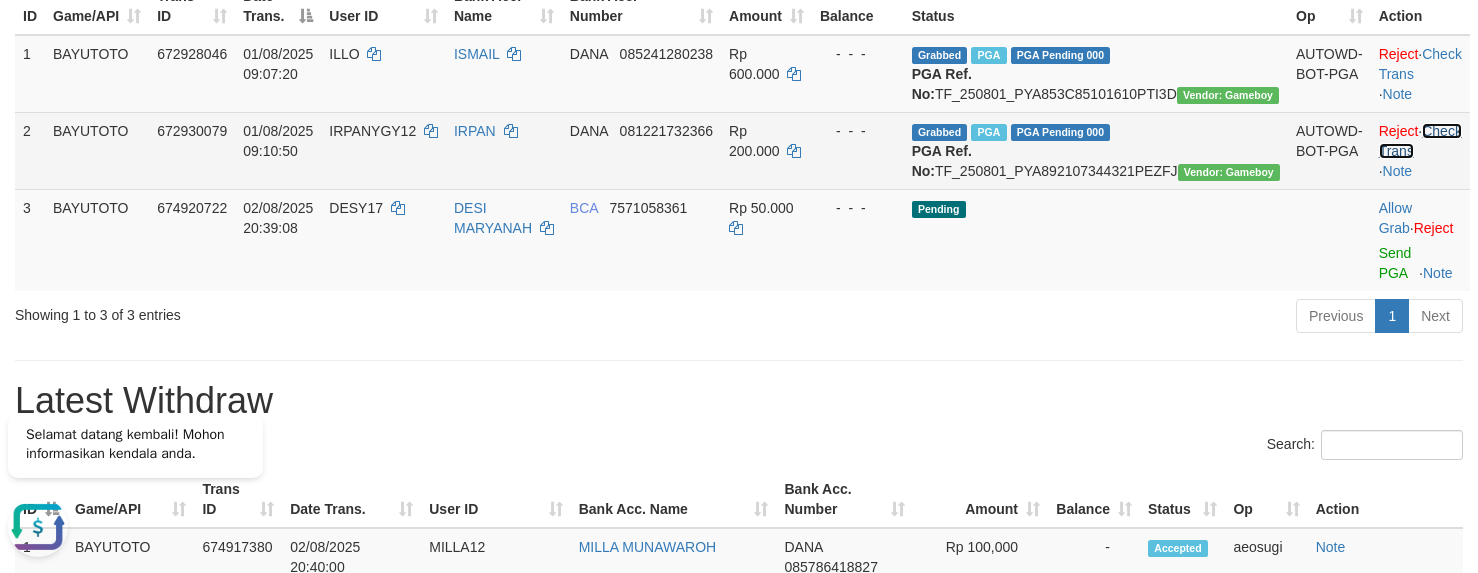 click on "Check Trans" at bounding box center [1420, 141] 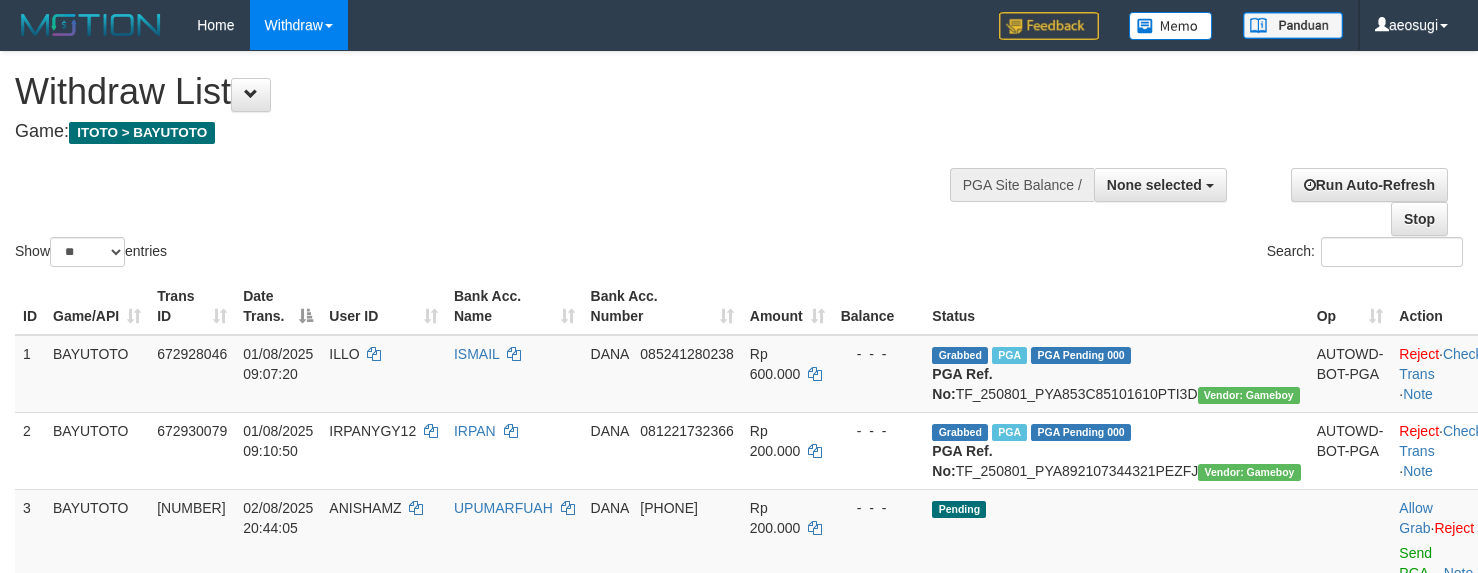 select 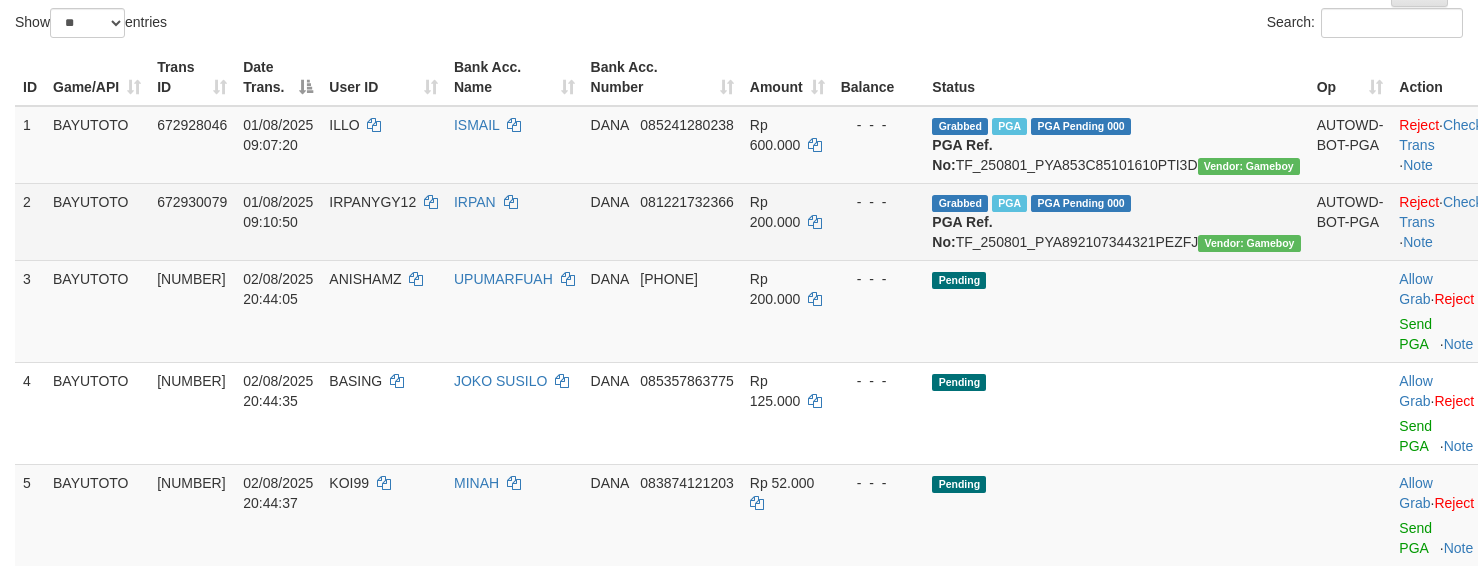 scroll, scrollTop: 329, scrollLeft: 0, axis: vertical 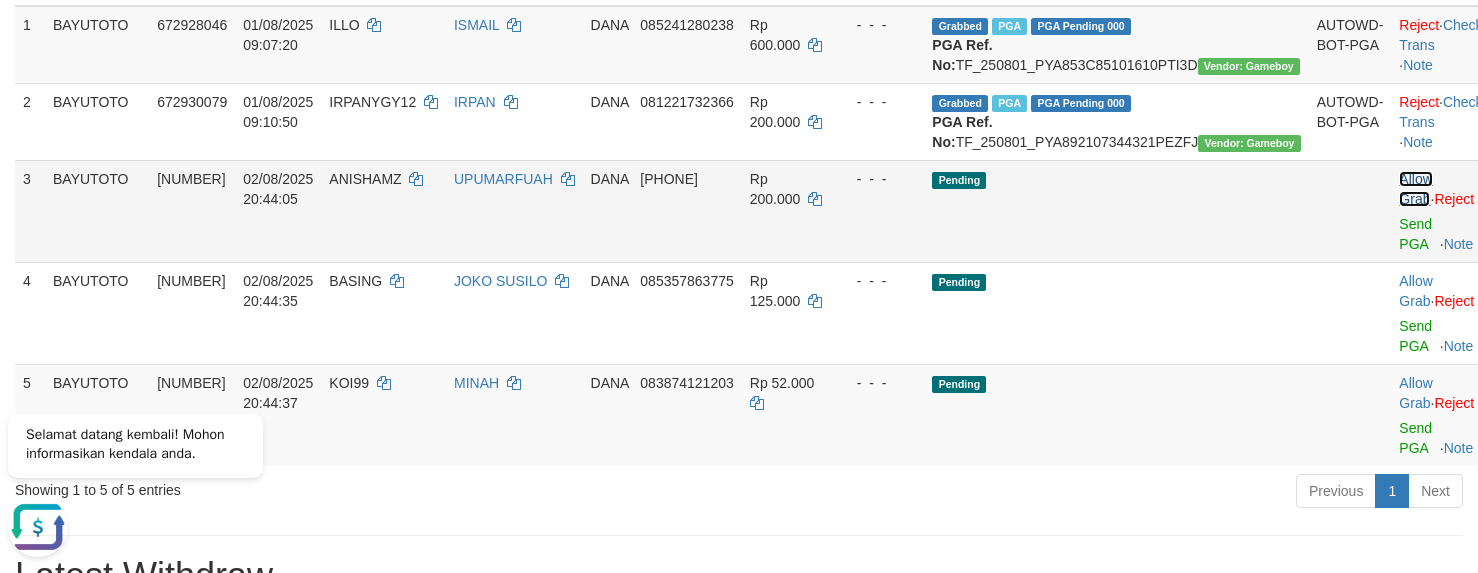 click on "Allow Grab" at bounding box center (1415, 189) 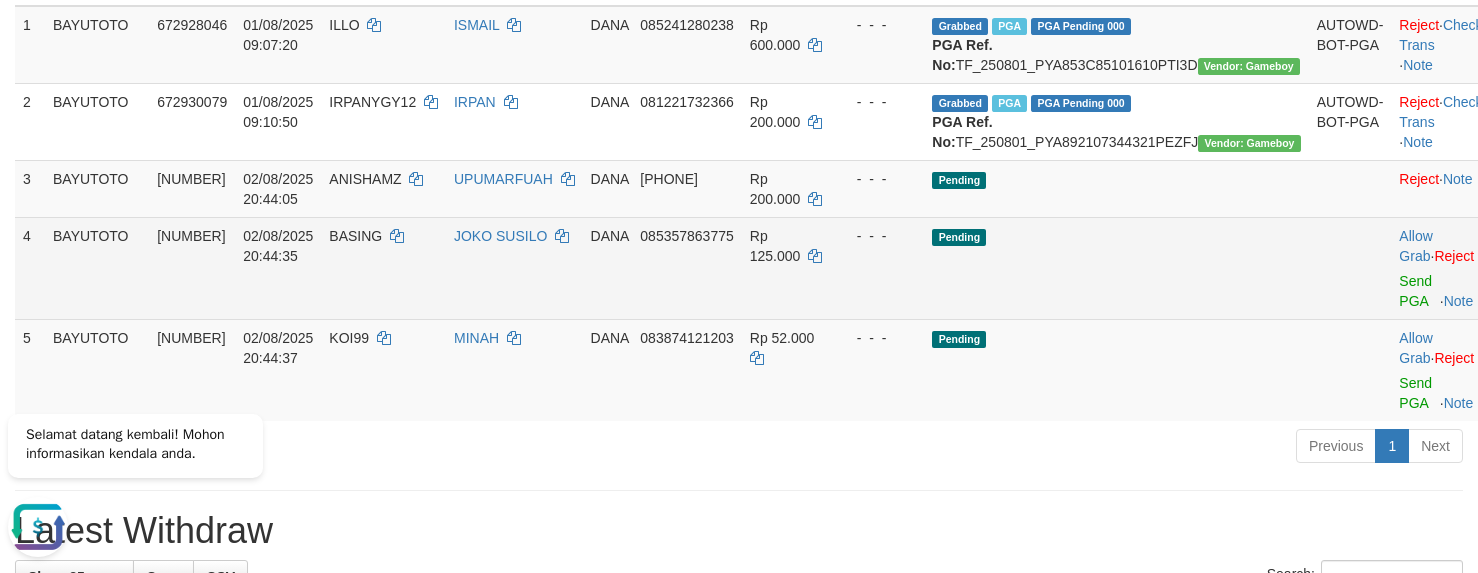 click on "Allow Grab   ·    Reject Send PGA     ·    Note" at bounding box center [1440, 268] 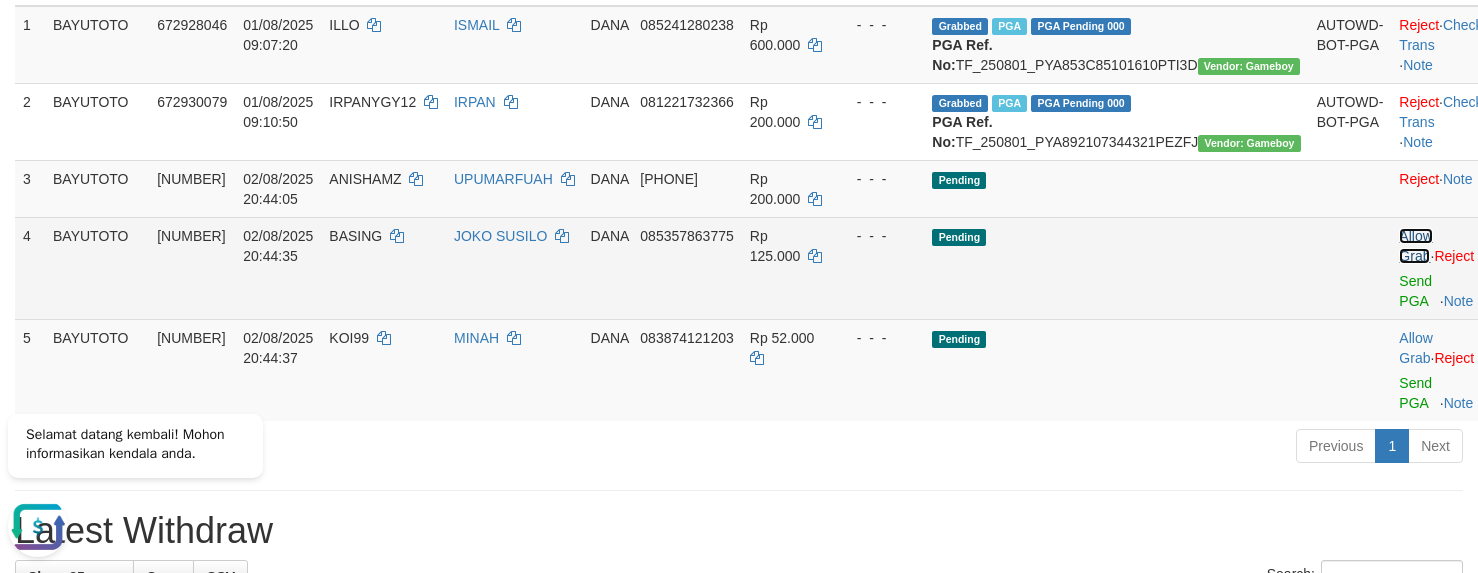 click on "Allow Grab" at bounding box center (1415, 246) 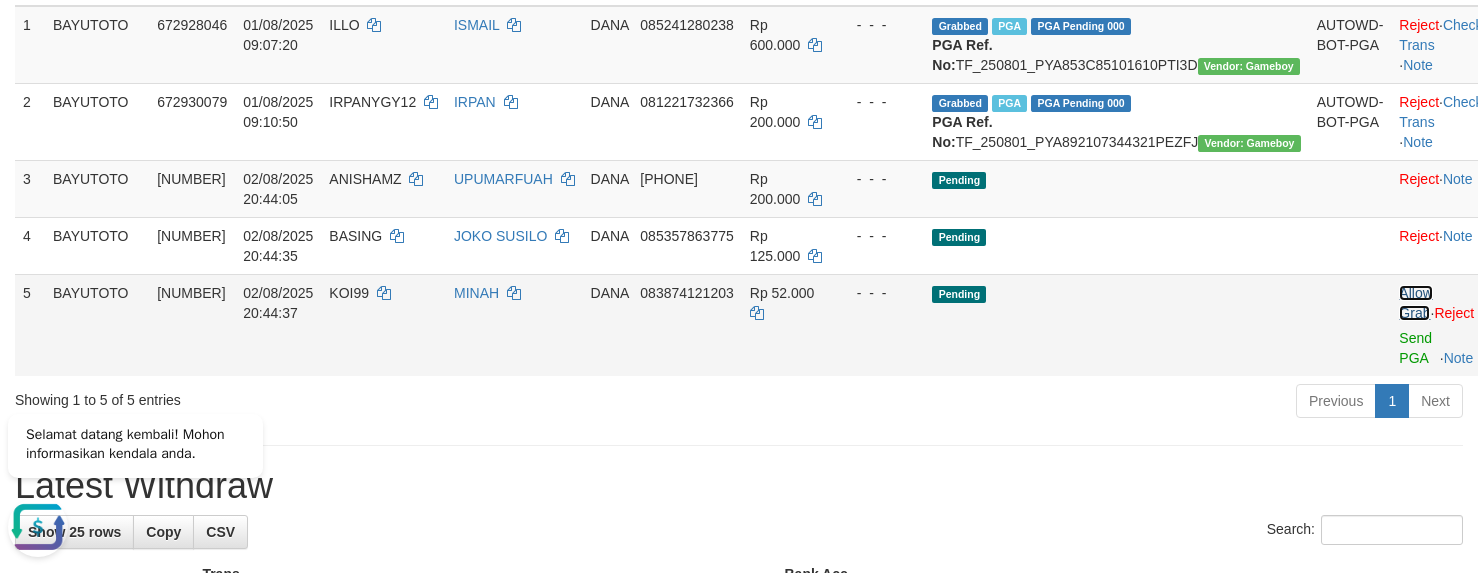 click on "Allow Grab" at bounding box center (1415, 303) 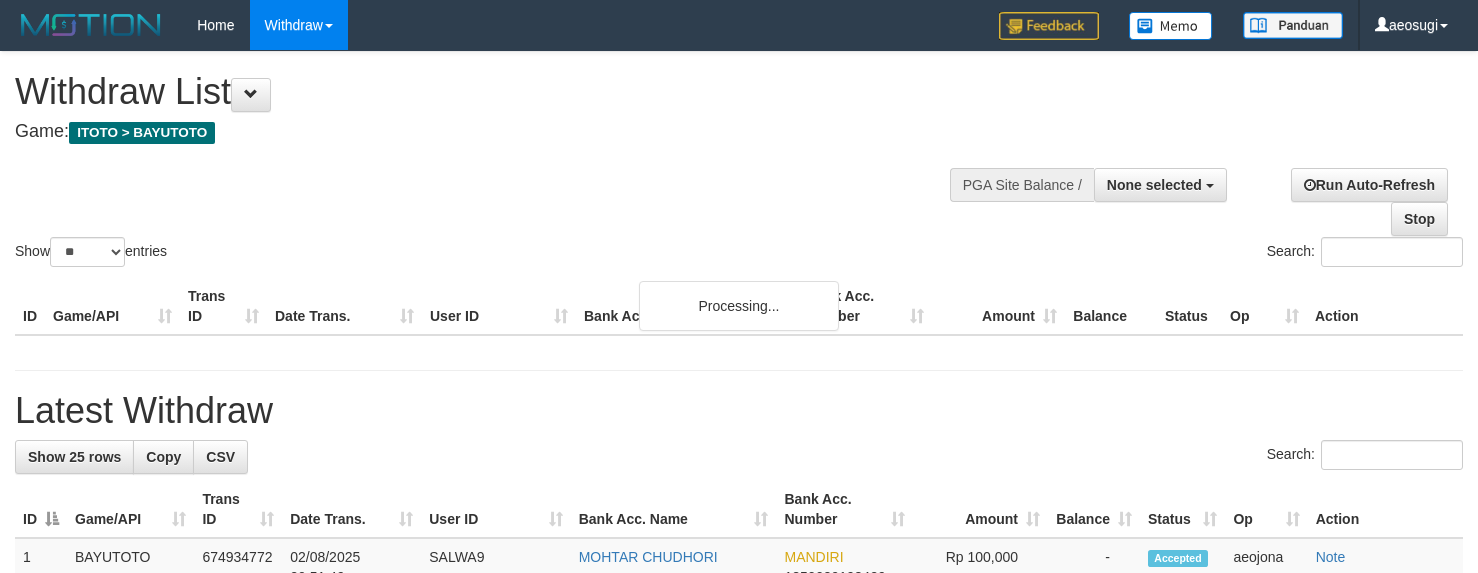 select 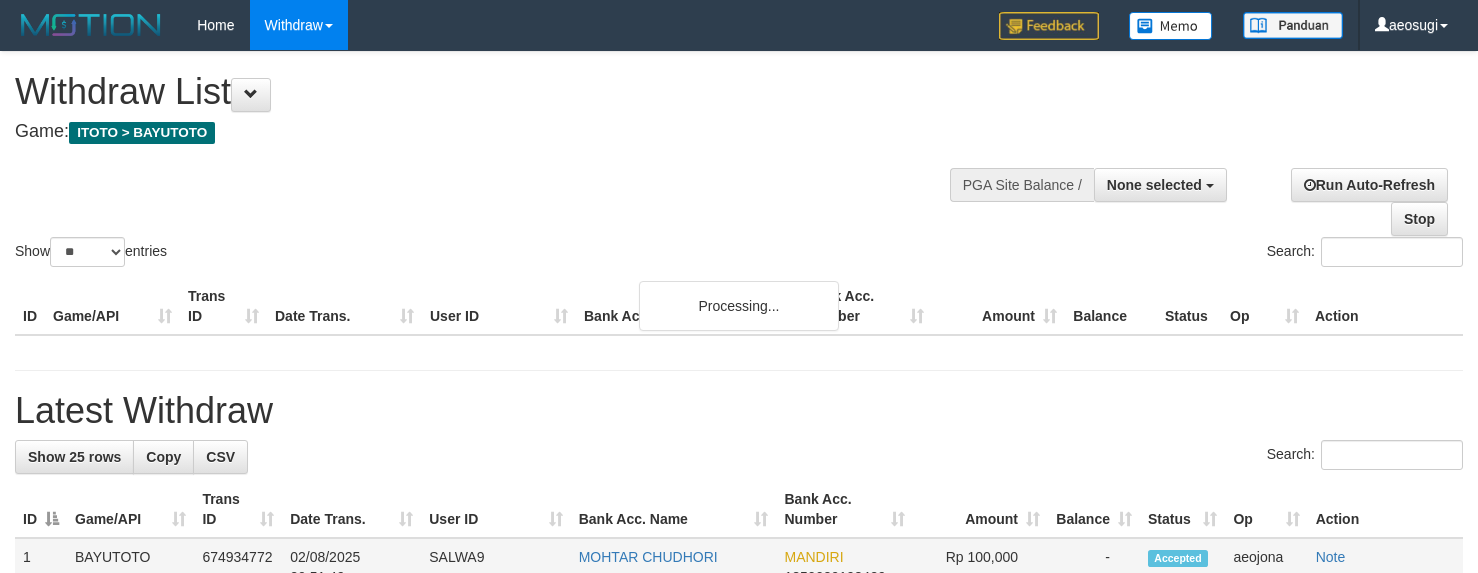 scroll, scrollTop: 288, scrollLeft: 0, axis: vertical 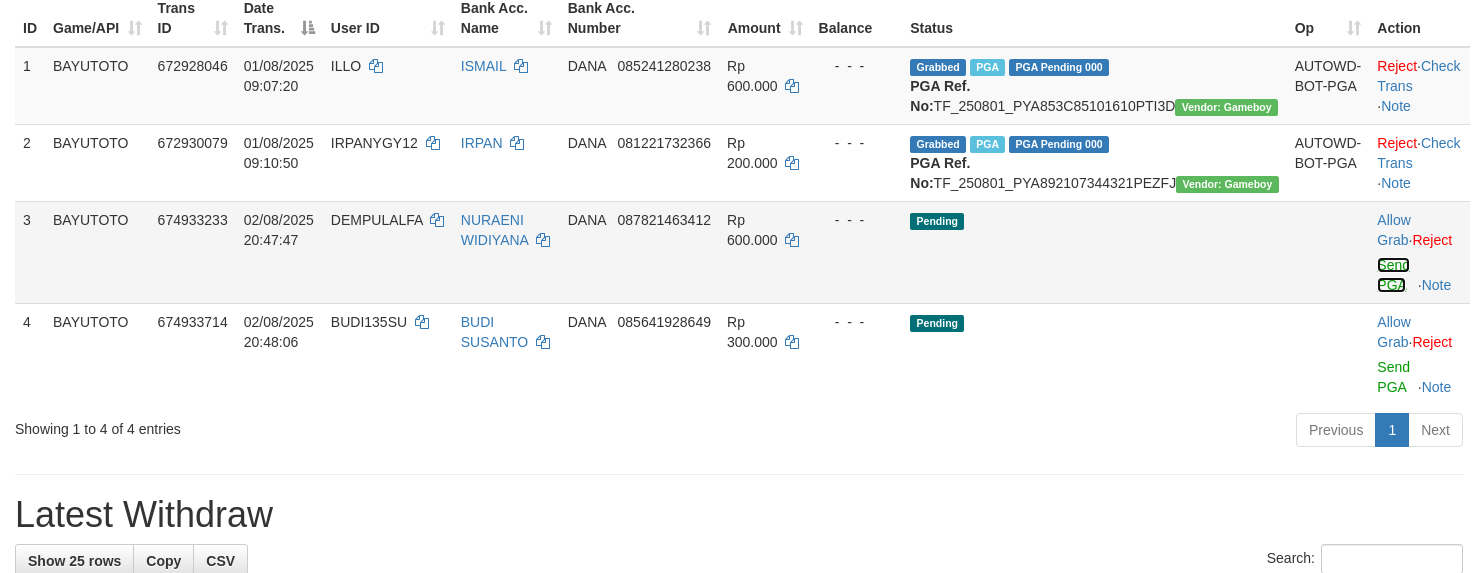 click on "Send PGA" at bounding box center [1393, 275] 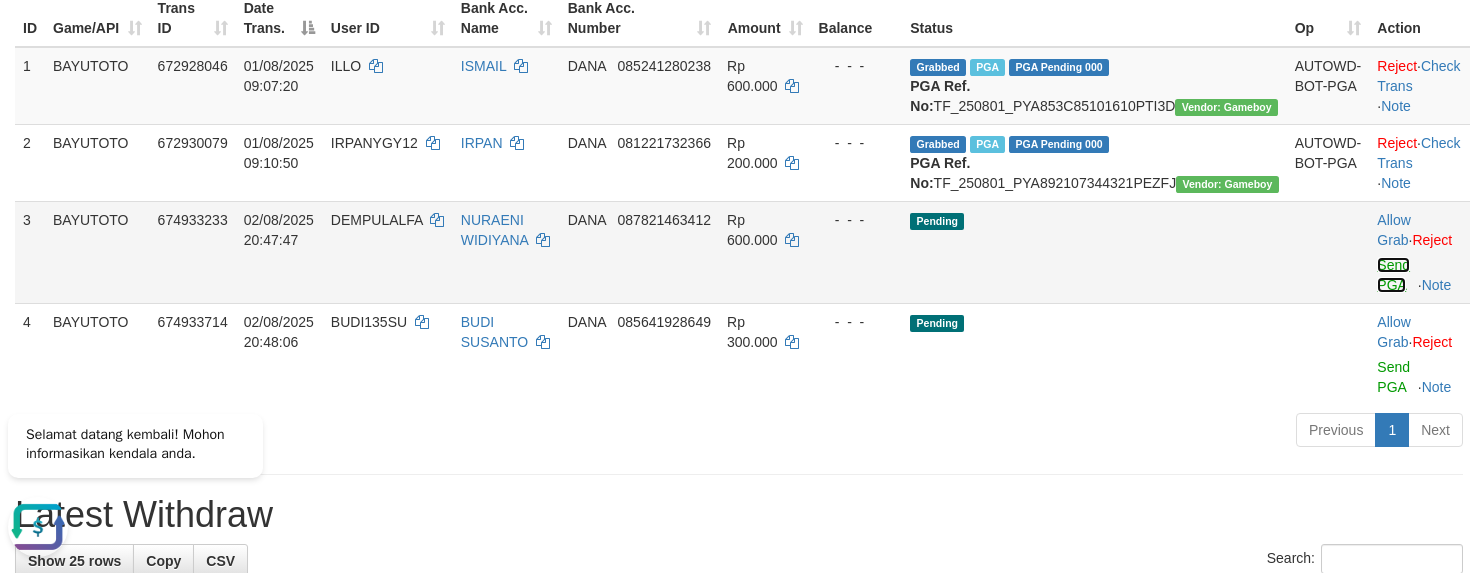 scroll, scrollTop: 0, scrollLeft: 0, axis: both 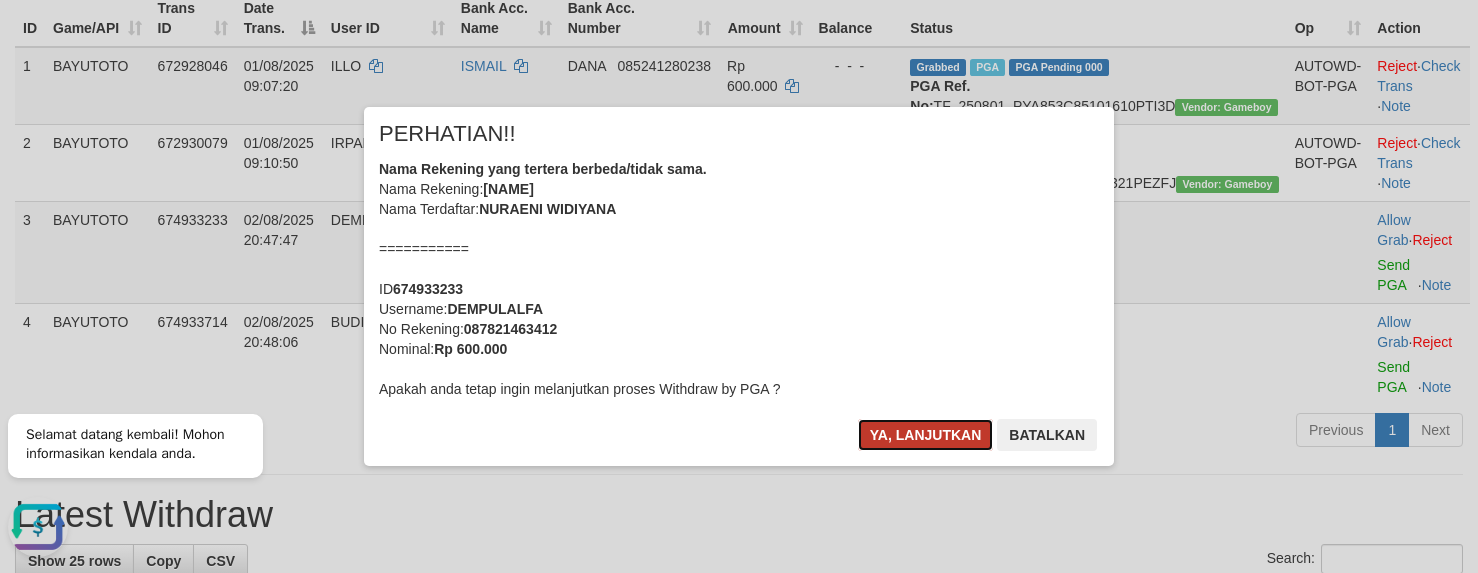 click on "Ya, lanjutkan" at bounding box center (926, 435) 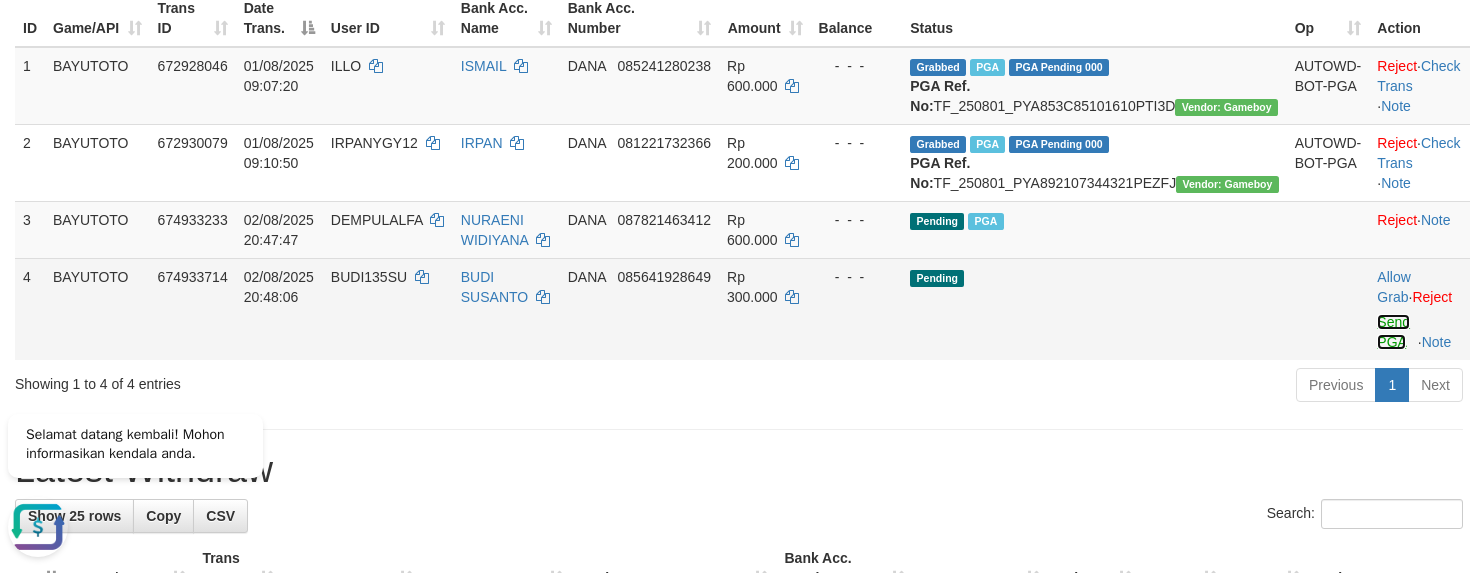 click on "Send PGA" at bounding box center (1393, 332) 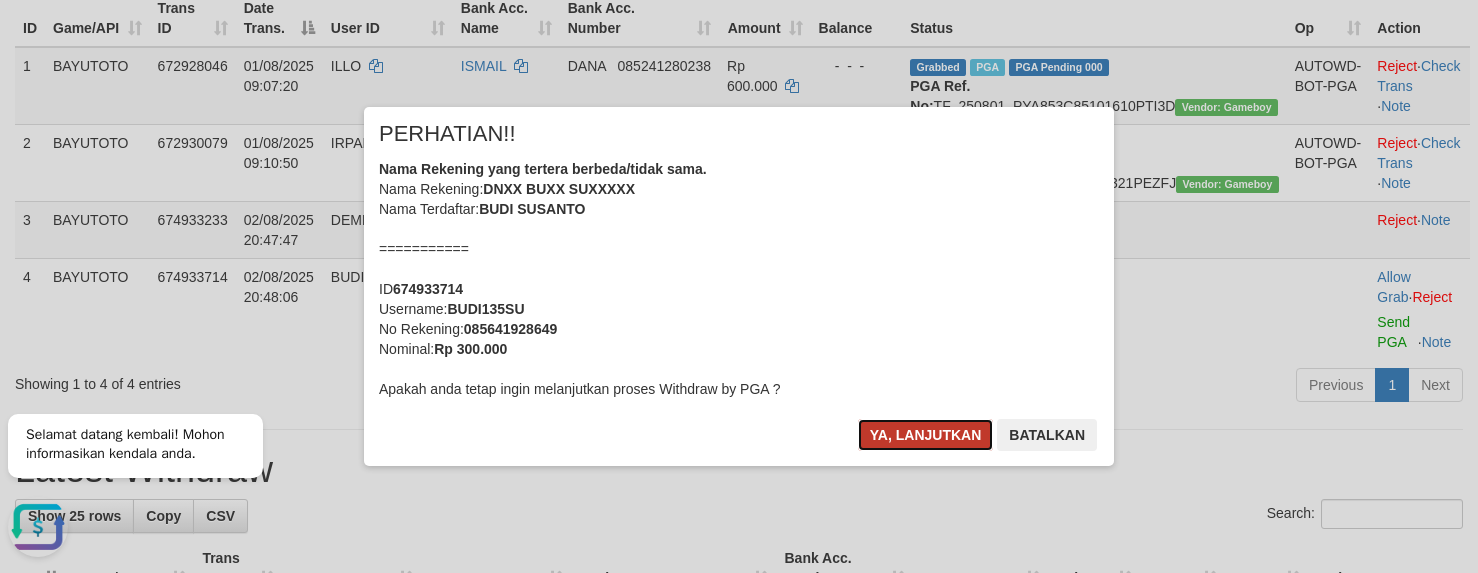 click on "Ya, lanjutkan" at bounding box center [926, 435] 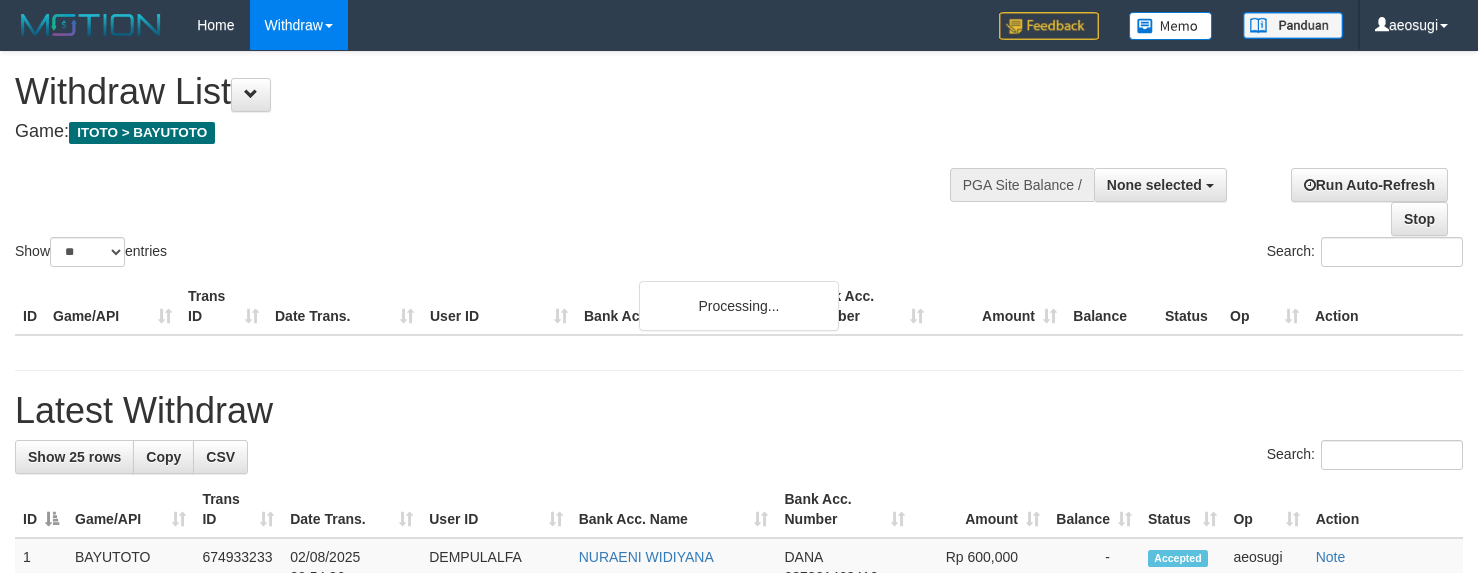 select 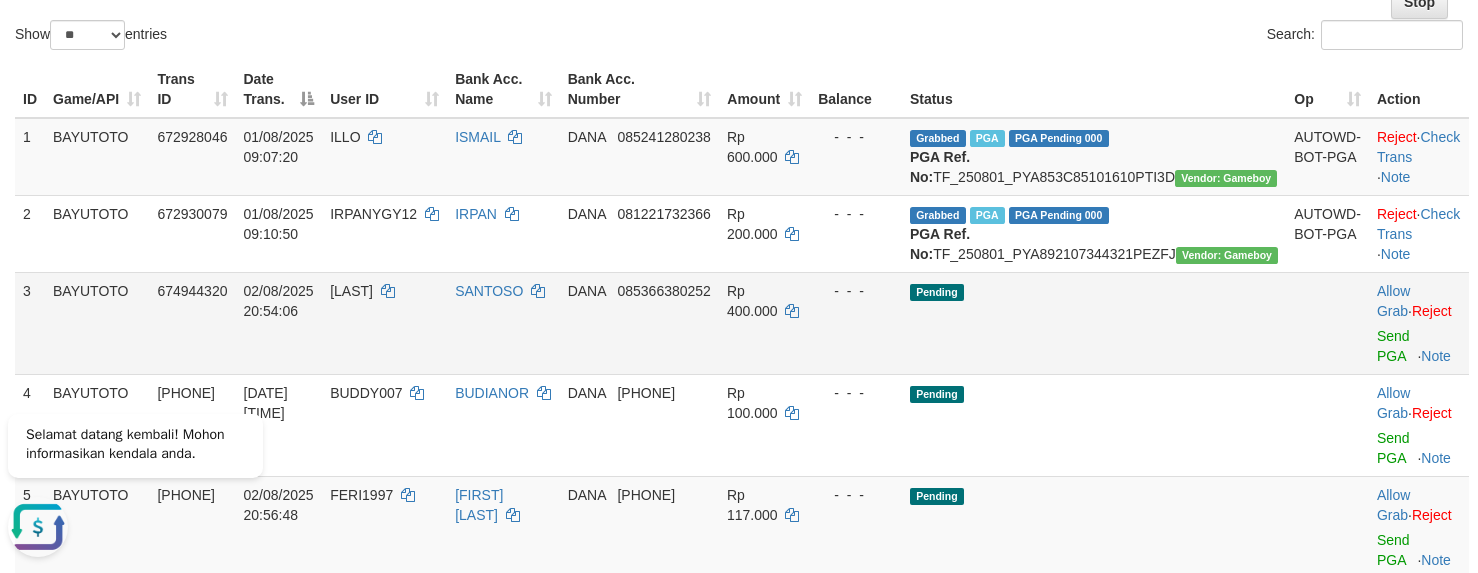scroll, scrollTop: 0, scrollLeft: 0, axis: both 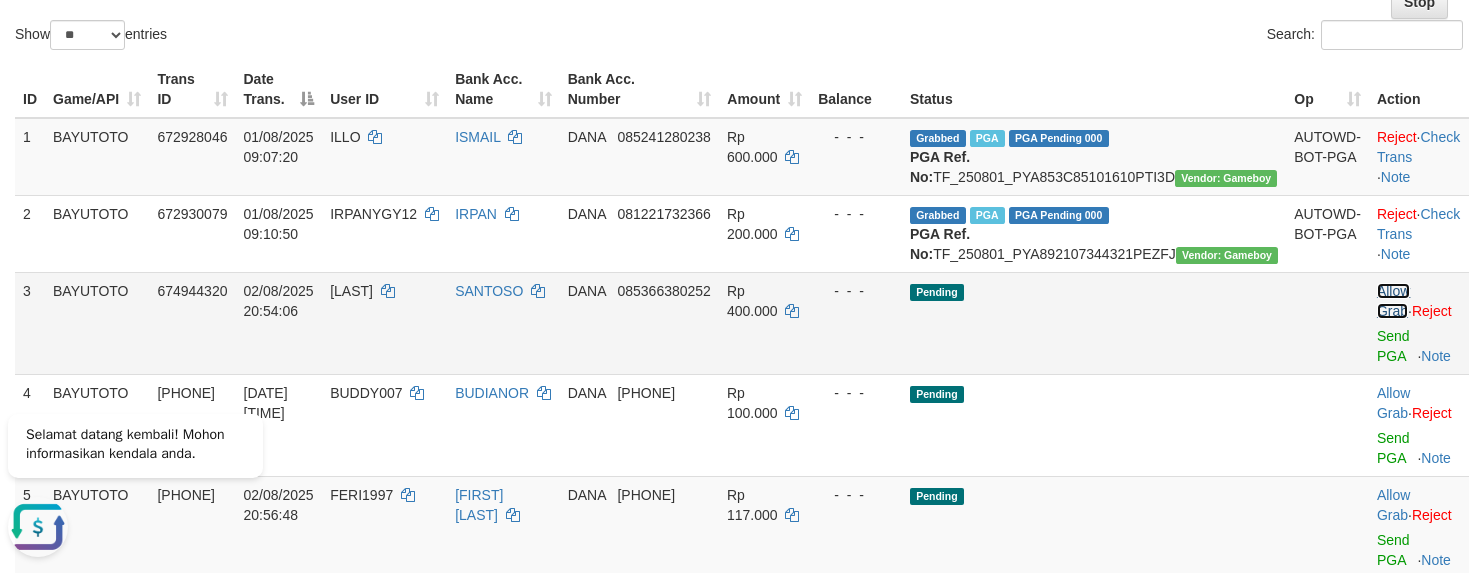 click on "Allow Grab" at bounding box center [1393, 301] 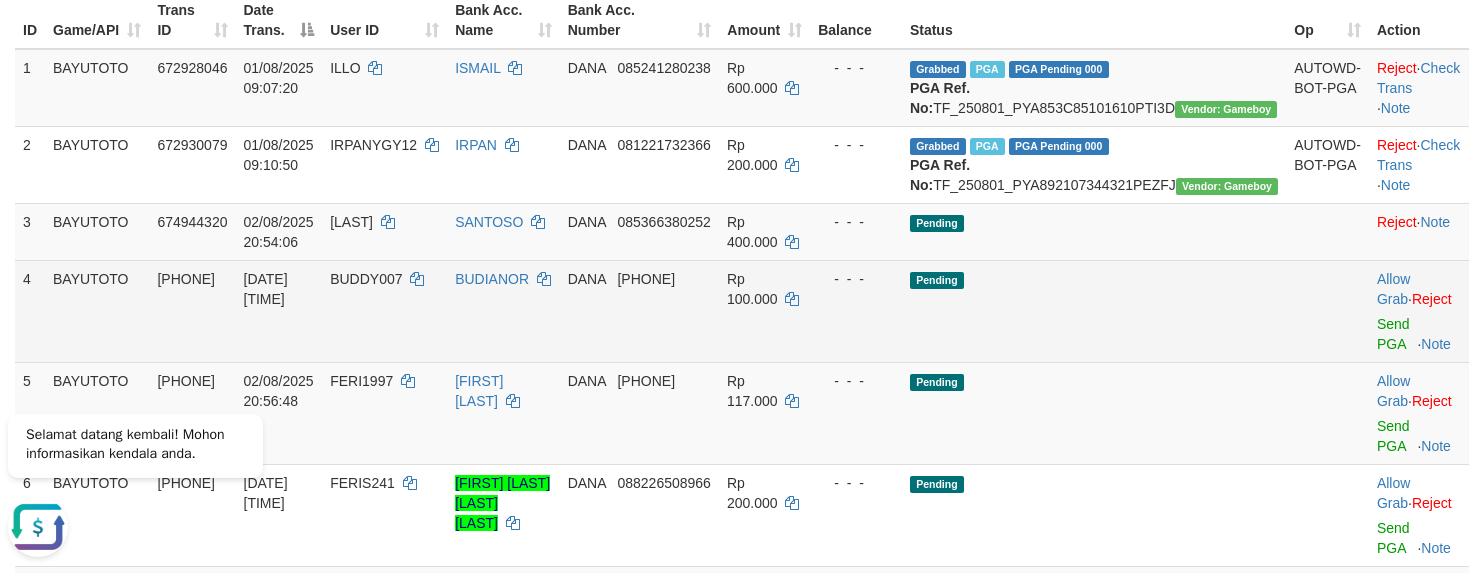 scroll, scrollTop: 317, scrollLeft: 0, axis: vertical 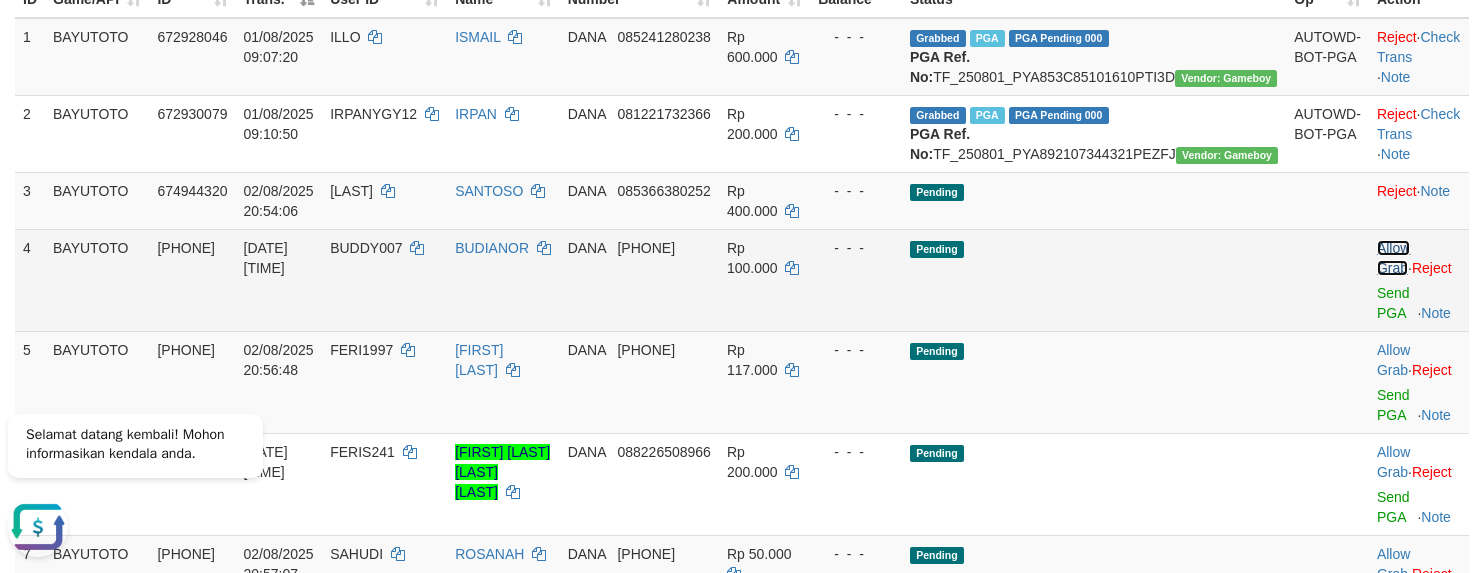 click on "Allow Grab" at bounding box center (1393, 258) 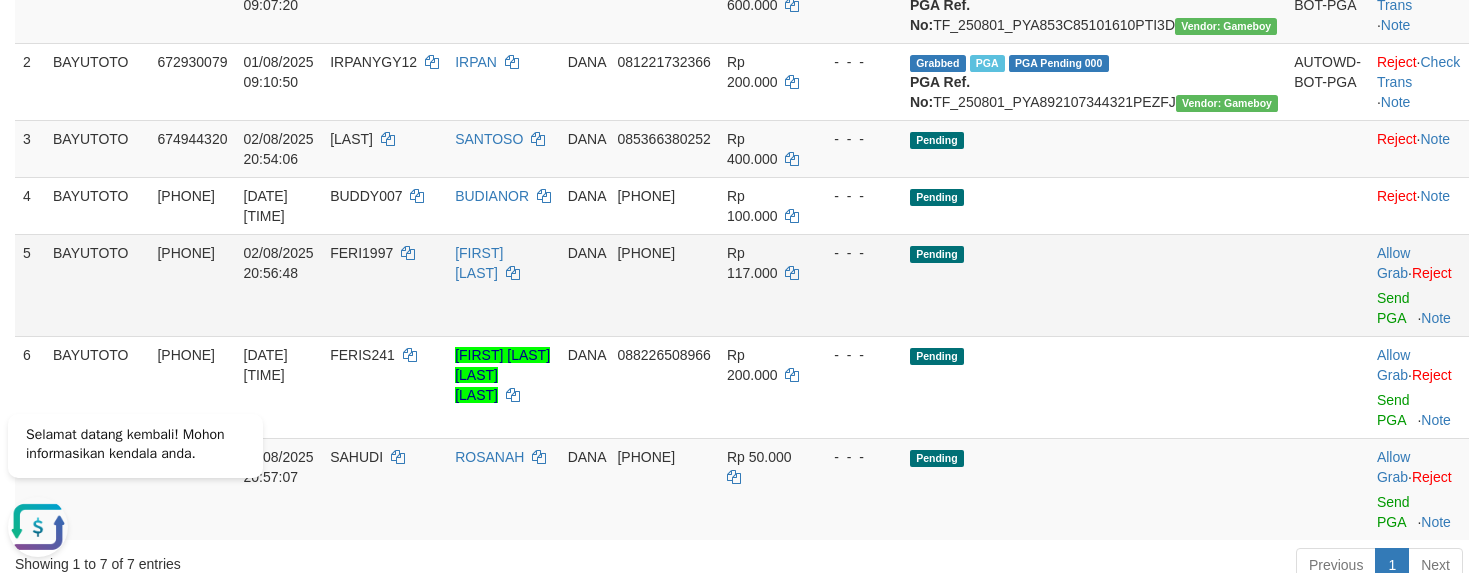 scroll, scrollTop: 417, scrollLeft: 0, axis: vertical 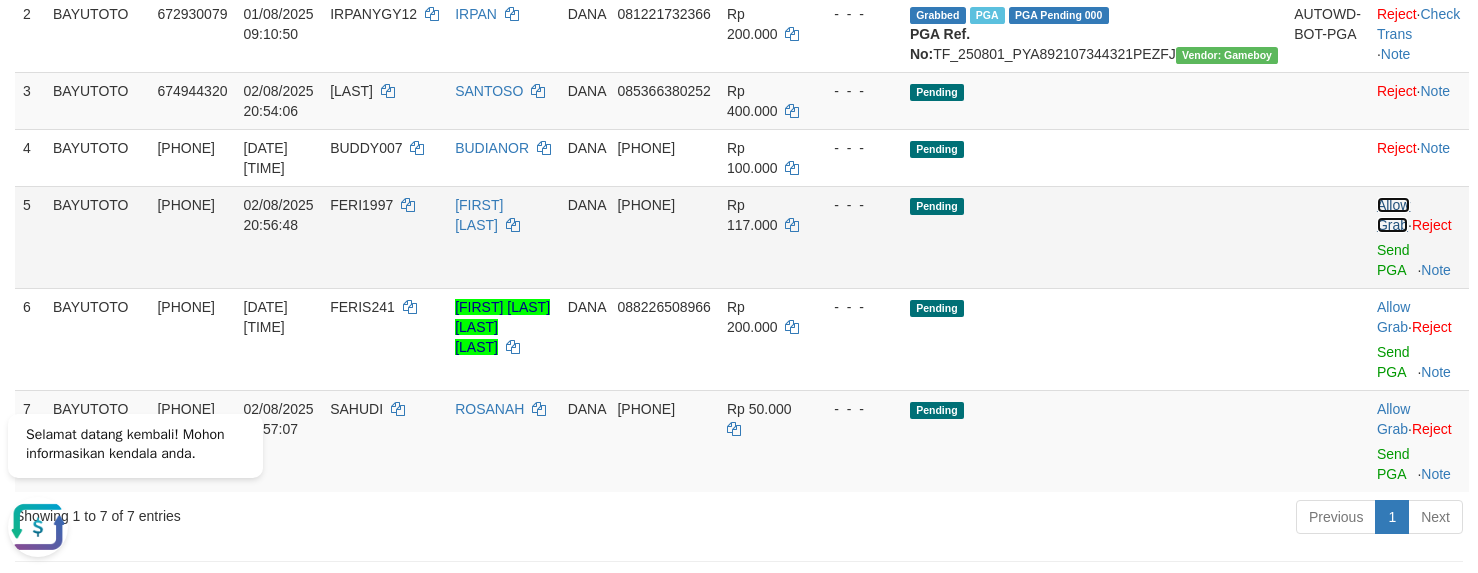 click on "Allow Grab" at bounding box center (1393, 215) 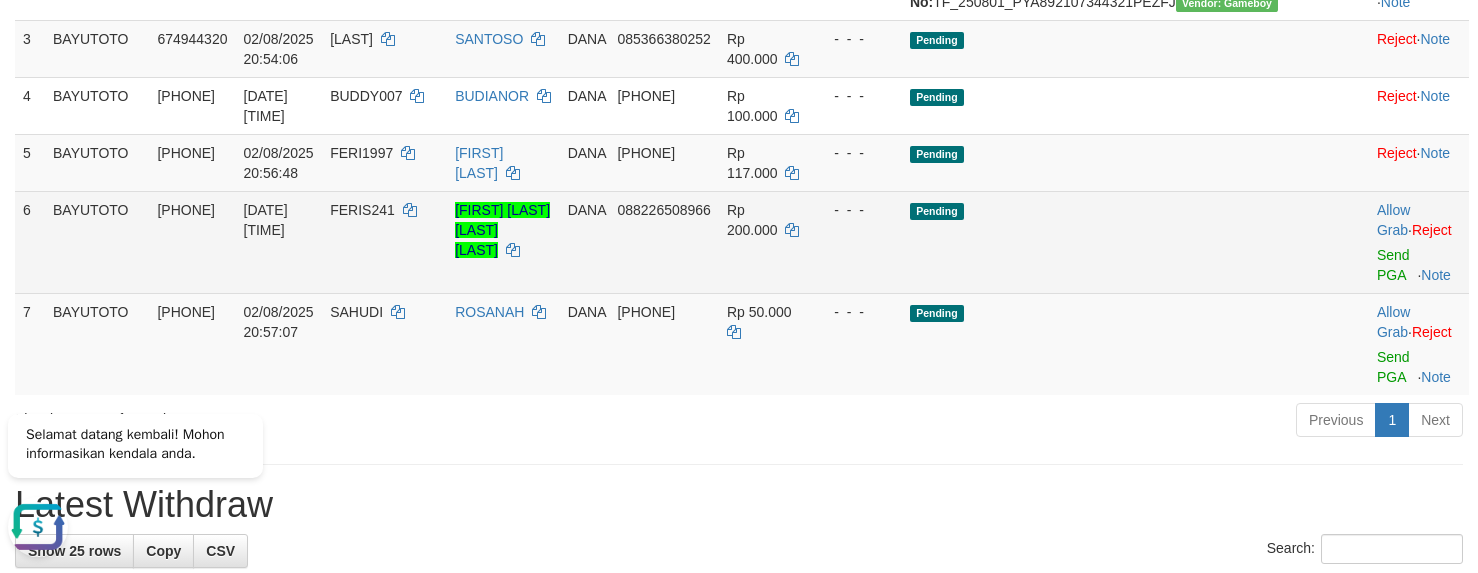 scroll, scrollTop: 517, scrollLeft: 0, axis: vertical 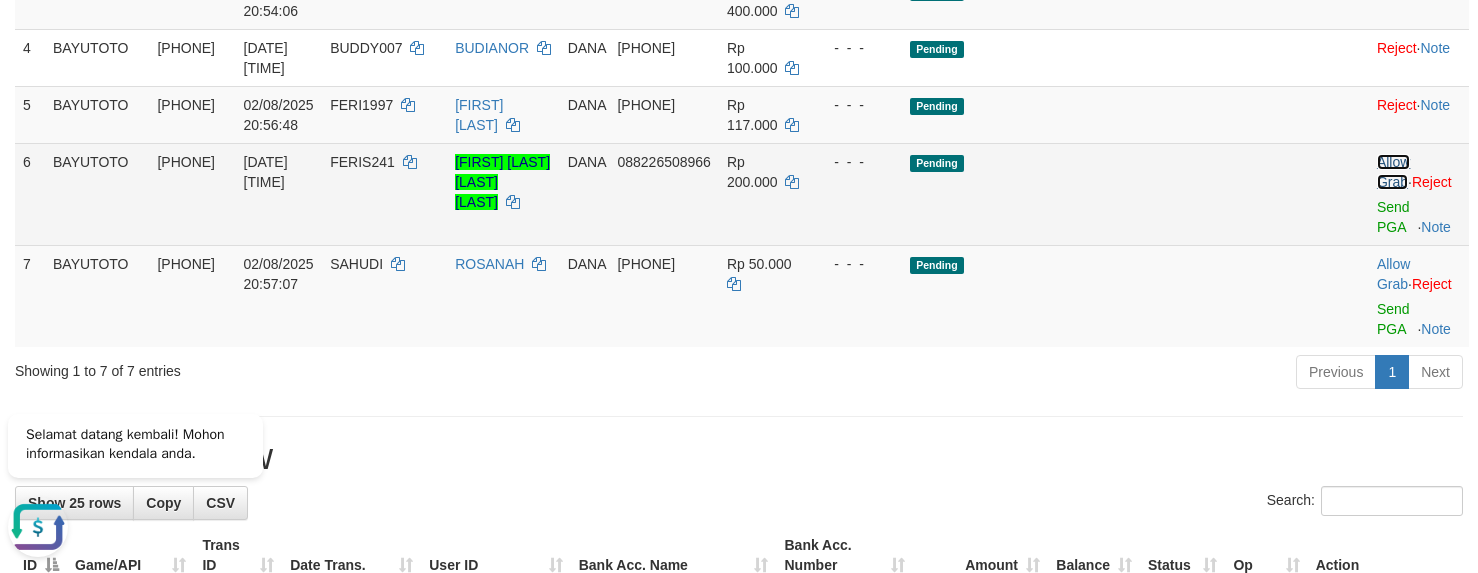 click on "Allow Grab" at bounding box center (1393, 172) 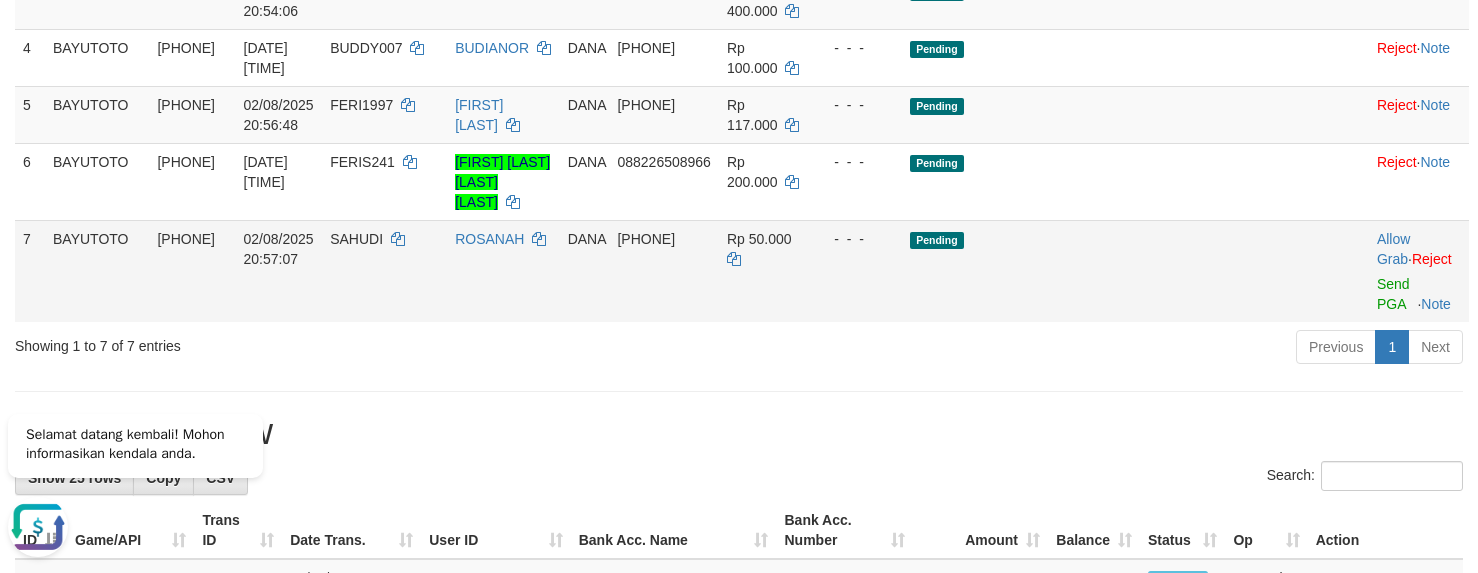 click on "Allow Grab   ·    Reject Send PGA     ·    Note" at bounding box center [1419, 271] 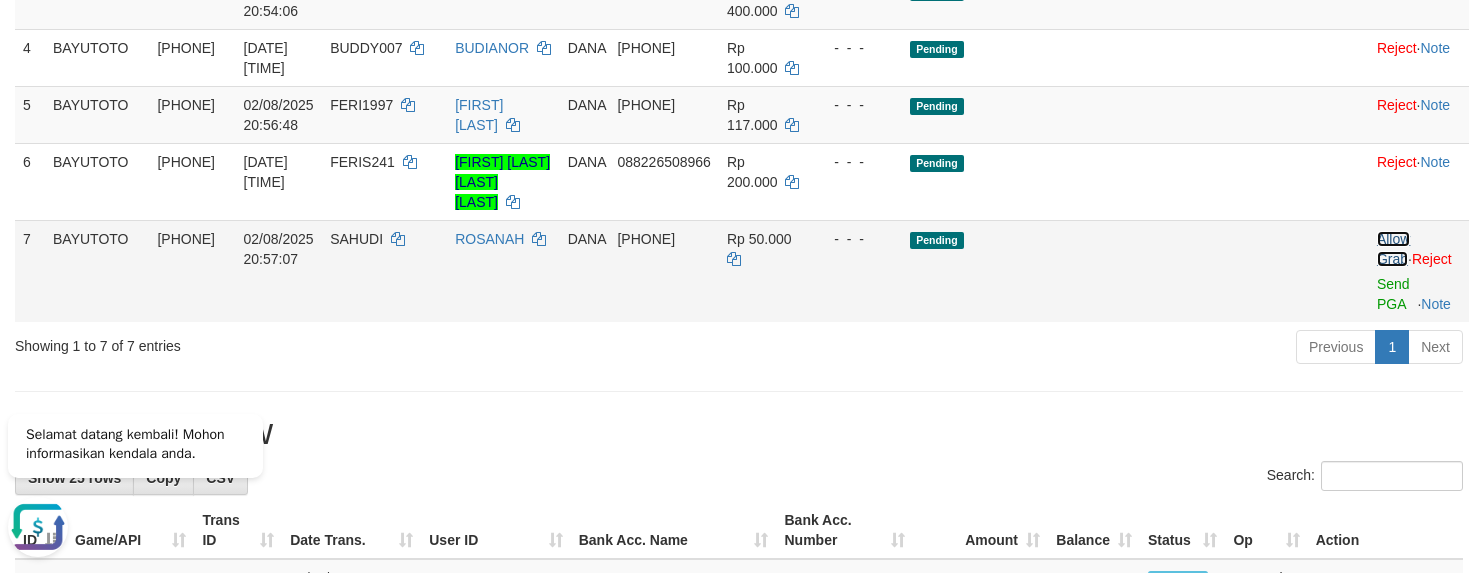 click on "Allow Grab" at bounding box center (1393, 249) 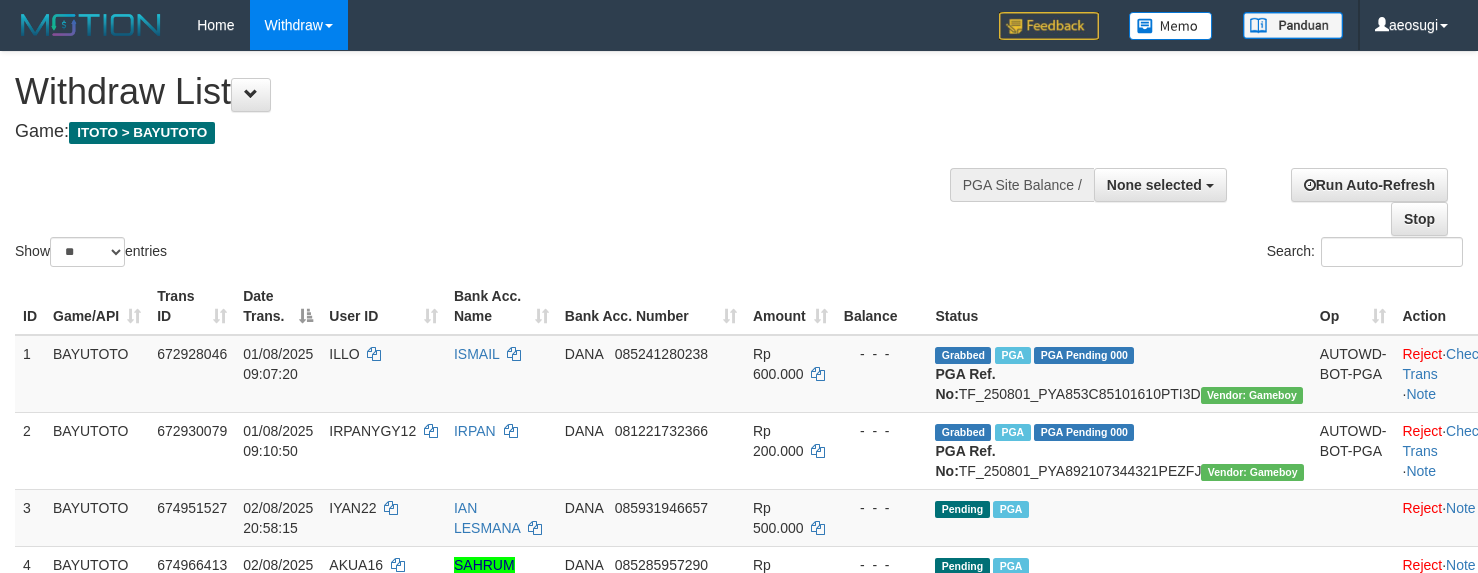 select 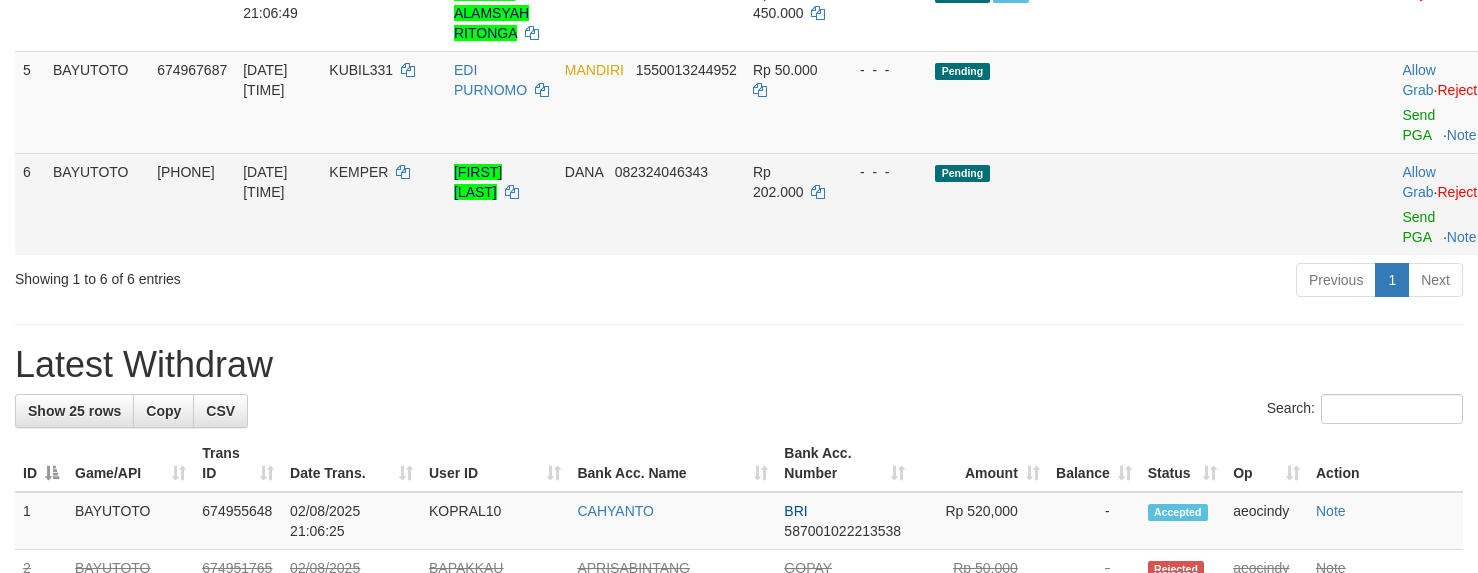 scroll, scrollTop: 517, scrollLeft: 0, axis: vertical 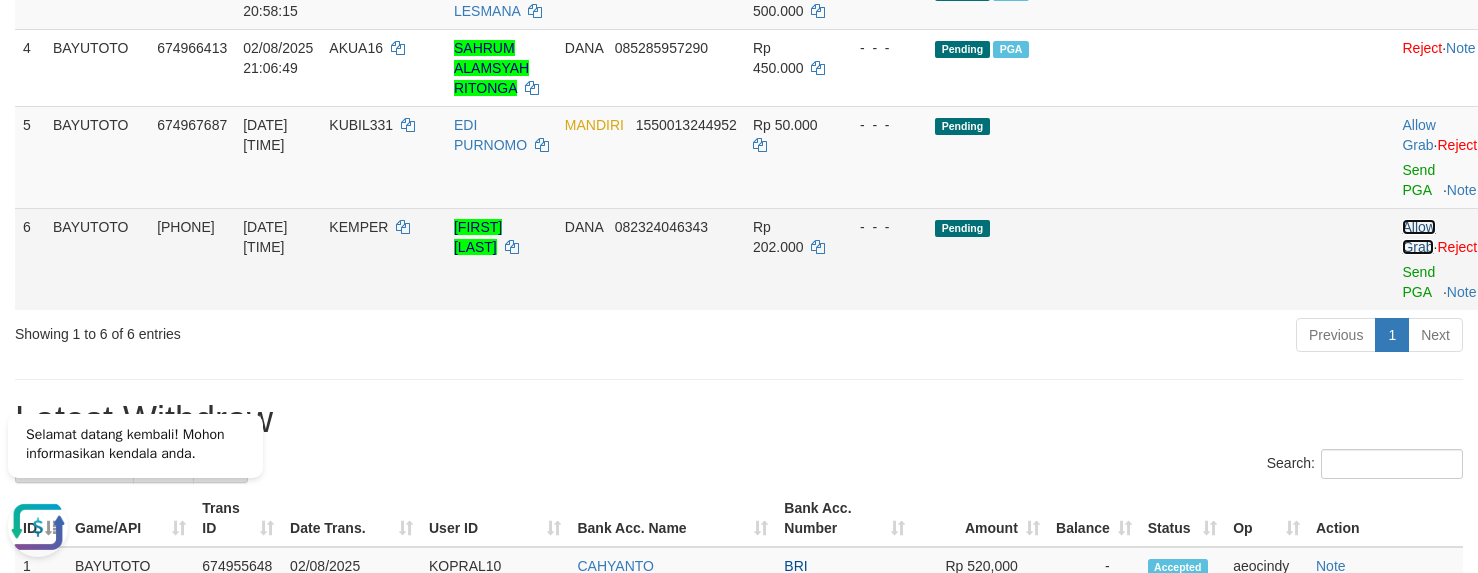 click on "Allow Grab" at bounding box center (1418, 237) 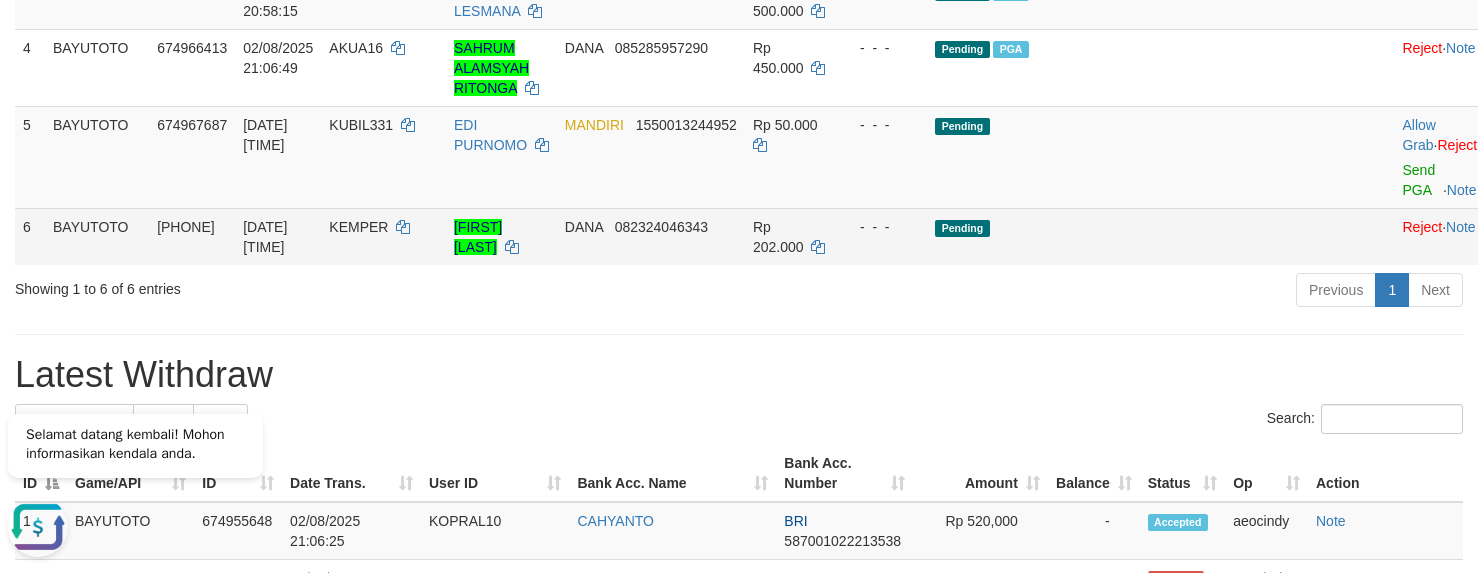 click on "KEMPER" at bounding box center [358, 227] 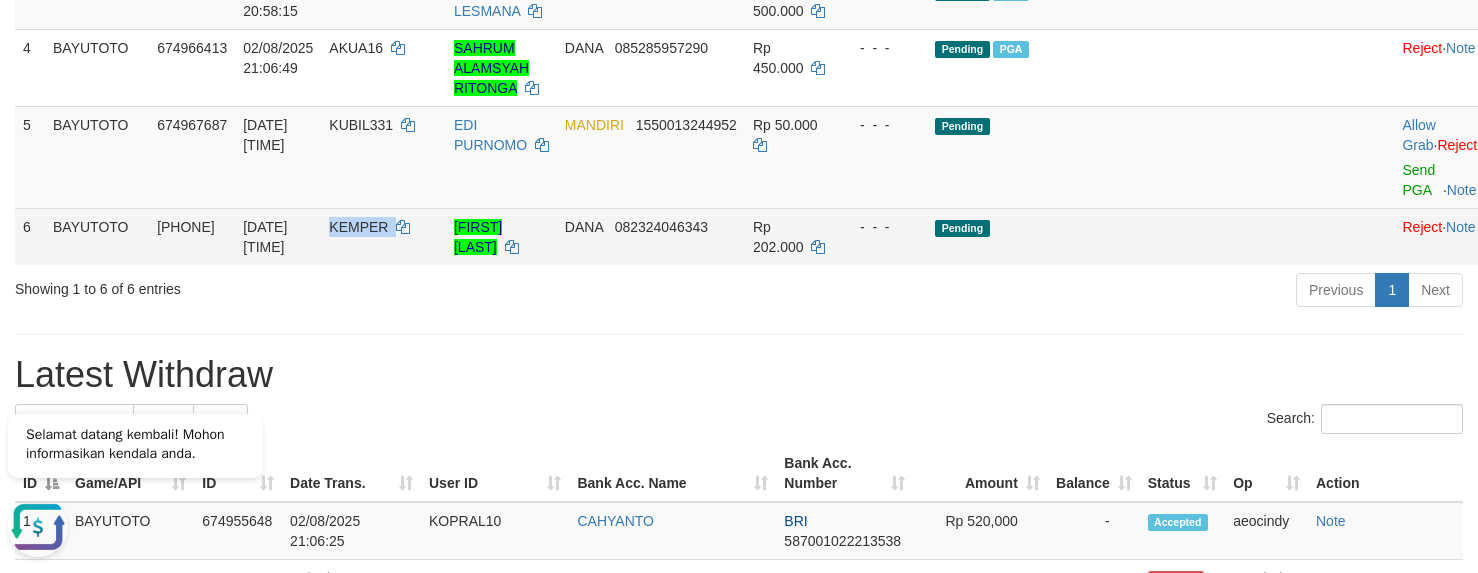 copy on "KEMPER" 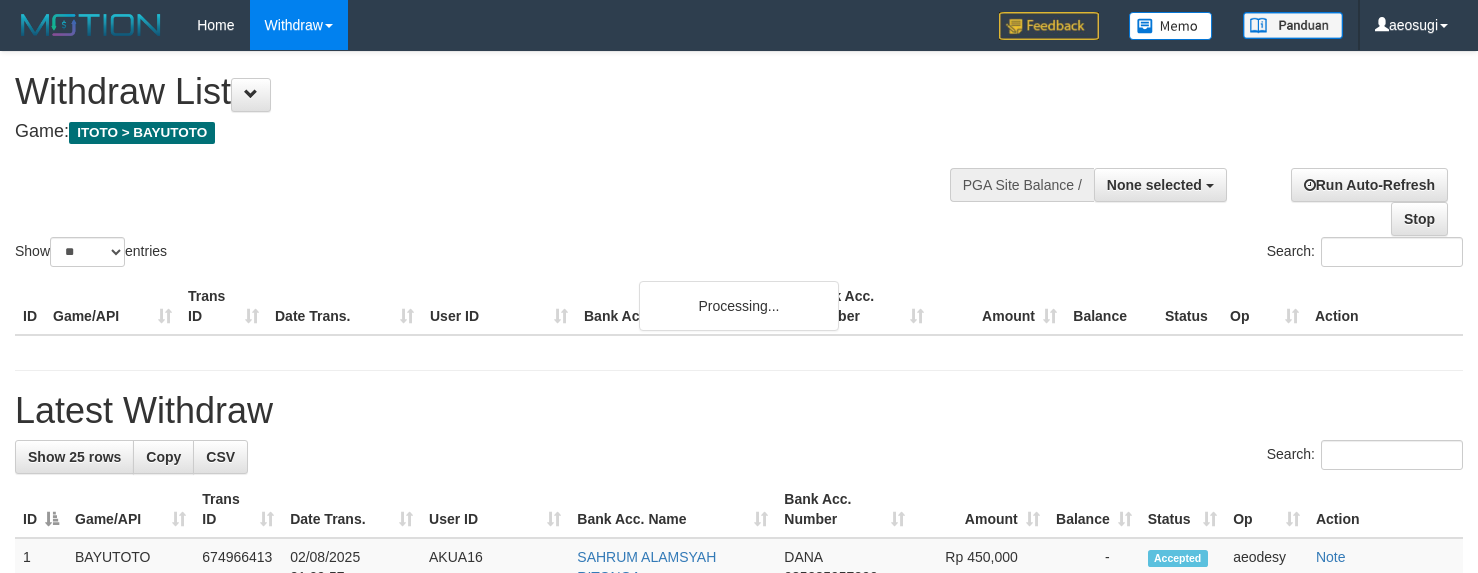 select 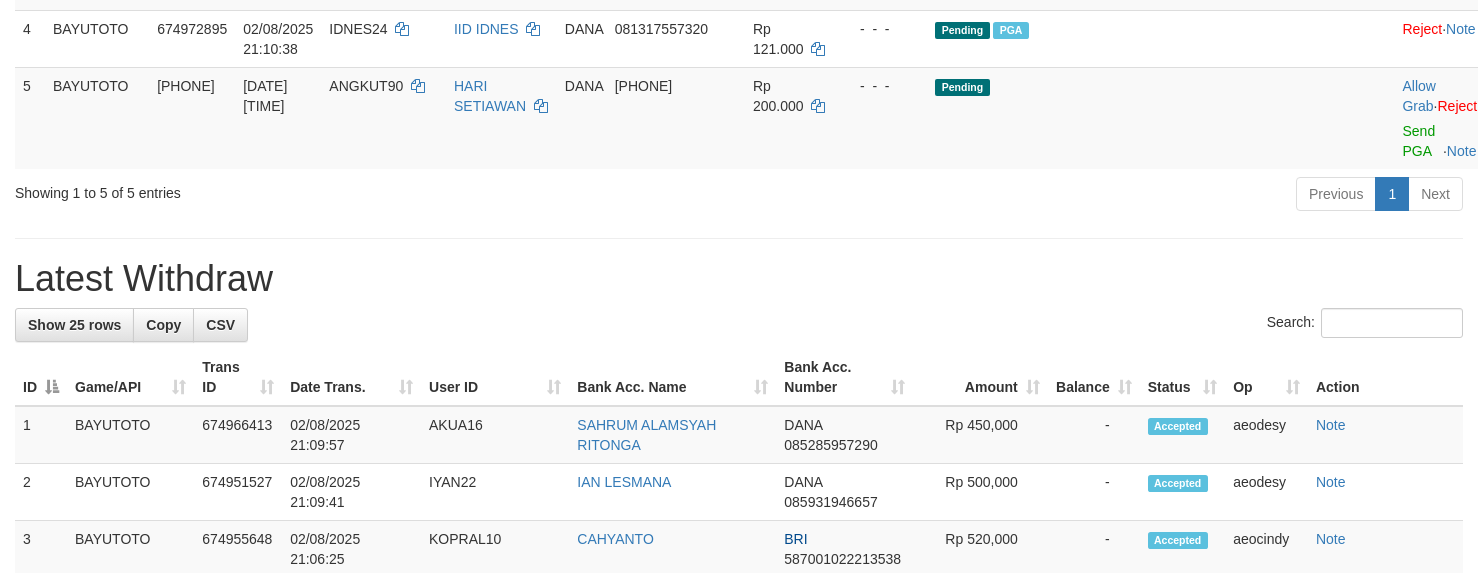 scroll, scrollTop: 472, scrollLeft: 0, axis: vertical 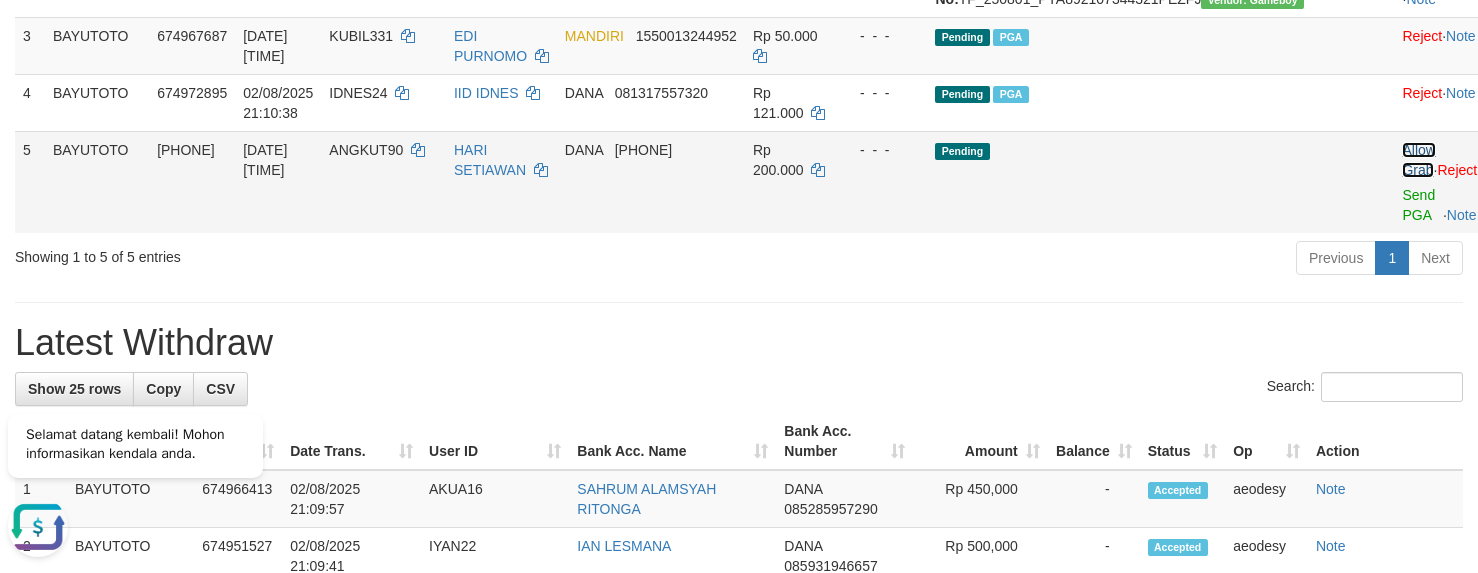 click on "Allow Grab" at bounding box center (1418, 160) 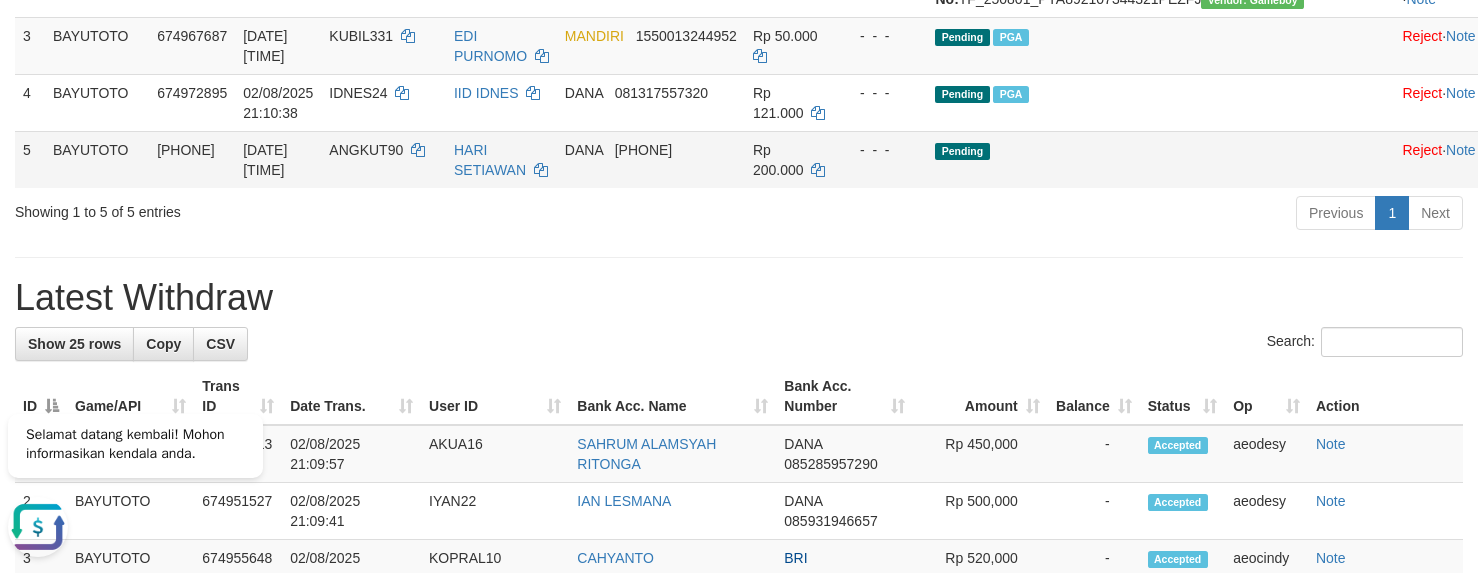 click on "ANGKUT90" at bounding box center [366, 150] 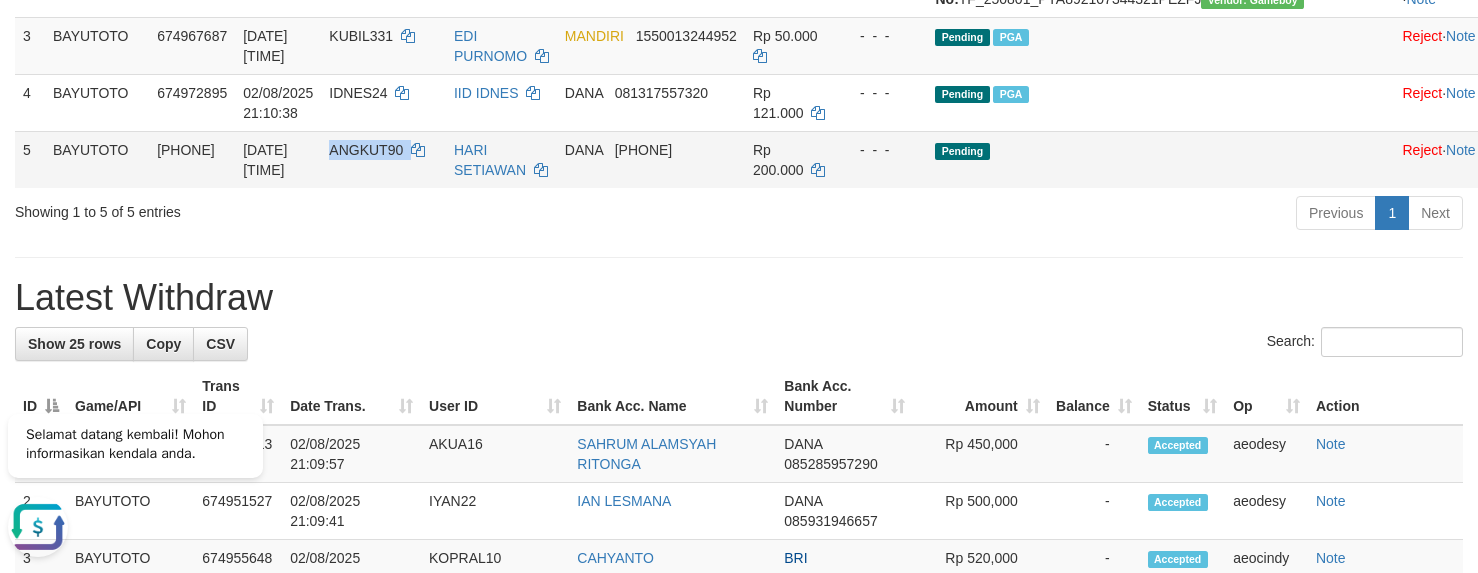 copy on "ANGKUT90" 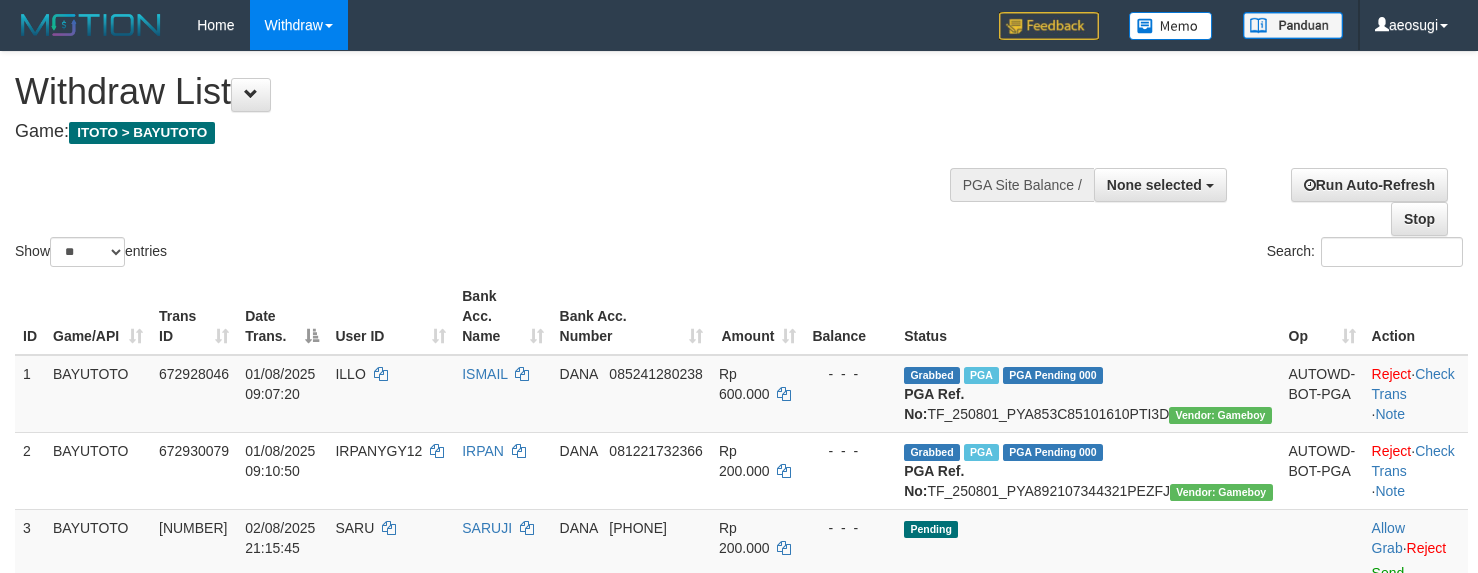 select 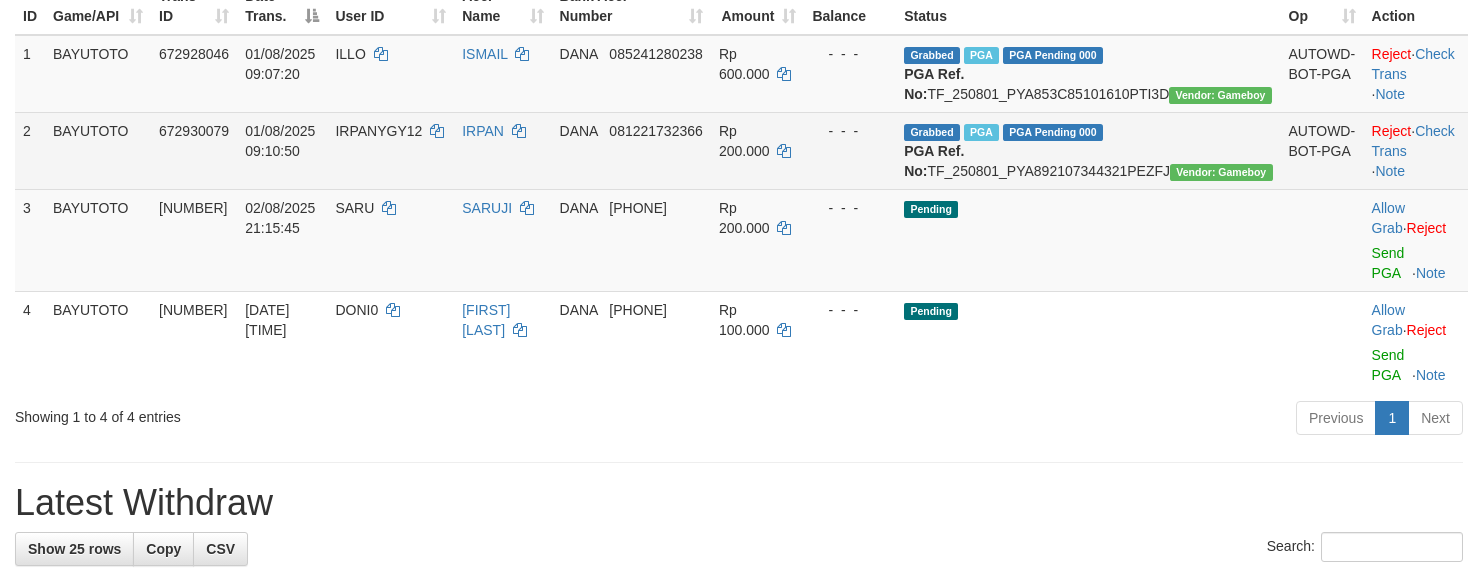 scroll, scrollTop: 172, scrollLeft: 0, axis: vertical 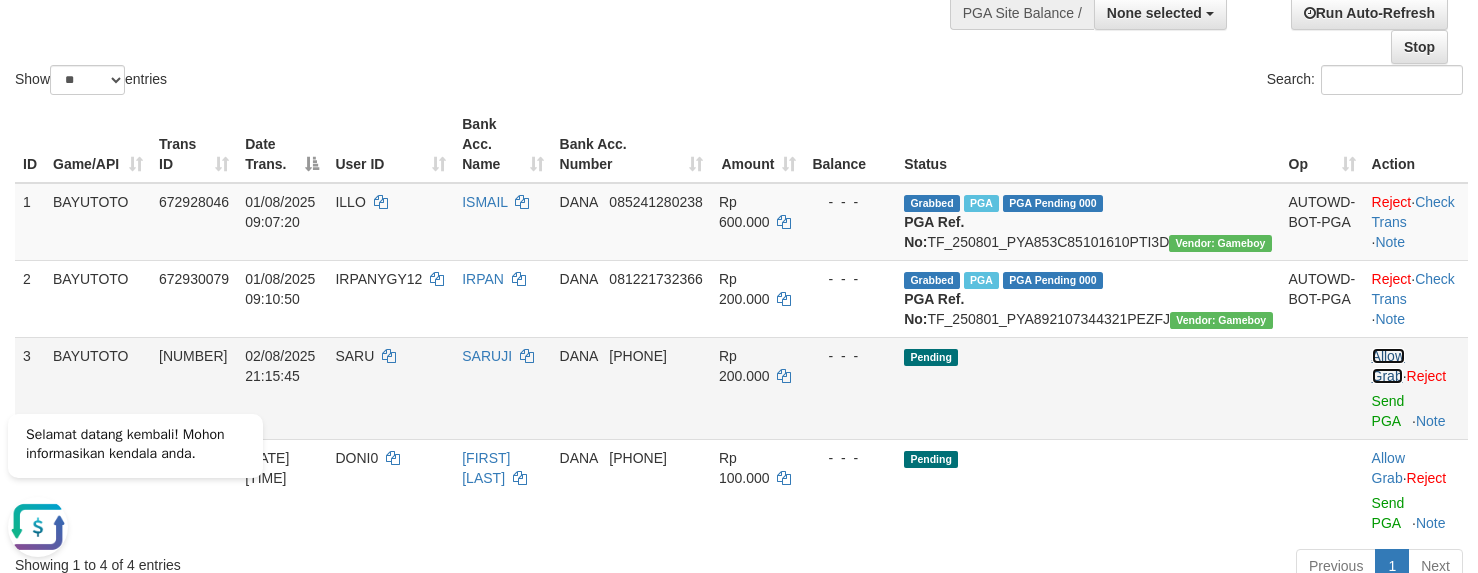 click on "Allow Grab" at bounding box center [1388, 366] 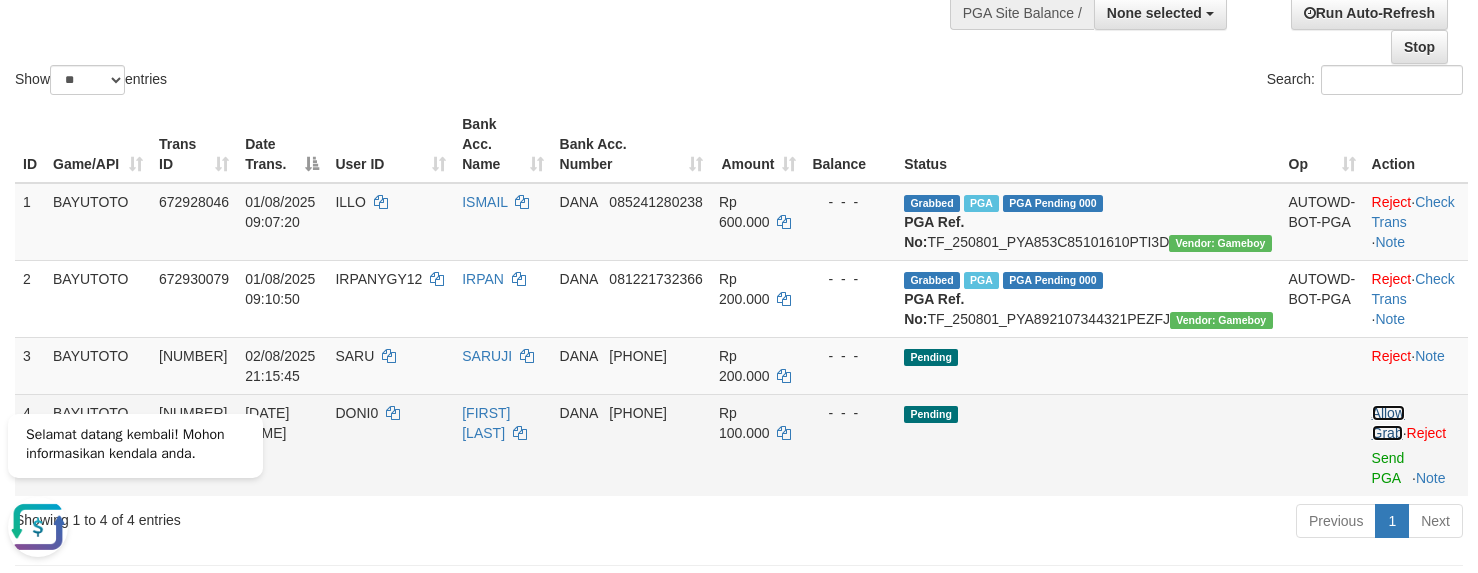 click on "Allow Grab" at bounding box center [1388, 423] 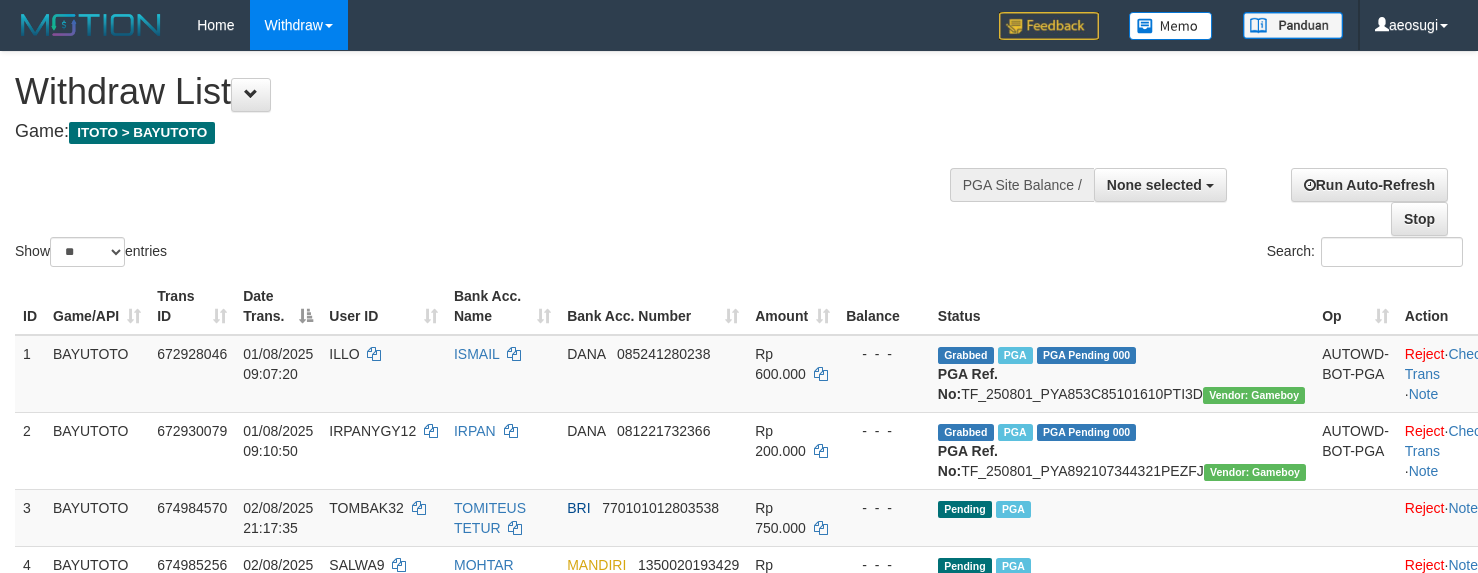 select 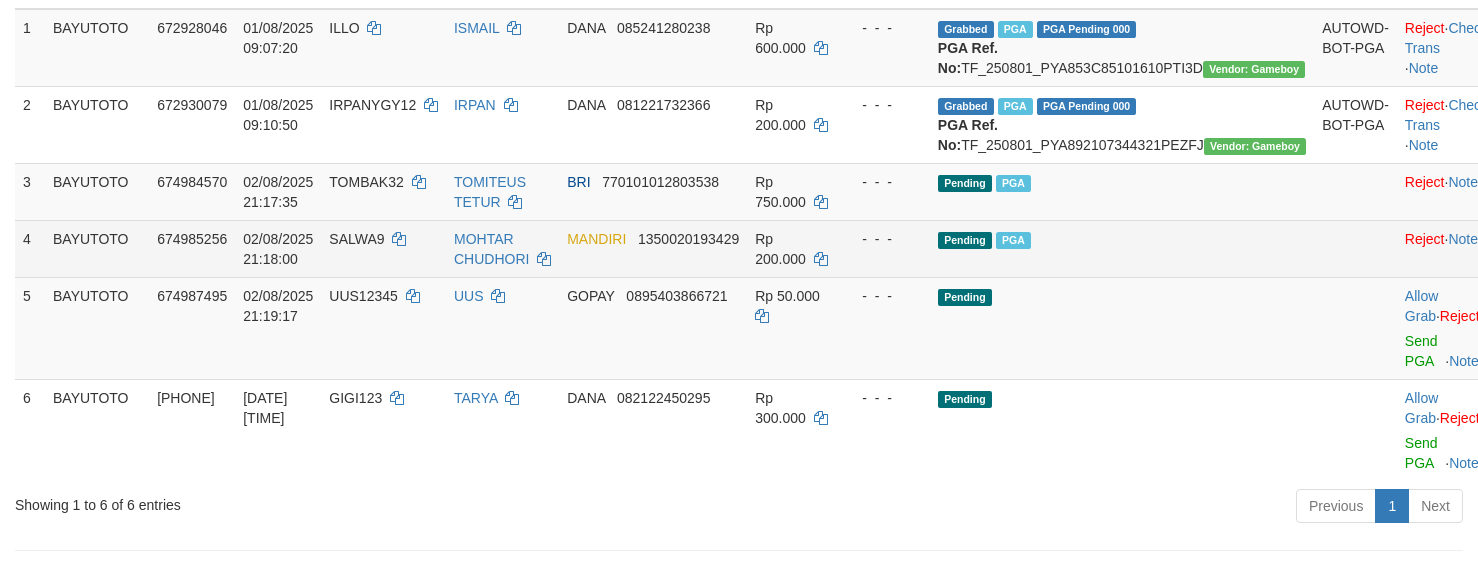 scroll, scrollTop: 372, scrollLeft: 0, axis: vertical 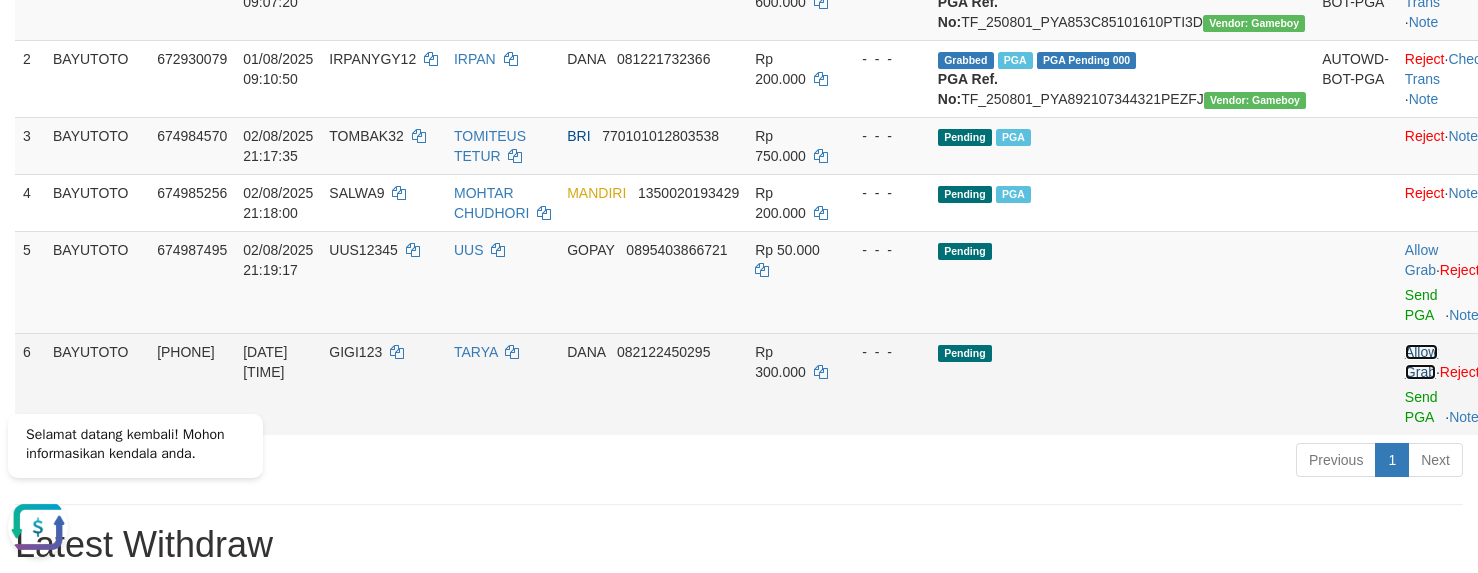 click on "Allow Grab" at bounding box center [1421, 362] 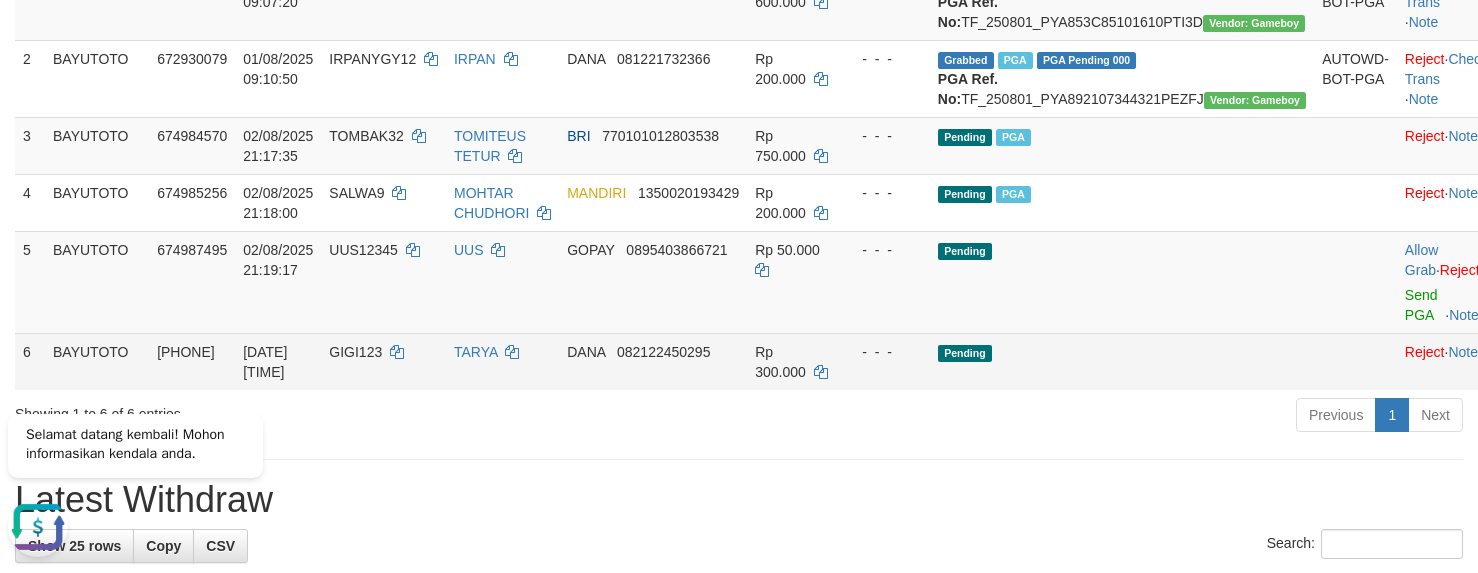 click on "GIGI123" at bounding box center (355, 352) 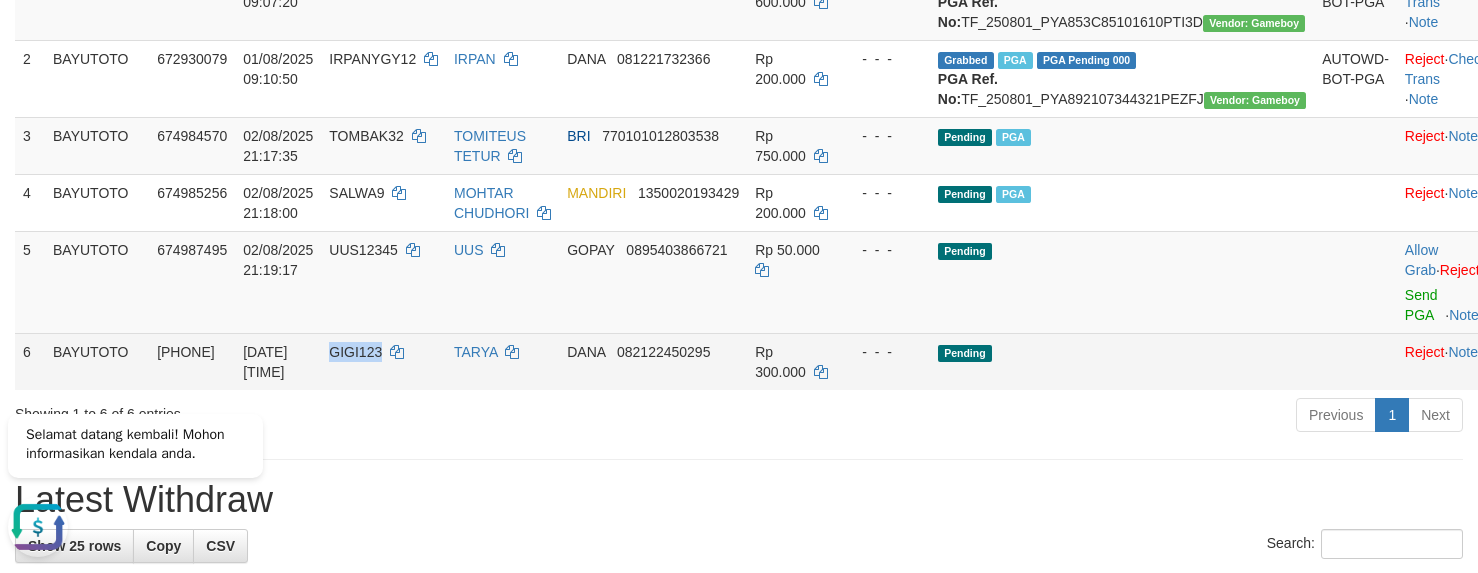 click on "GIGI123" at bounding box center [355, 352] 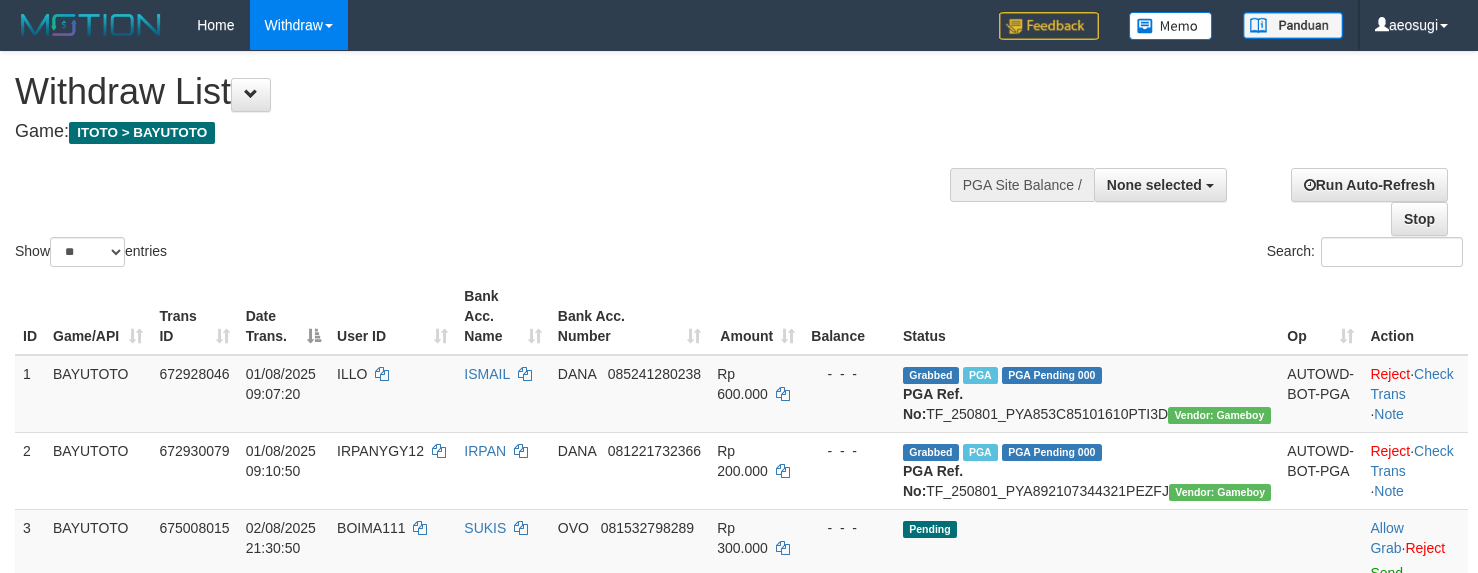 select 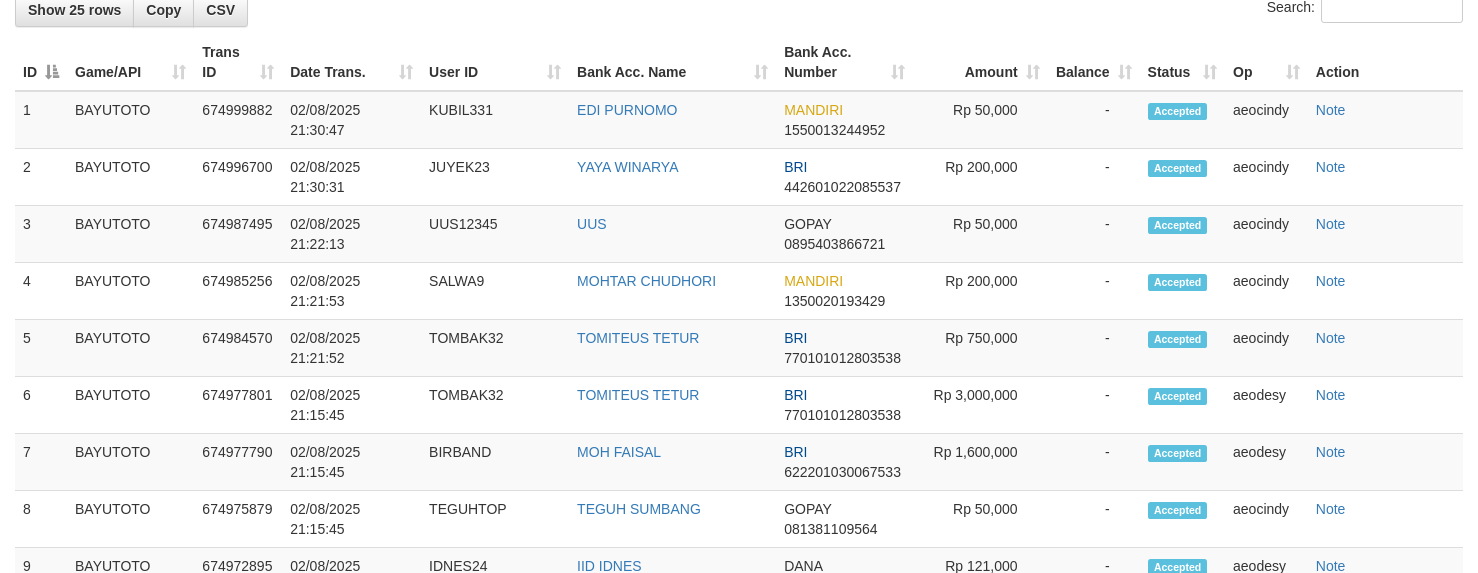 scroll, scrollTop: 372, scrollLeft: 0, axis: vertical 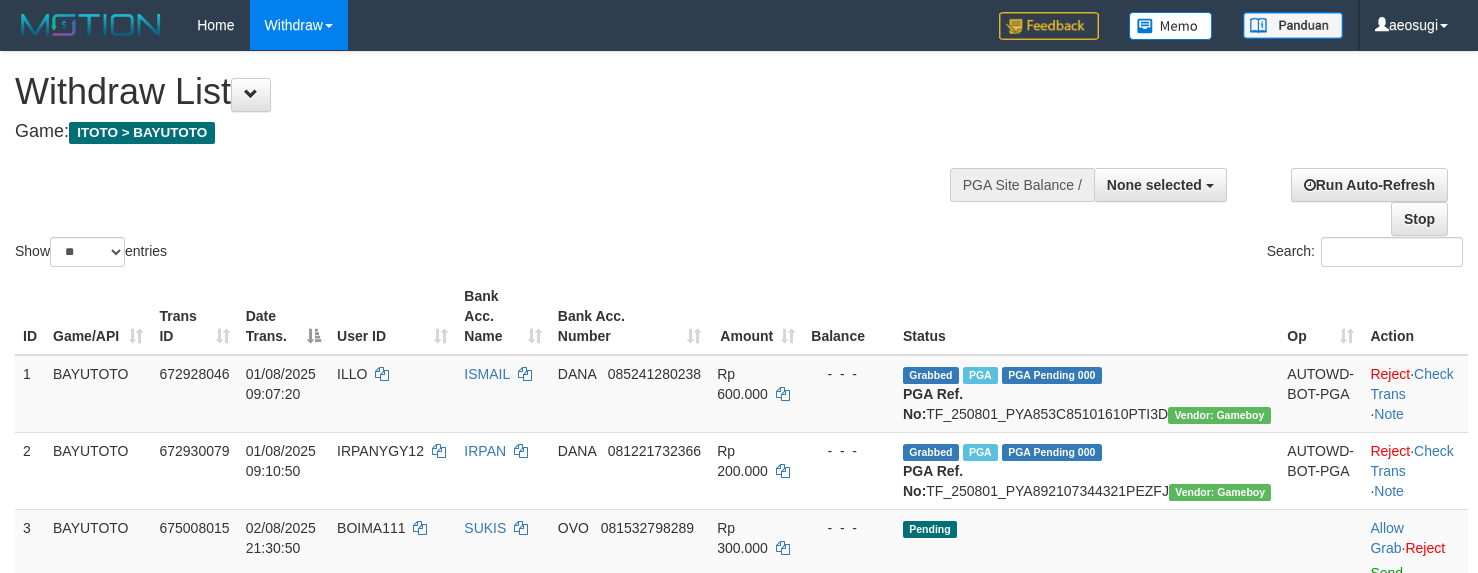 select 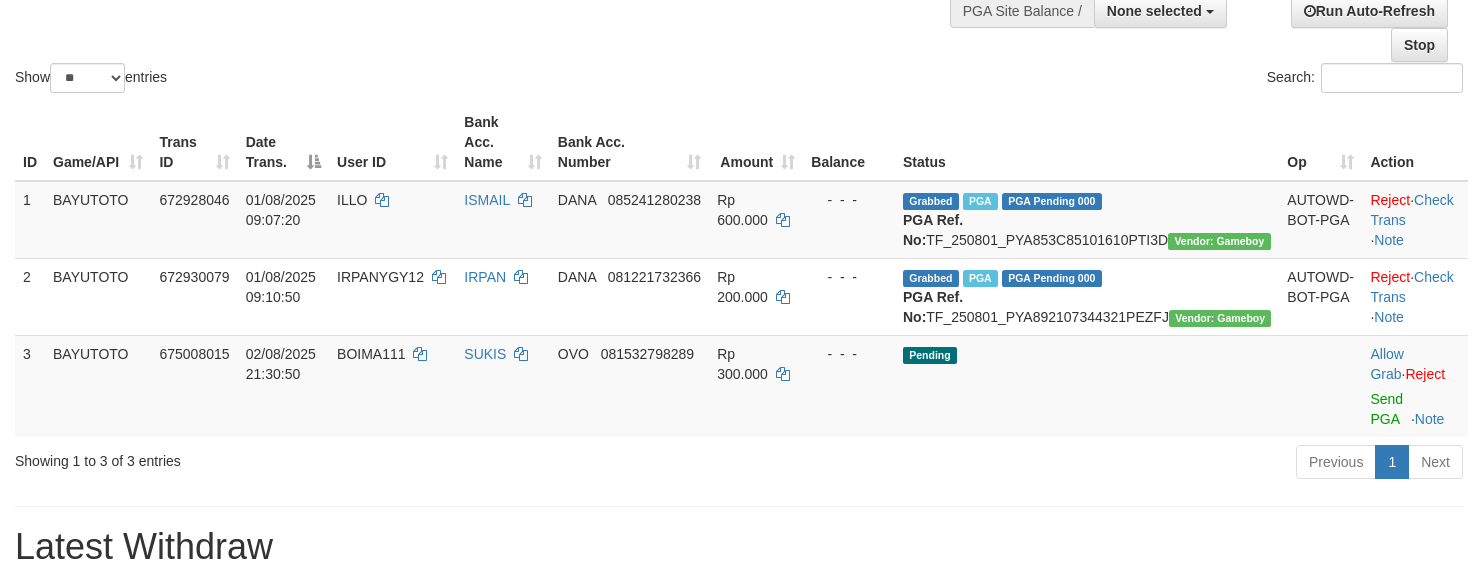 scroll, scrollTop: 172, scrollLeft: 0, axis: vertical 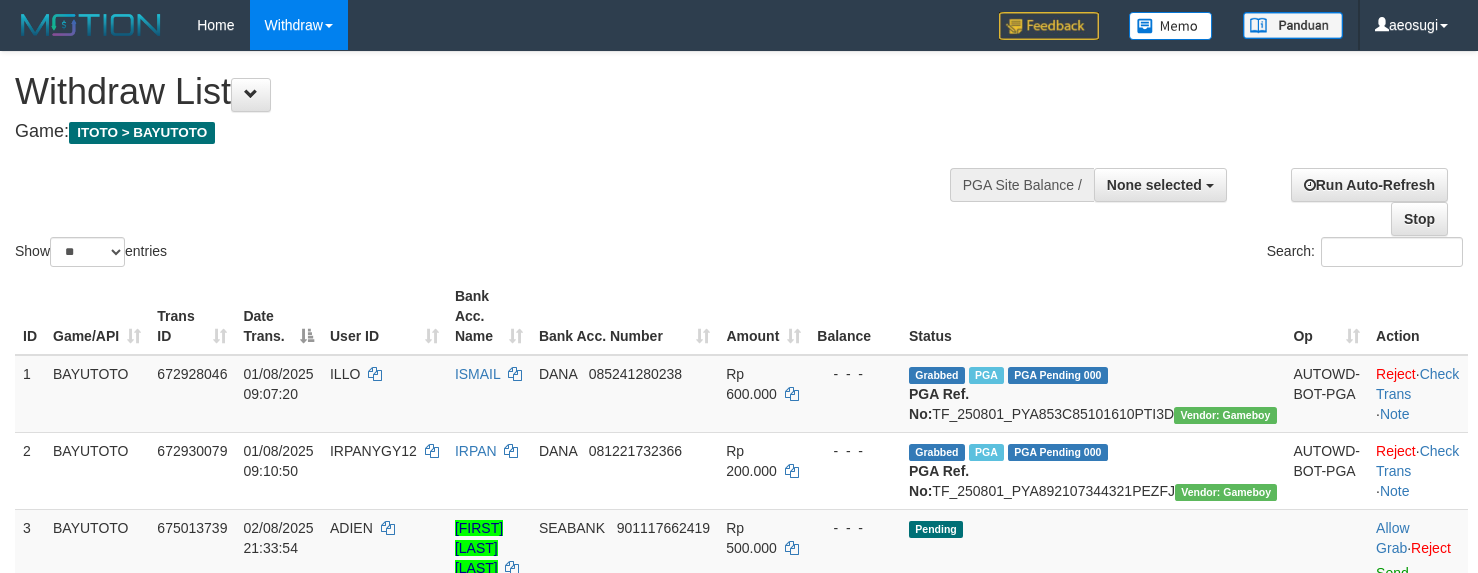 select 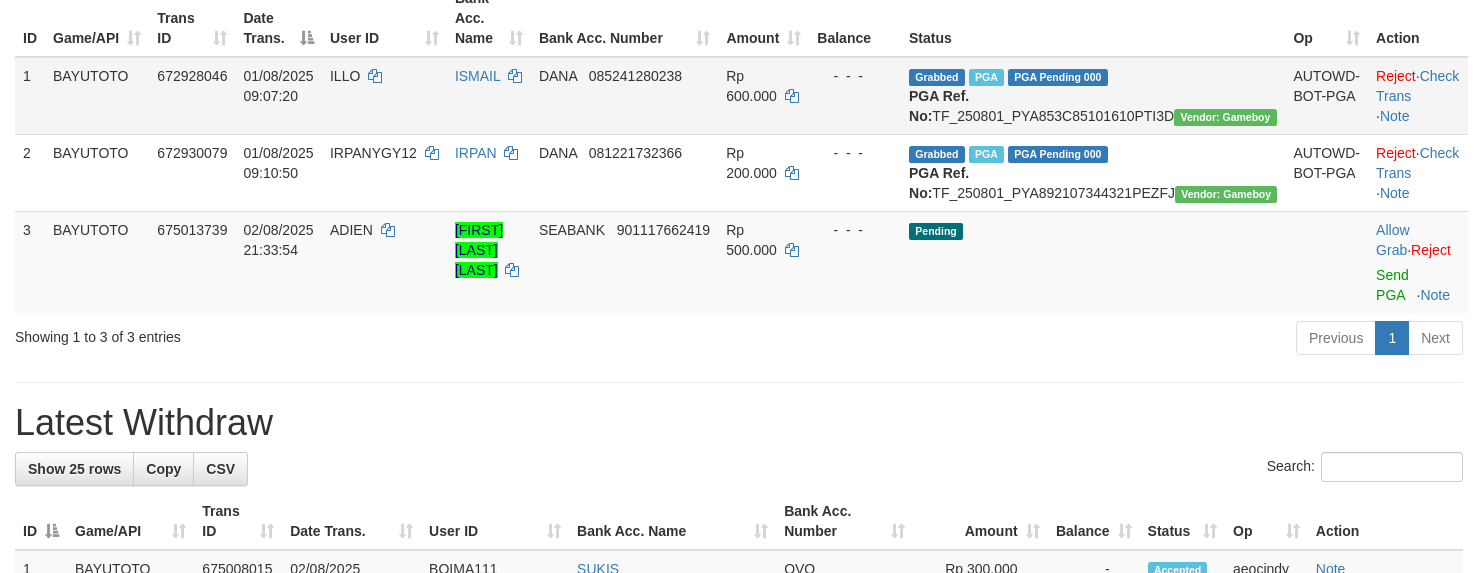 scroll, scrollTop: 300, scrollLeft: 0, axis: vertical 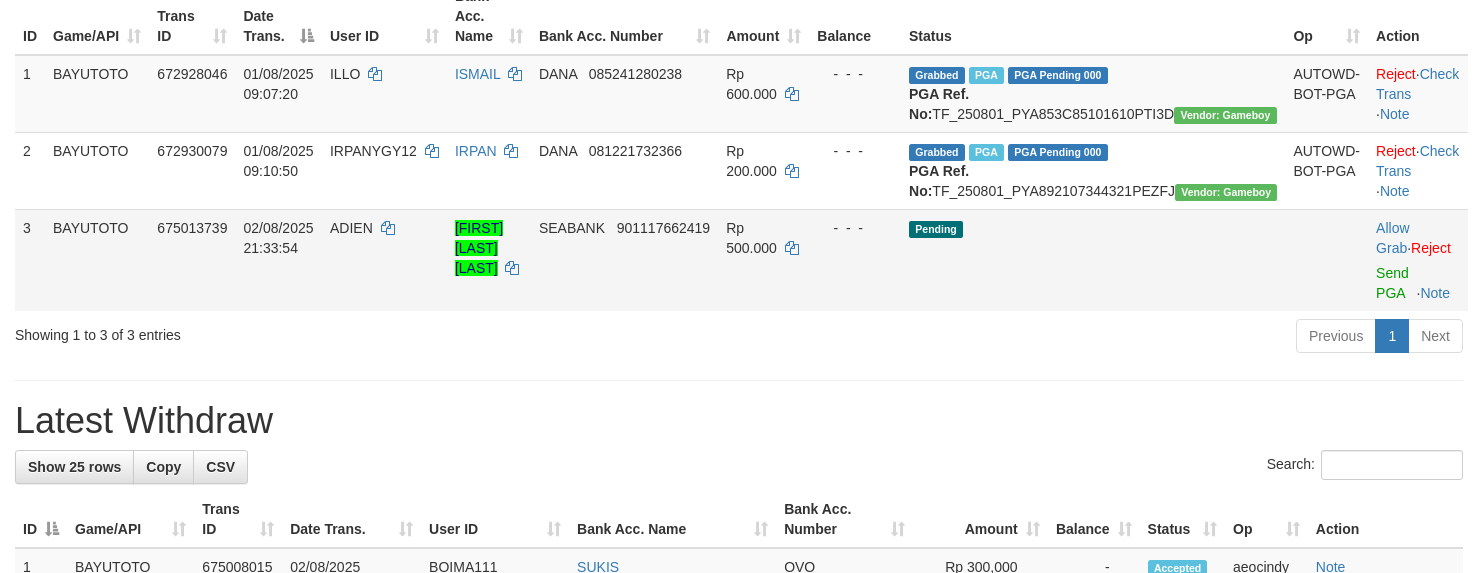 click on "Allow Grab   ·    Reject Send PGA     ·    Note" at bounding box center [1418, 260] 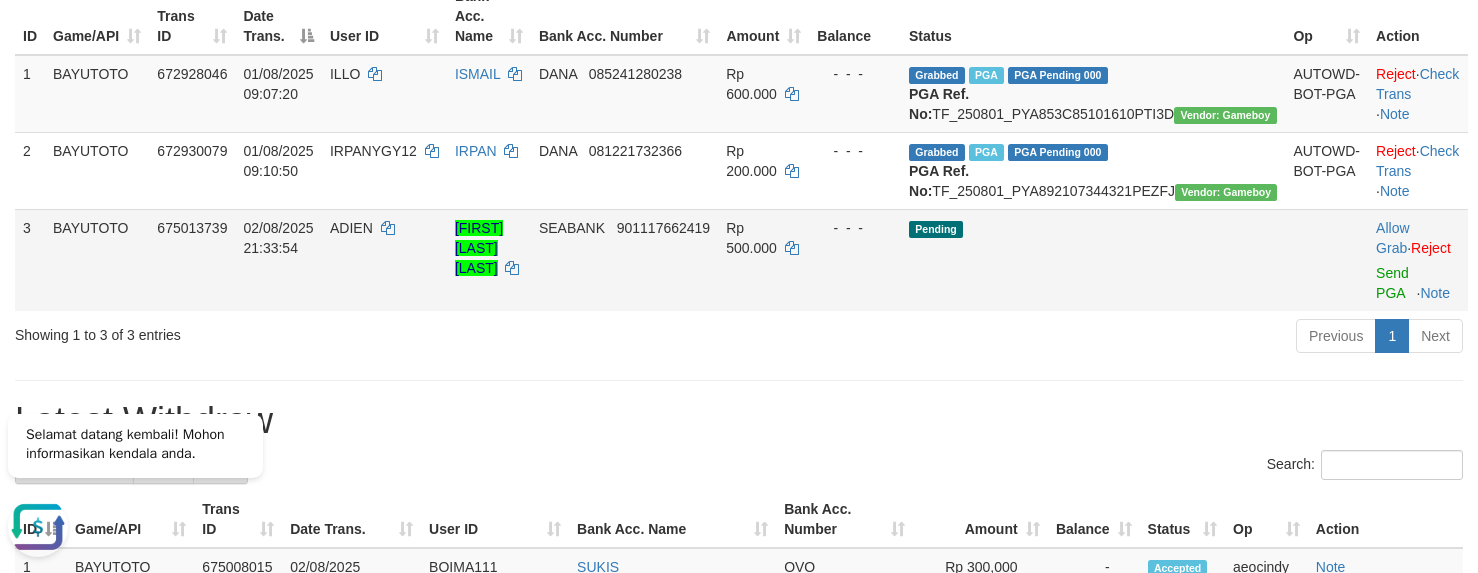 scroll, scrollTop: 0, scrollLeft: 0, axis: both 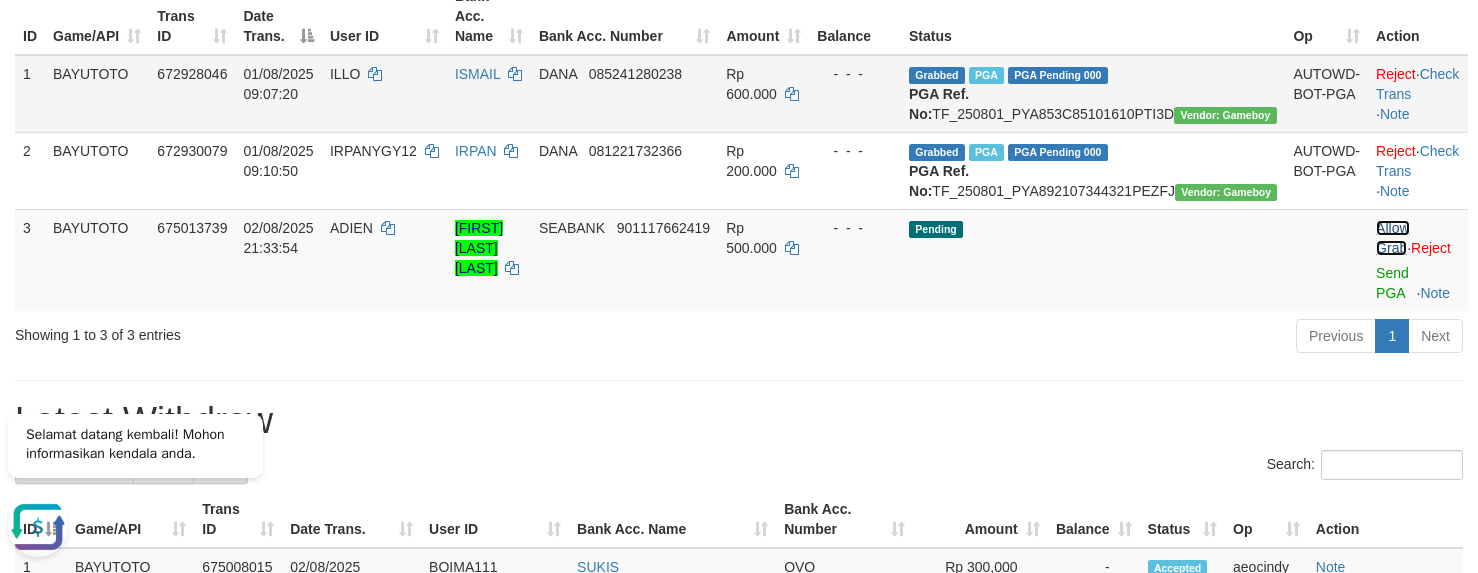 drag, startPoint x: 1348, startPoint y: 266, endPoint x: 844, endPoint y: 72, distance: 540.04816 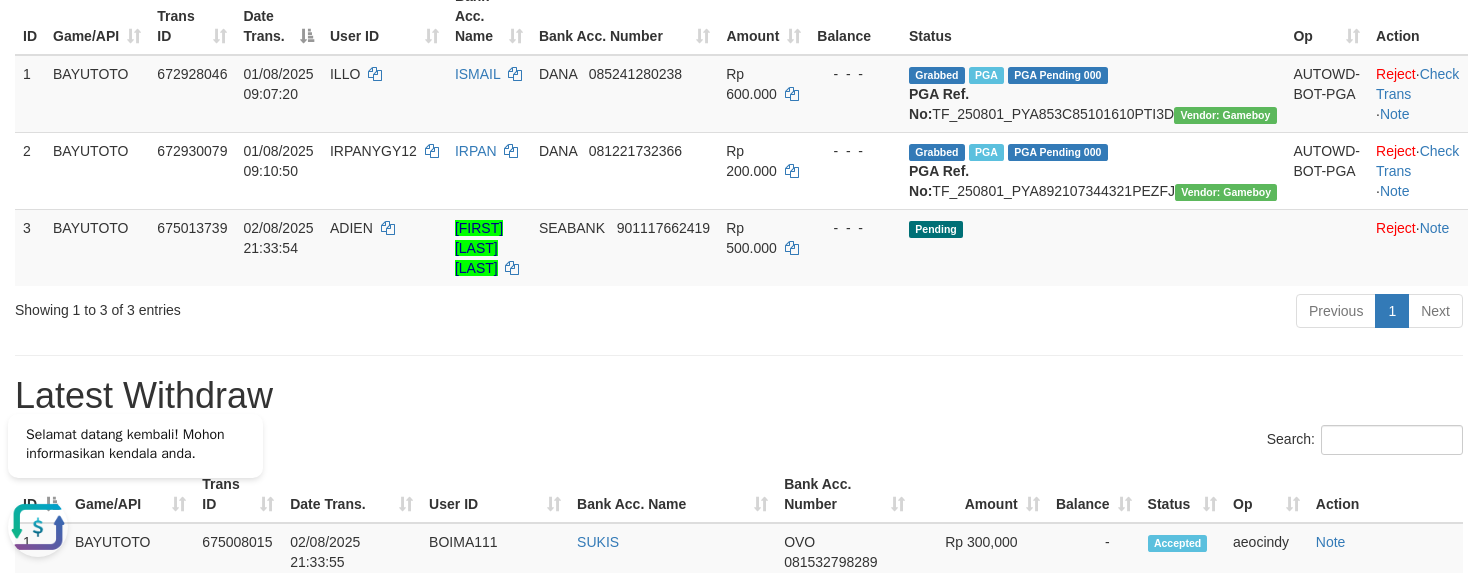 click on "Latest Withdraw" at bounding box center (739, 396) 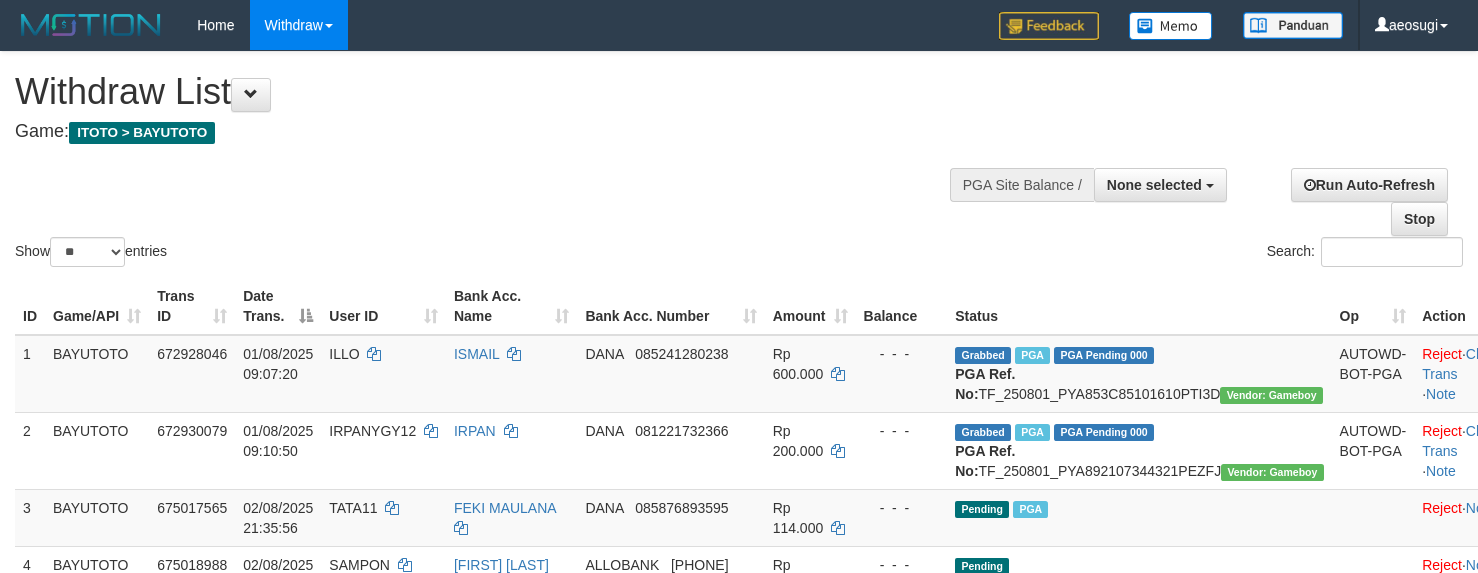 select 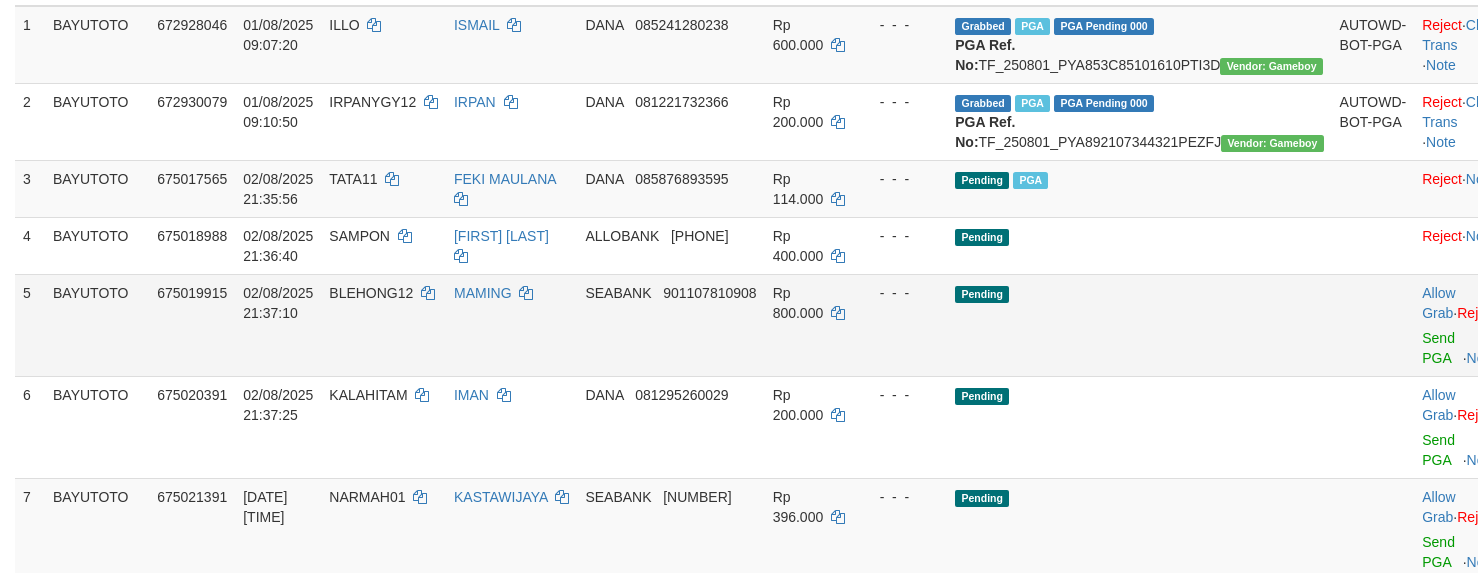 scroll, scrollTop: 508, scrollLeft: 0, axis: vertical 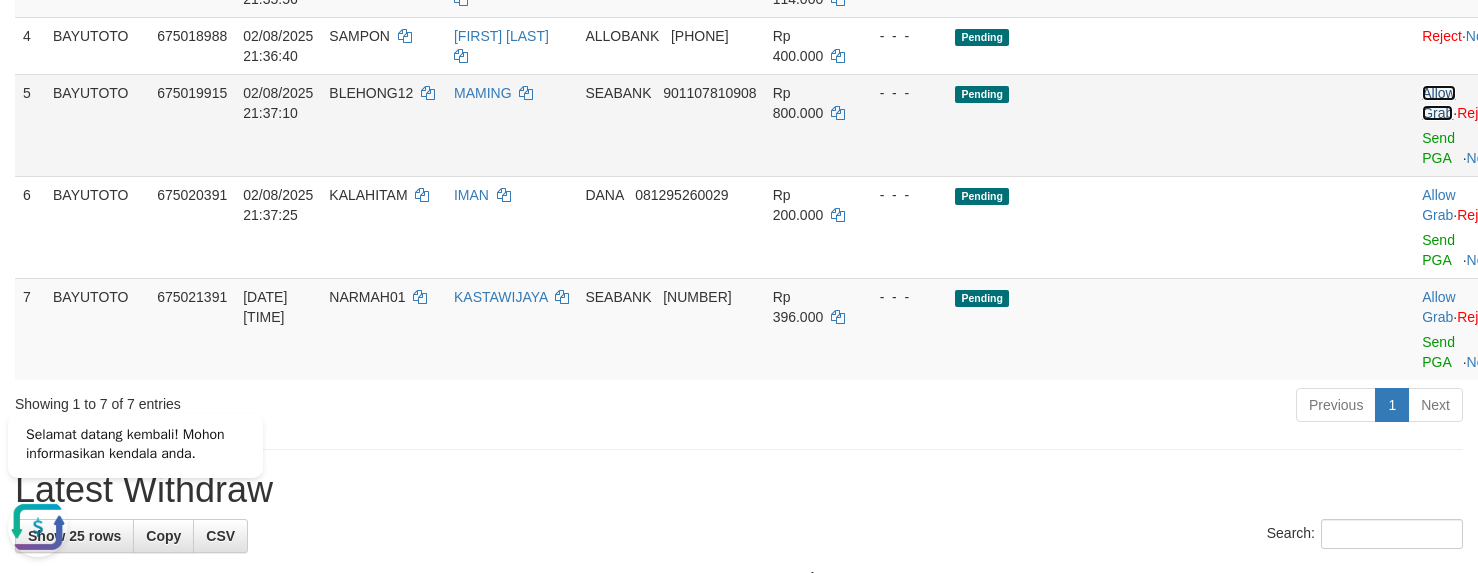 click on "Allow Grab" at bounding box center [1438, 103] 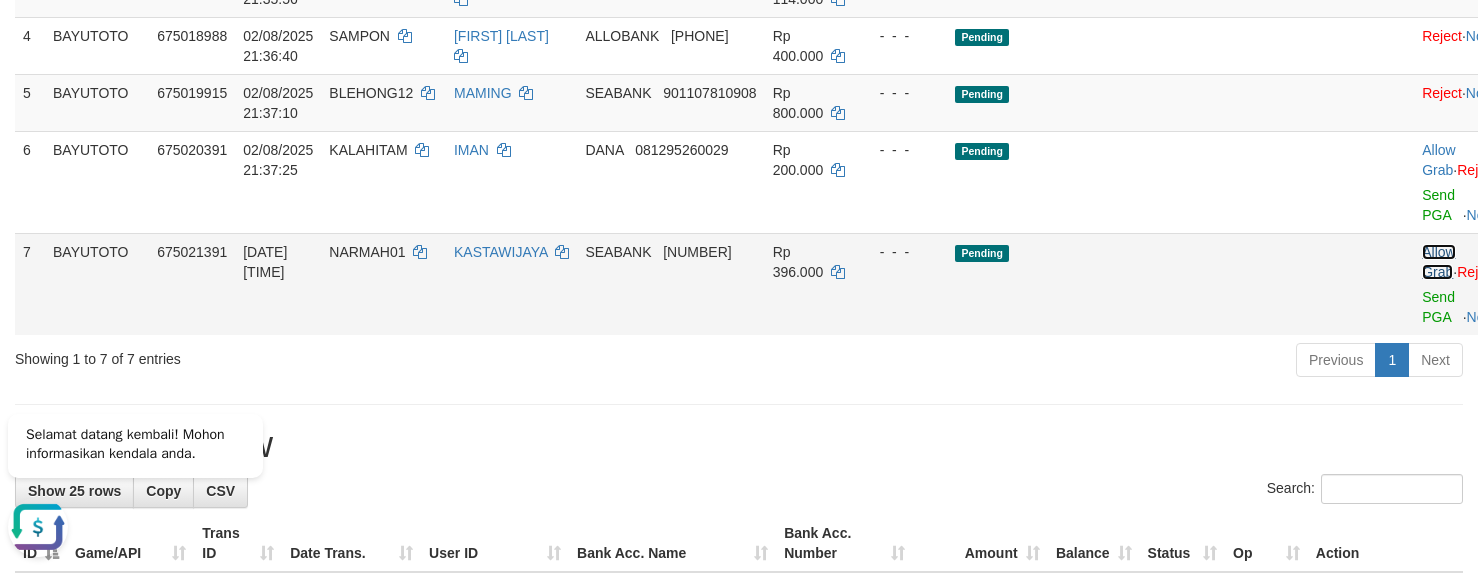 click on "Allow Grab" at bounding box center (1438, 262) 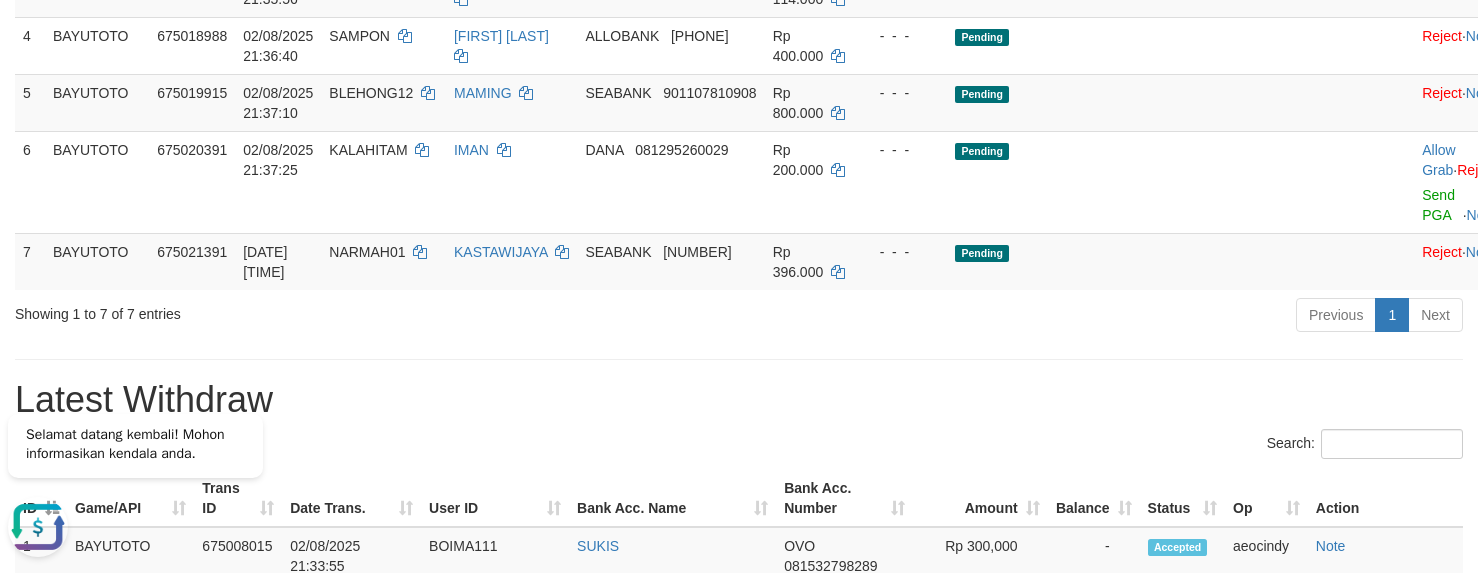 click on "Previous 1 Next" at bounding box center (1047, 317) 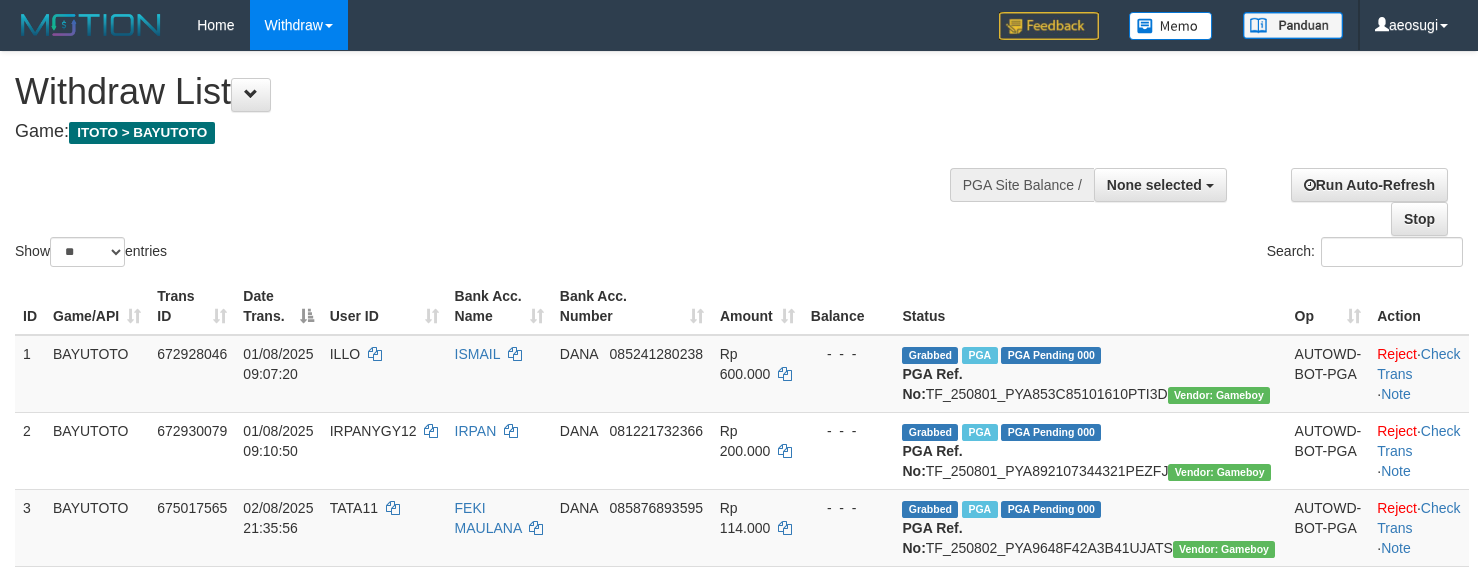 select 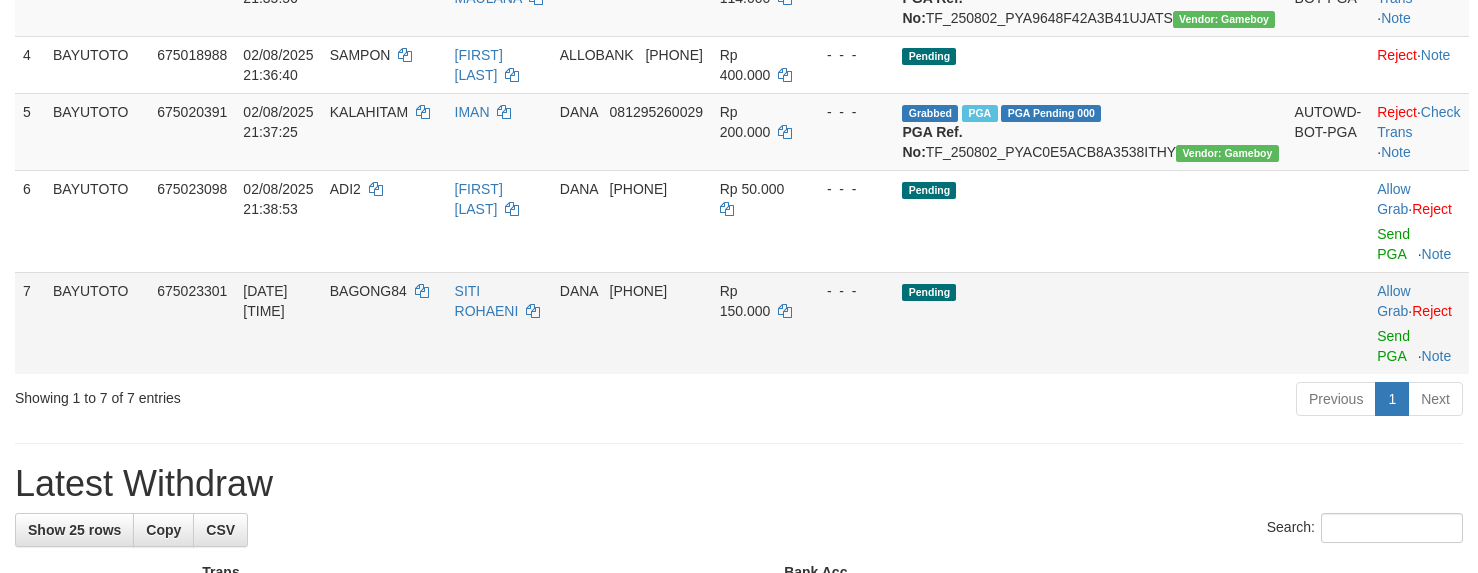 scroll, scrollTop: 484, scrollLeft: 0, axis: vertical 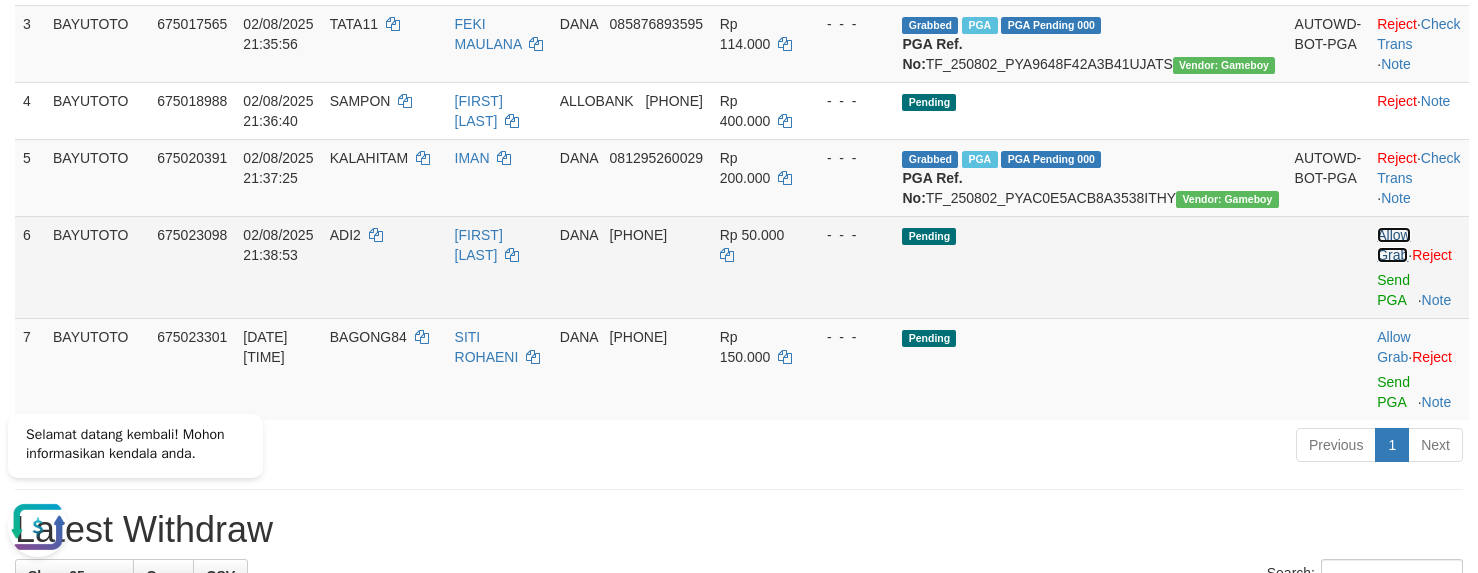 click on "Allow Grab" at bounding box center (1393, 245) 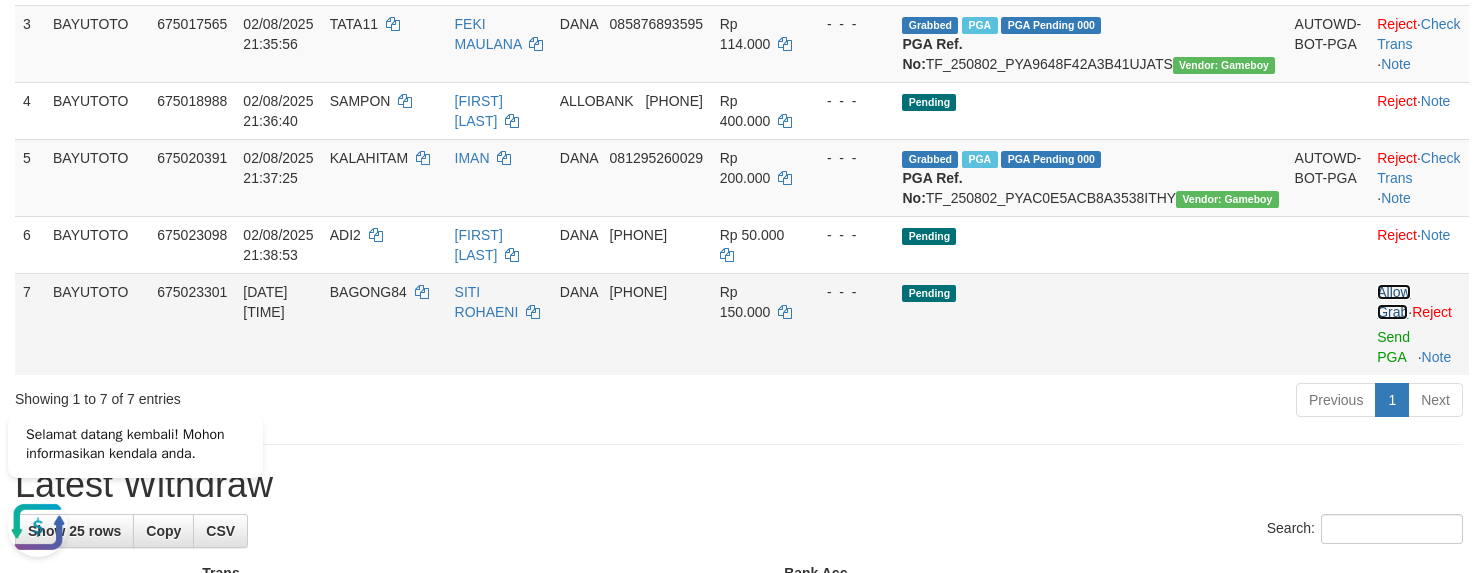 click on "Allow Grab" at bounding box center [1393, 302] 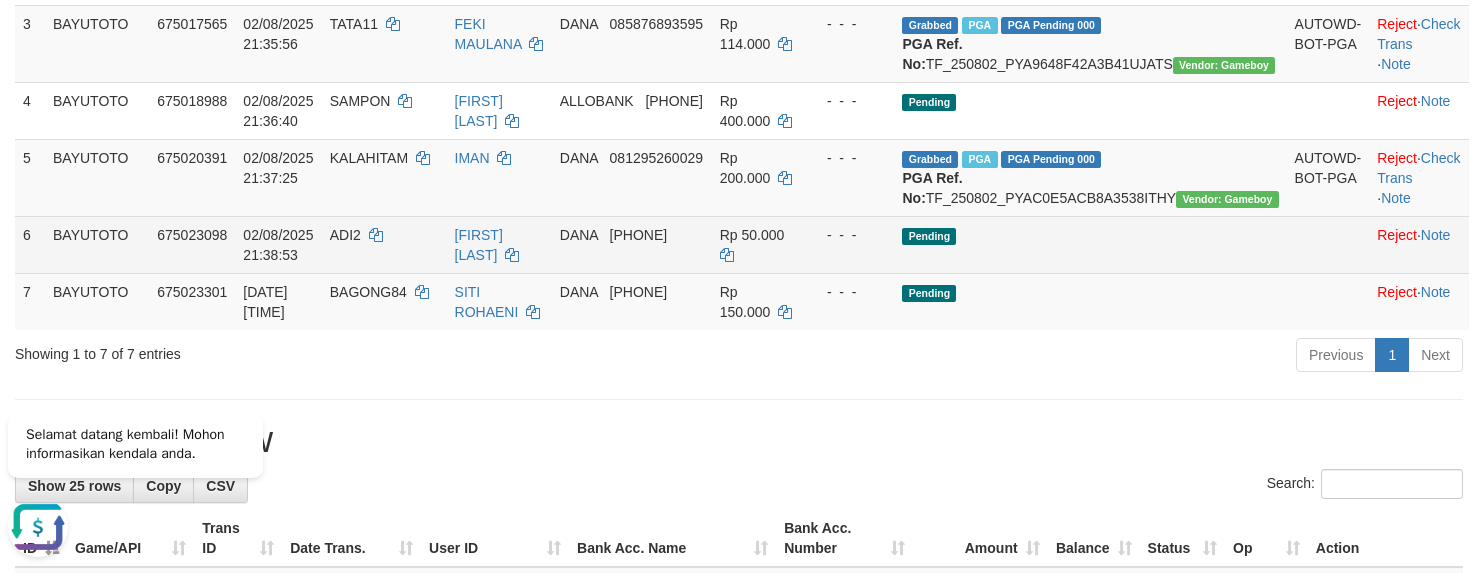 click on "ADI2" at bounding box center [345, 235] 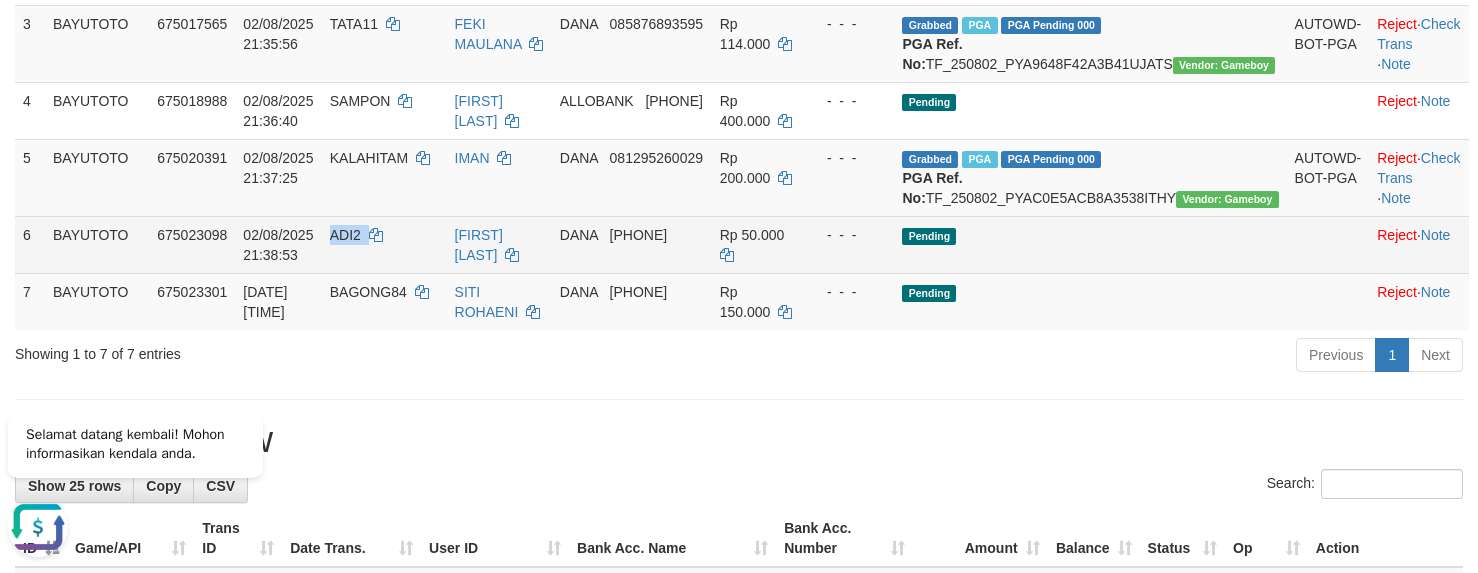 copy on "ADI2" 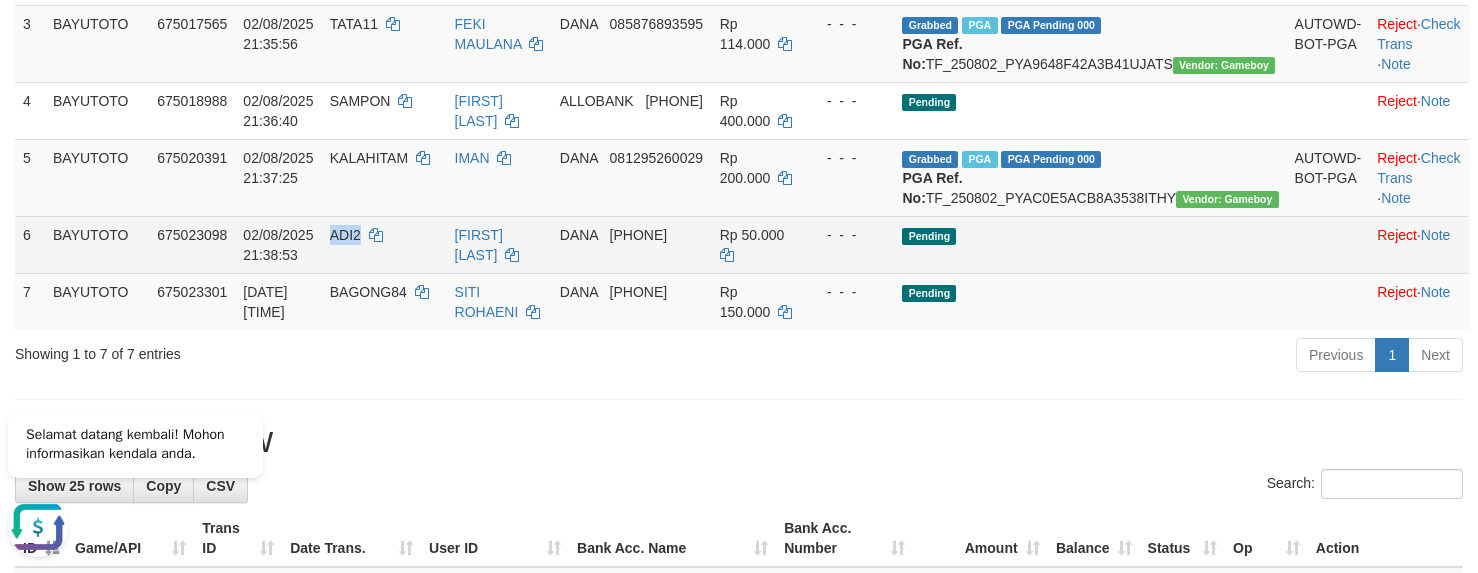 copy on "ADI2" 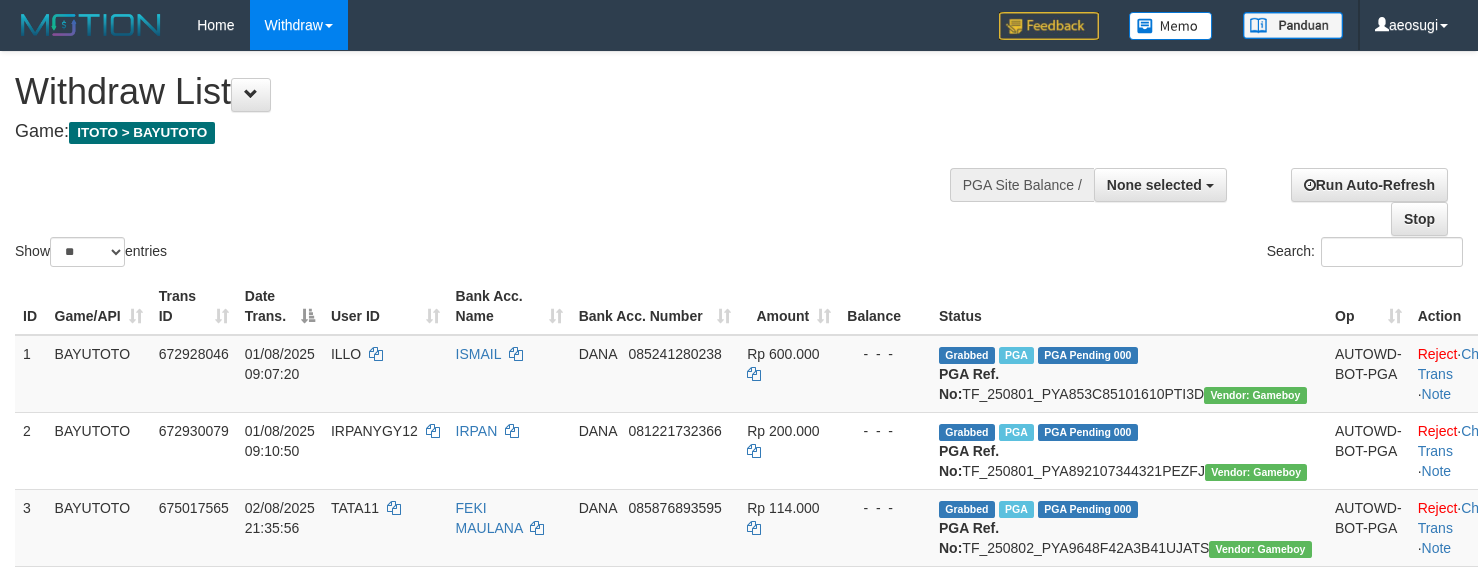 select 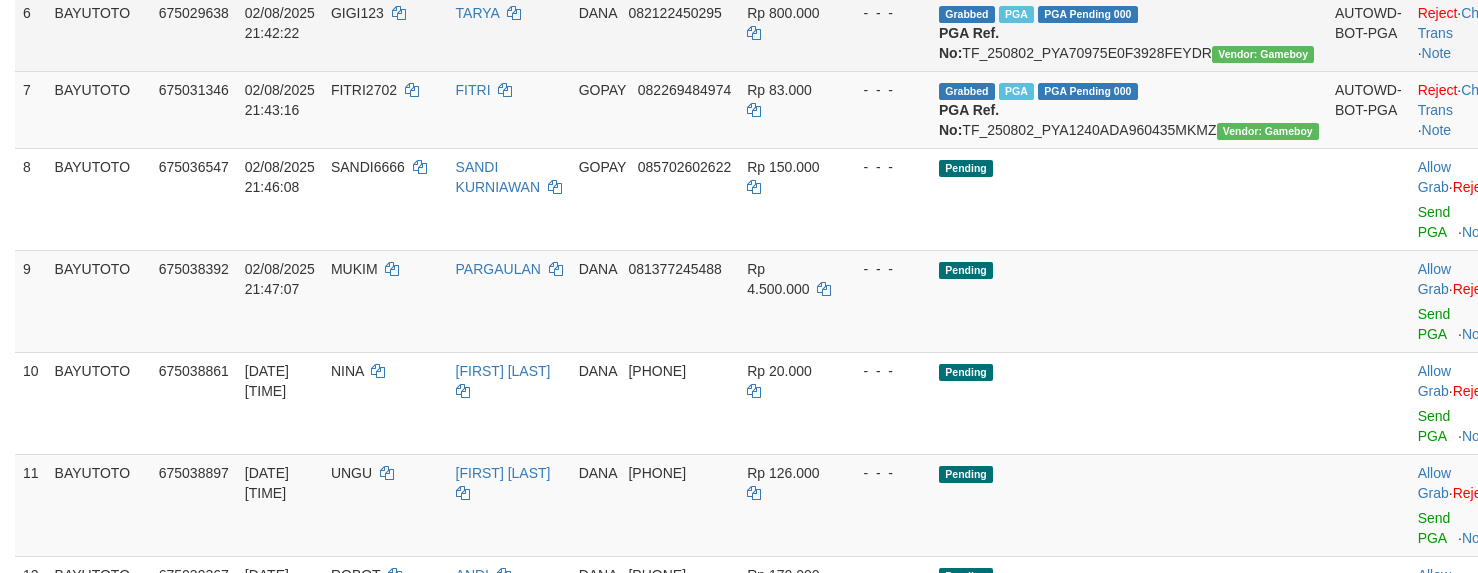 scroll, scrollTop: 784, scrollLeft: 0, axis: vertical 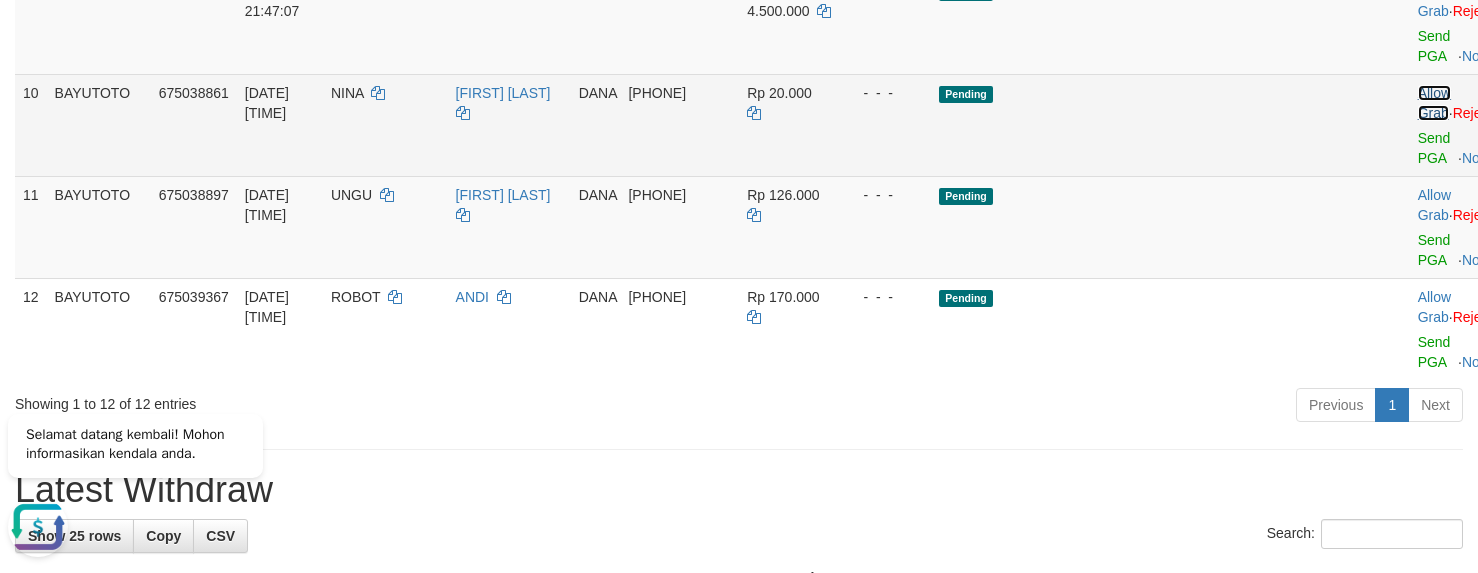 click on "Allow Grab" at bounding box center [1434, 103] 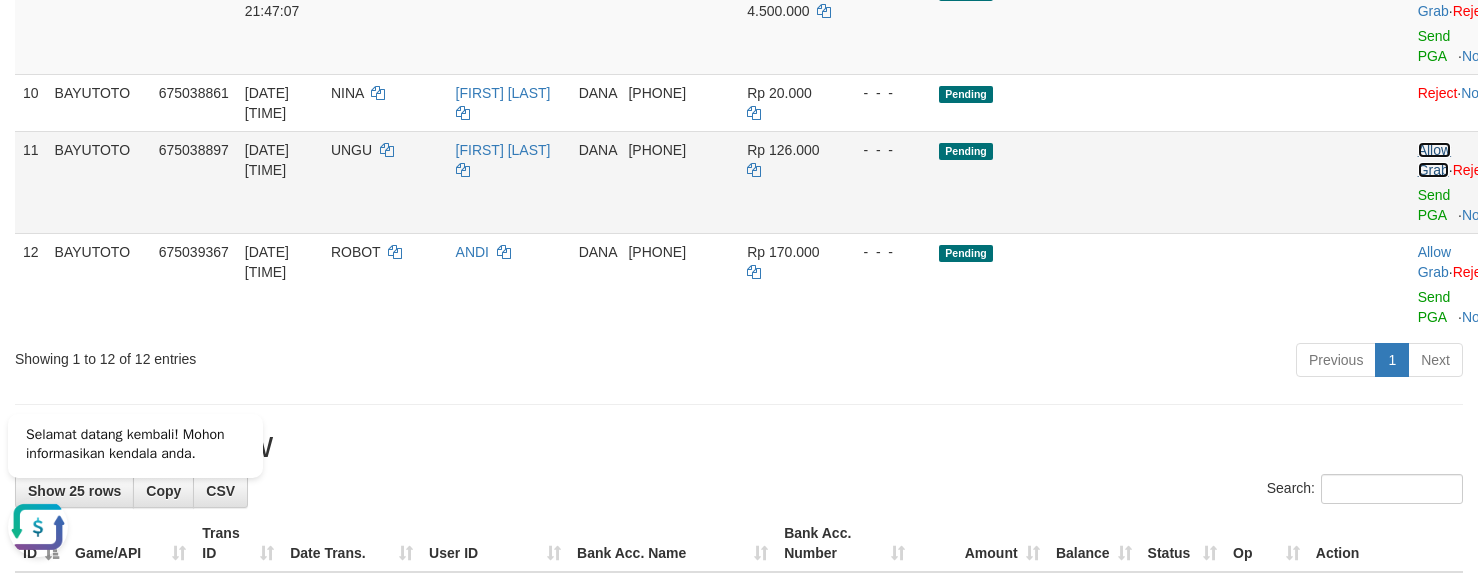 click on "Allow Grab" at bounding box center [1434, 160] 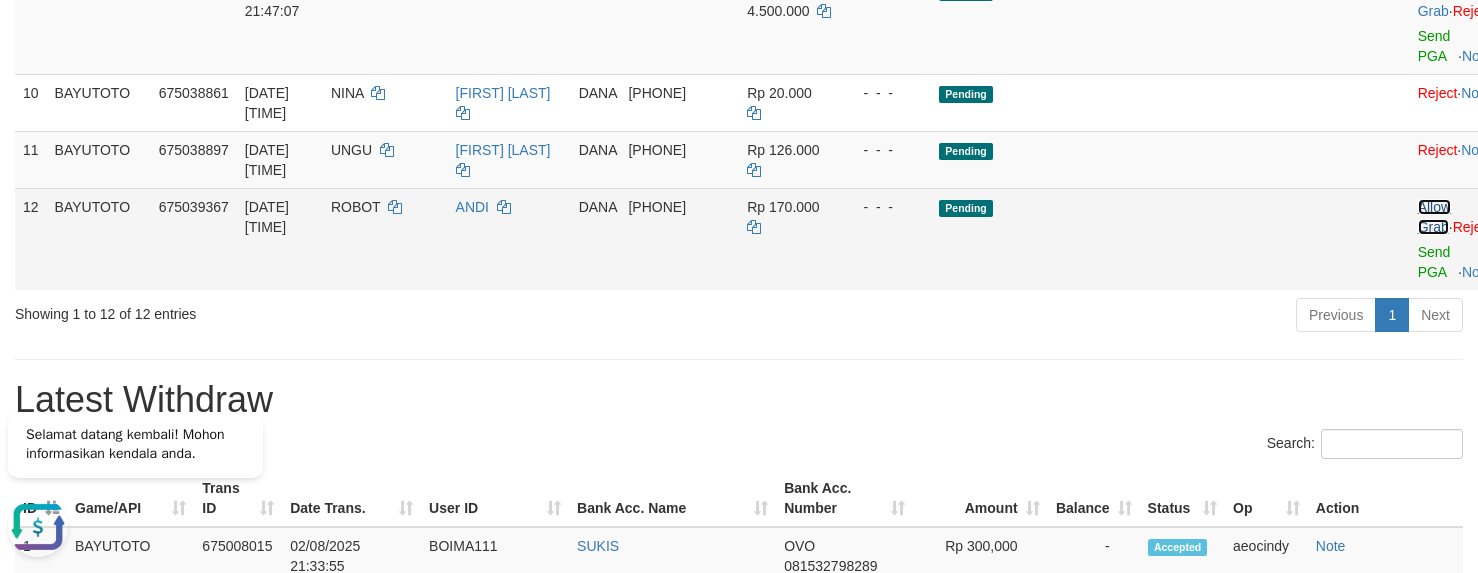click on "Allow Grab" at bounding box center (1434, 217) 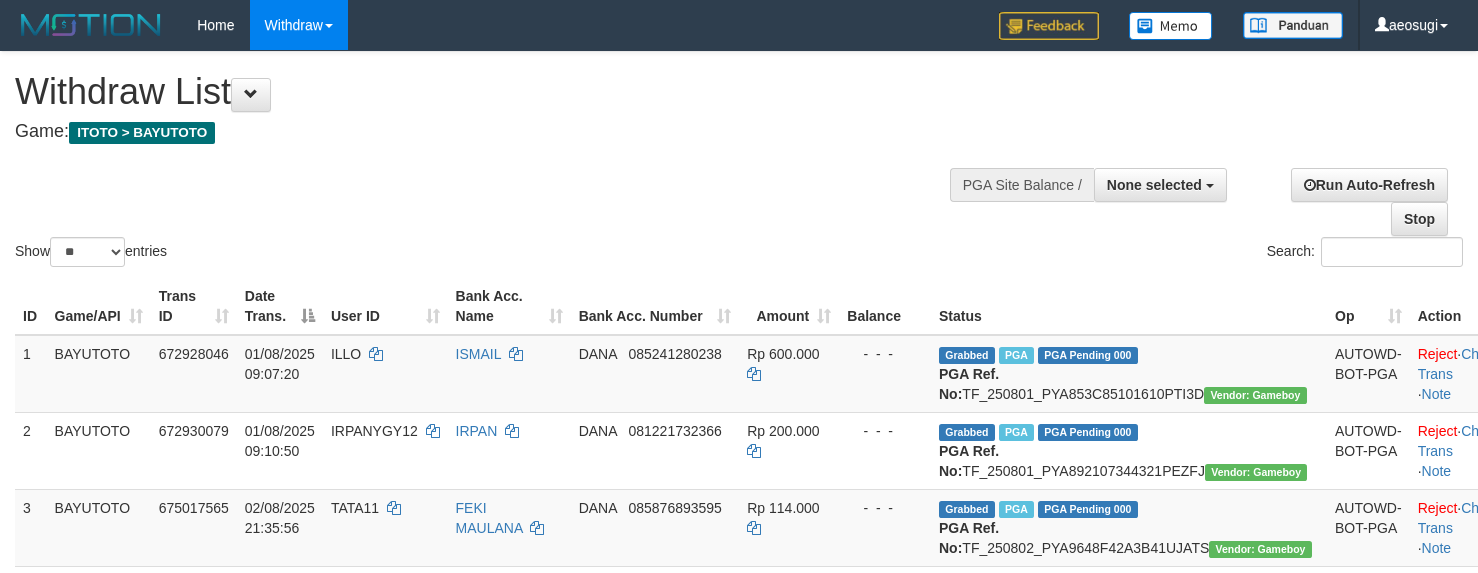select 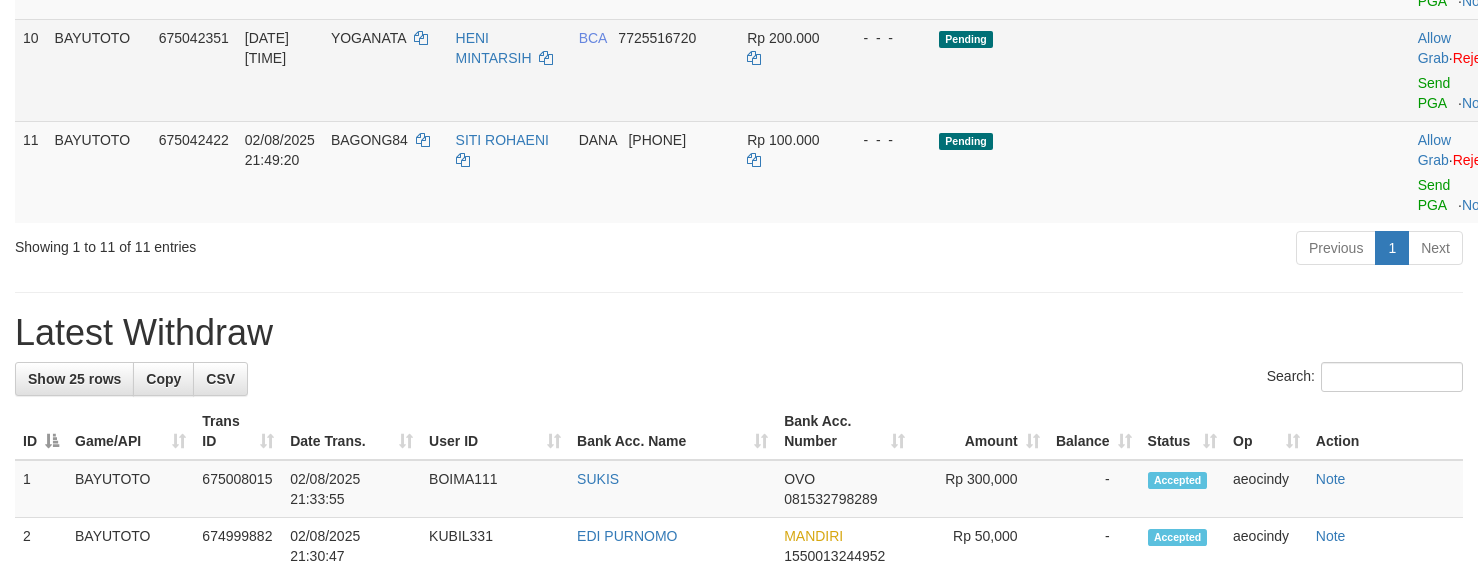 scroll, scrollTop: 984, scrollLeft: 0, axis: vertical 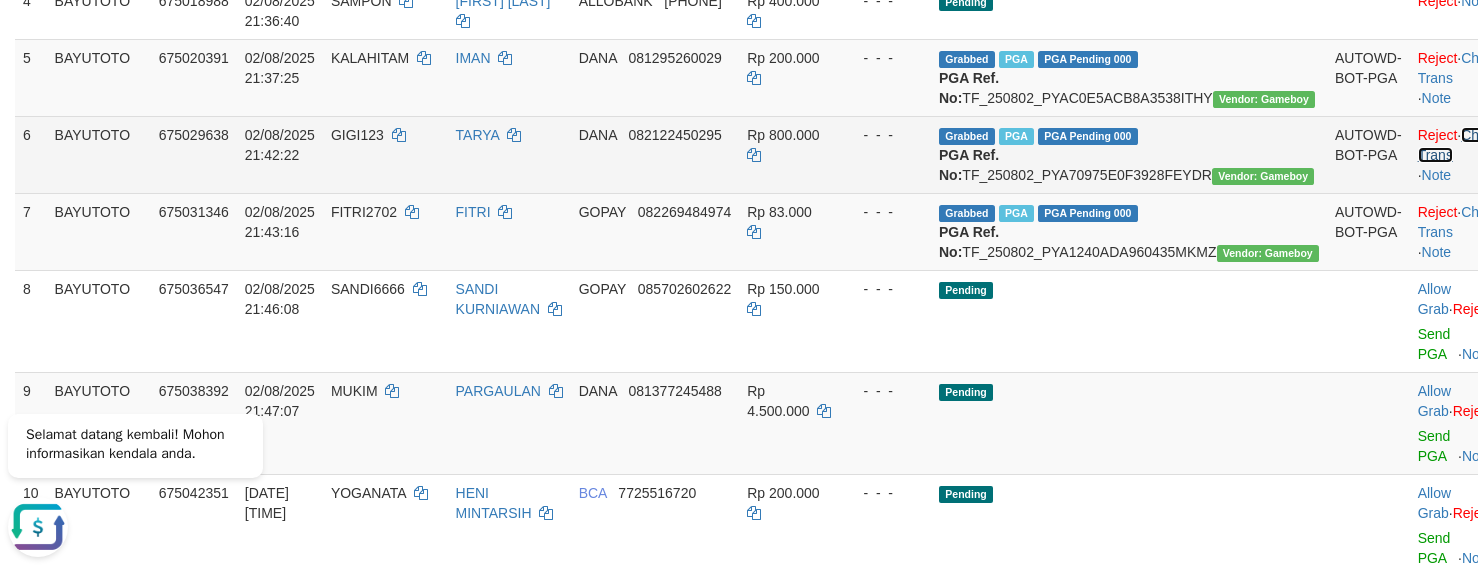 click on "Check Trans" at bounding box center [1459, 145] 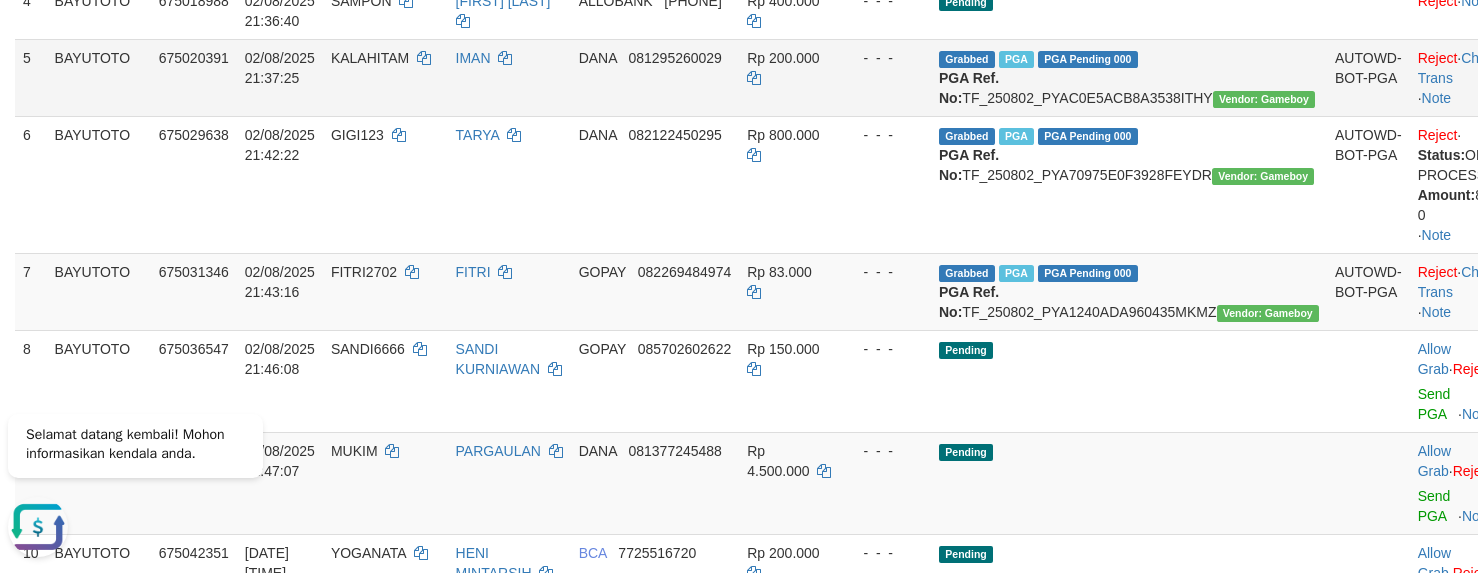 click on "Reject ·    Check Trans    ·    Note" at bounding box center (1470, 77) 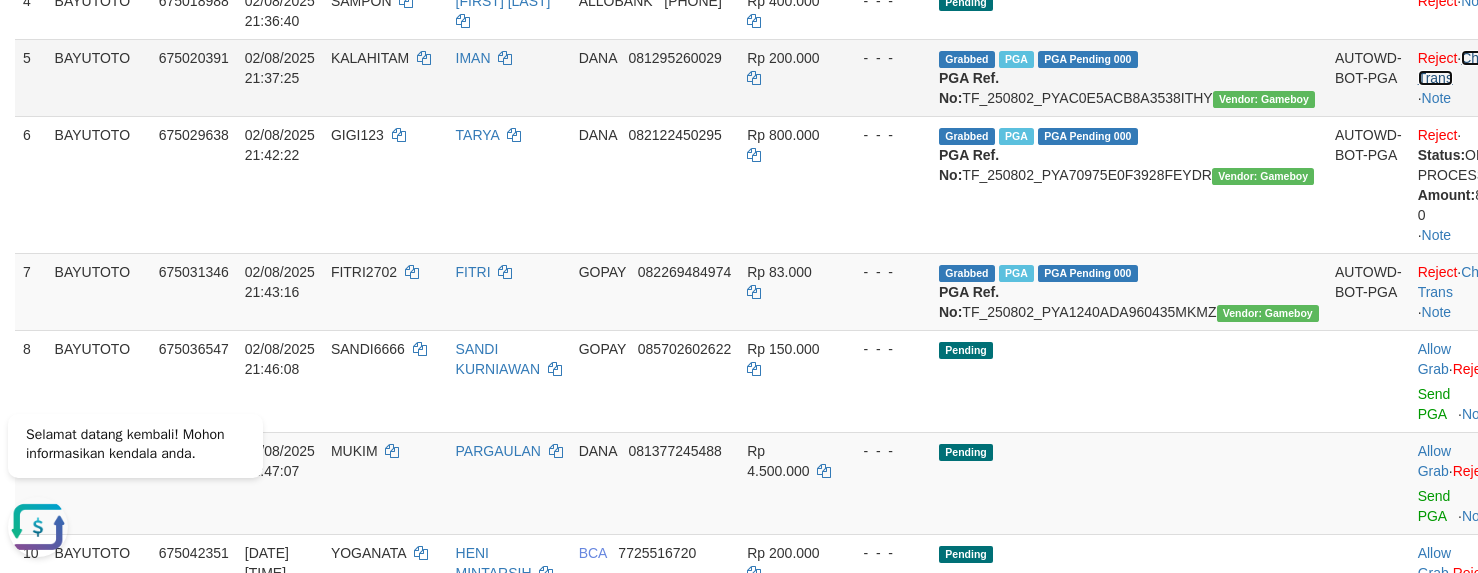 click on "Check Trans" at bounding box center (1459, 68) 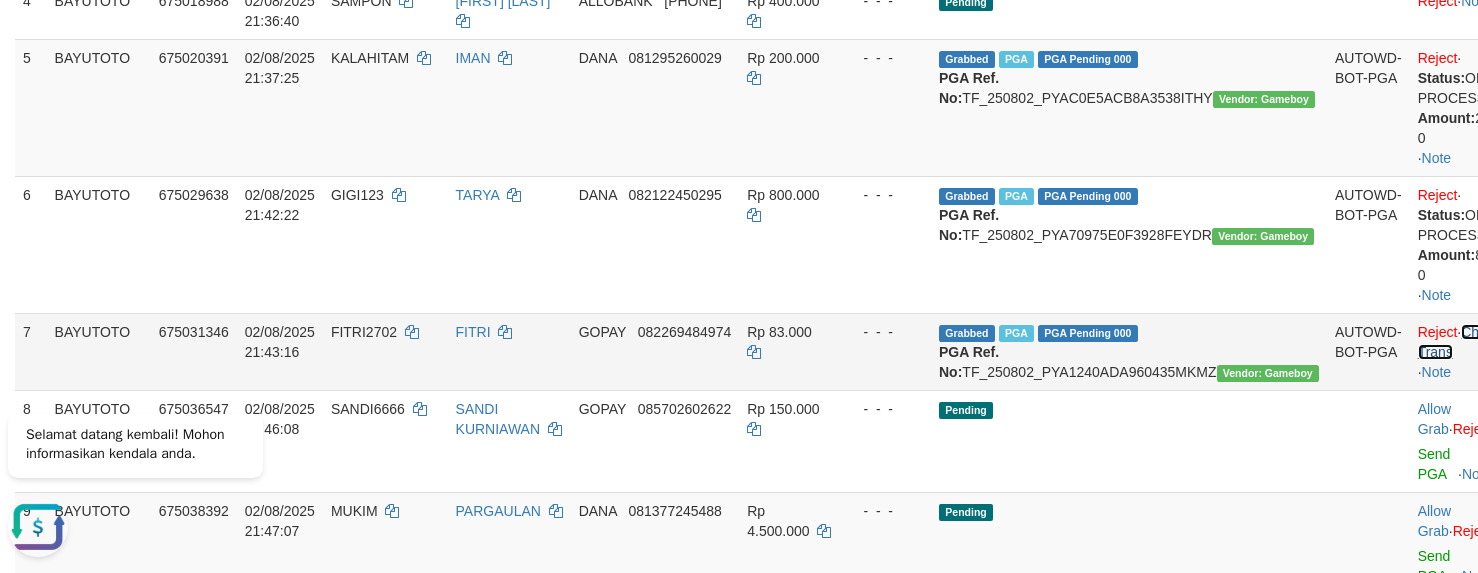 click on "Check Trans" at bounding box center (1459, 342) 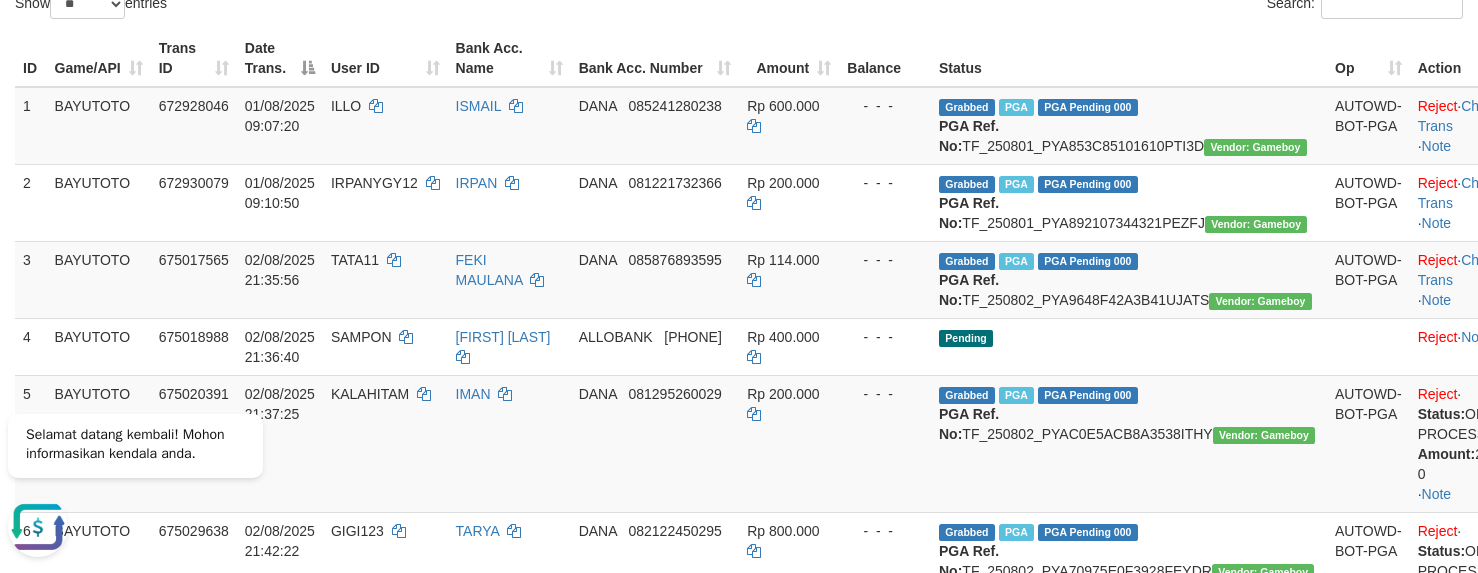 scroll, scrollTop: 84, scrollLeft: 0, axis: vertical 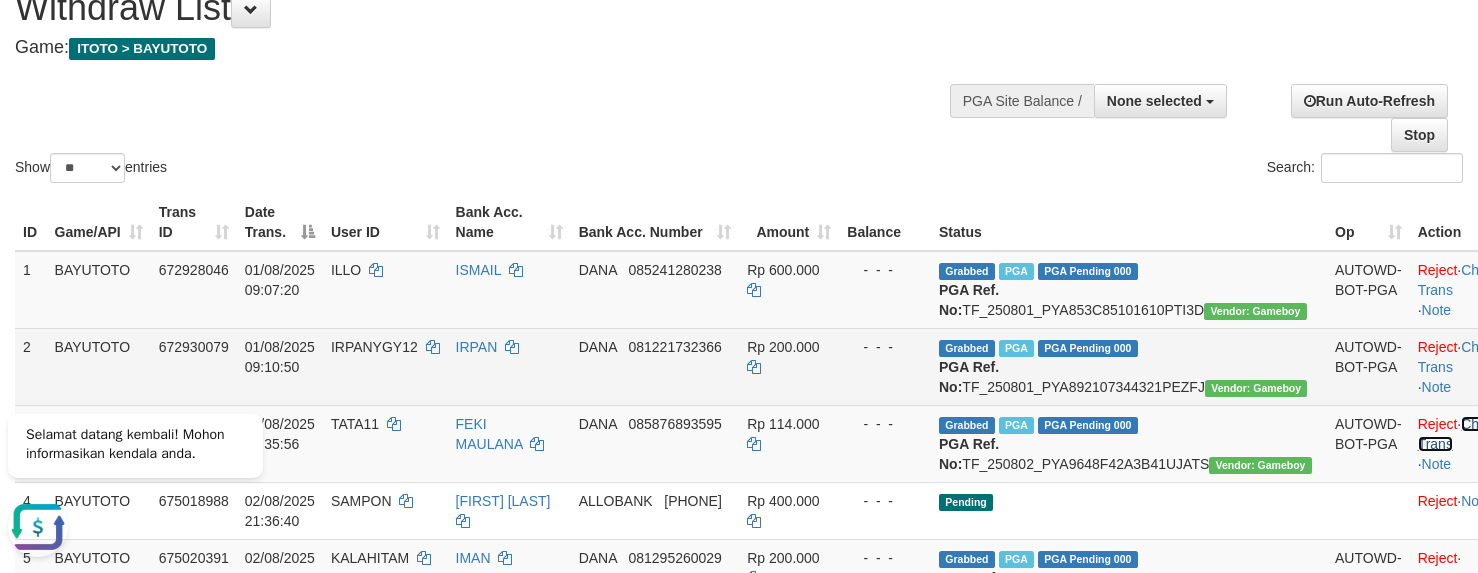 drag, startPoint x: 1444, startPoint y: 464, endPoint x: 1444, endPoint y: 411, distance: 53 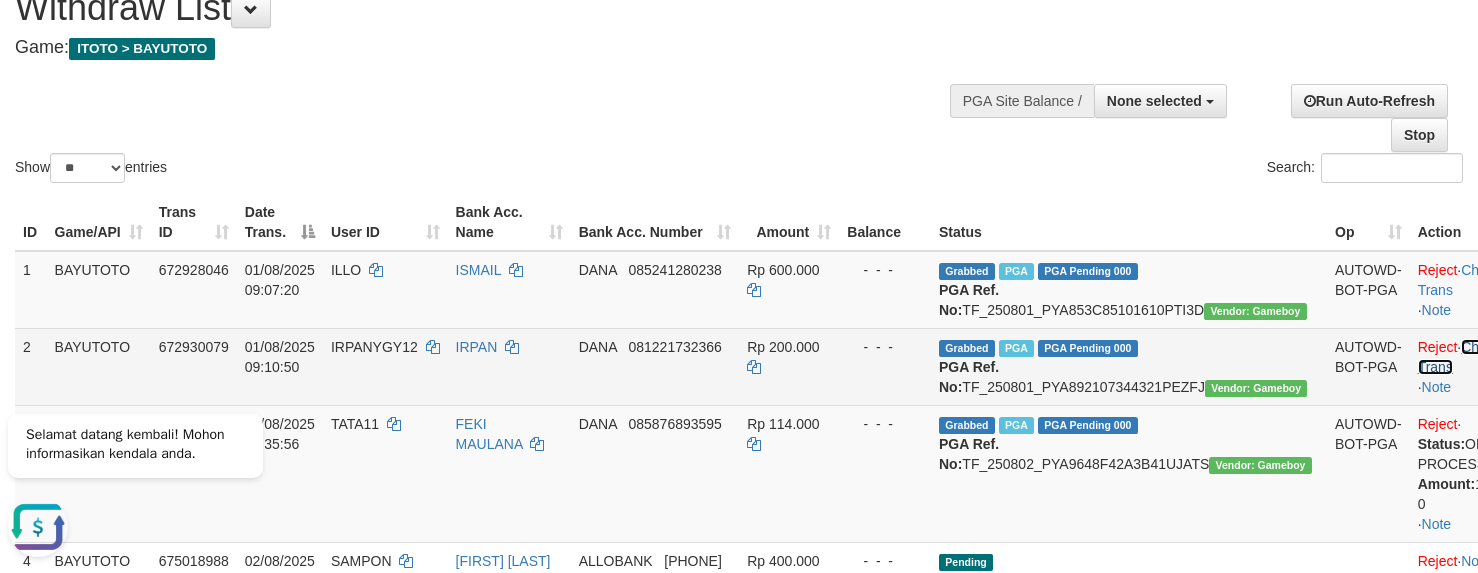 click on "Check Trans" at bounding box center [1459, 357] 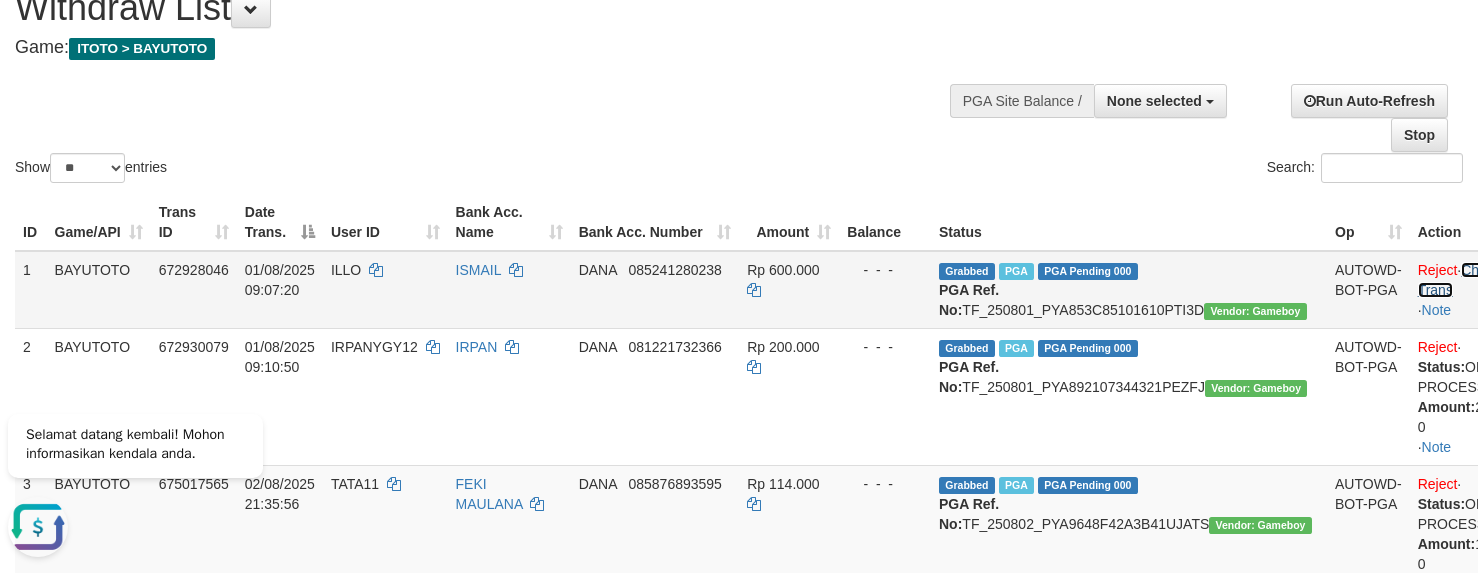 click on "Check Trans" at bounding box center [1459, 280] 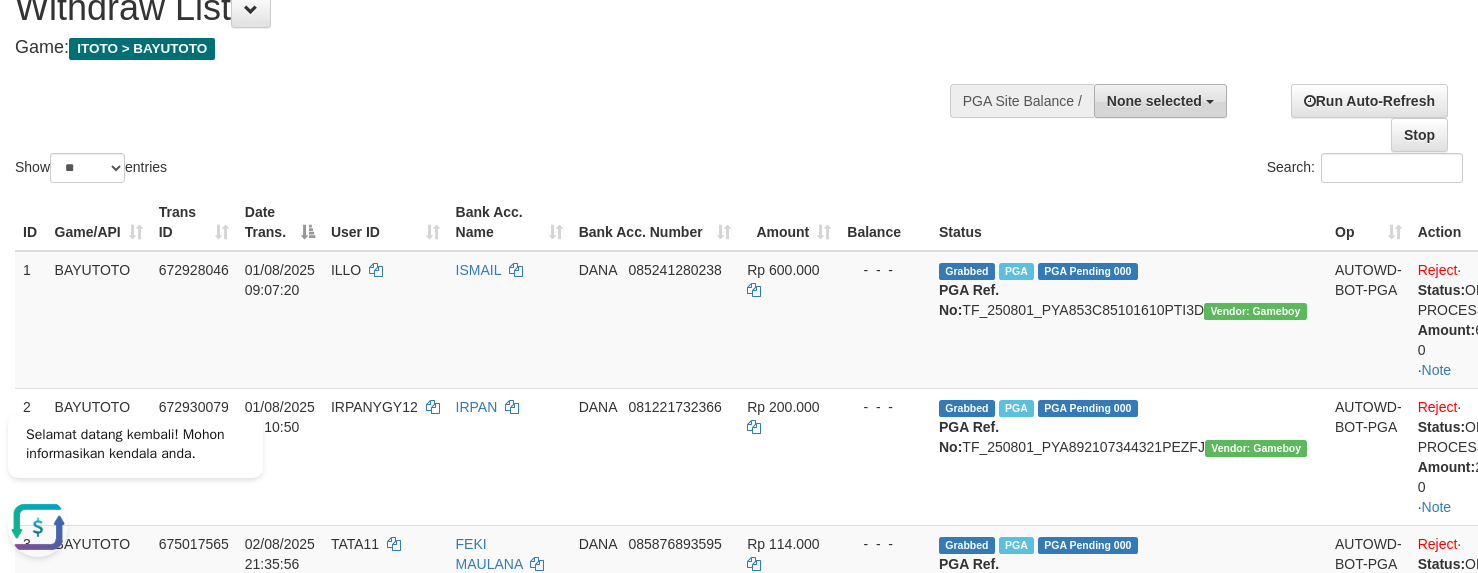 click on "None selected" at bounding box center [1154, 101] 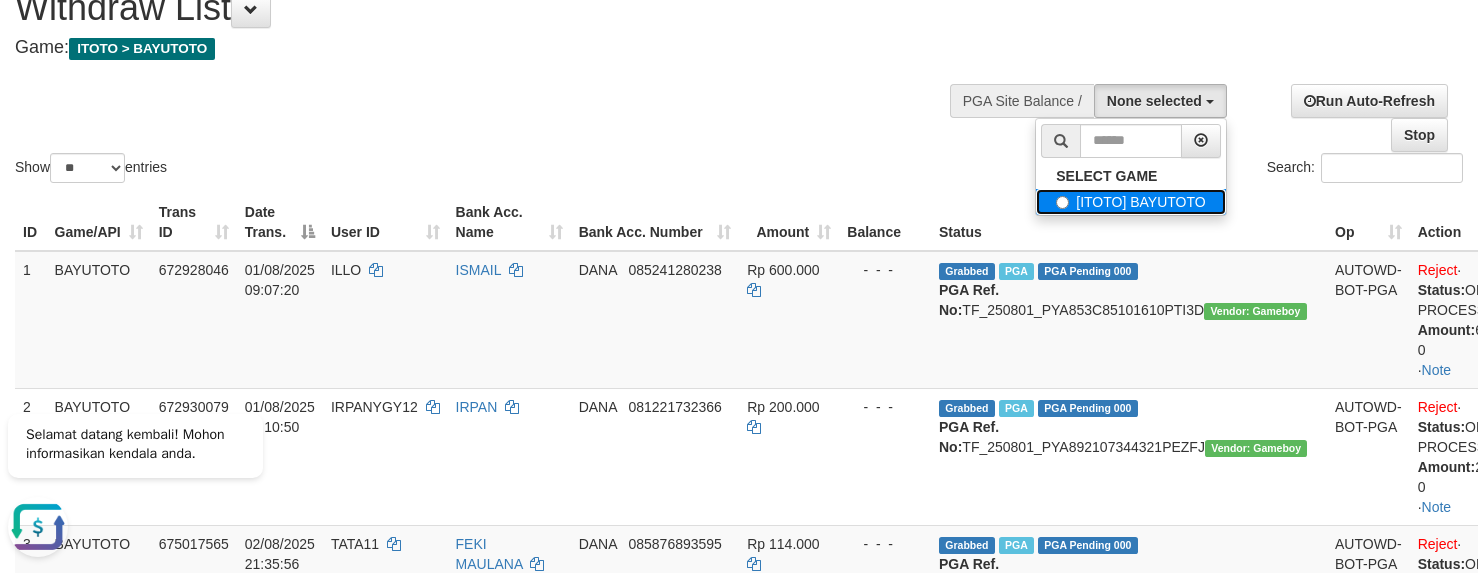 click on "[ITOTO] BAYUTOTO" at bounding box center [1130, 202] 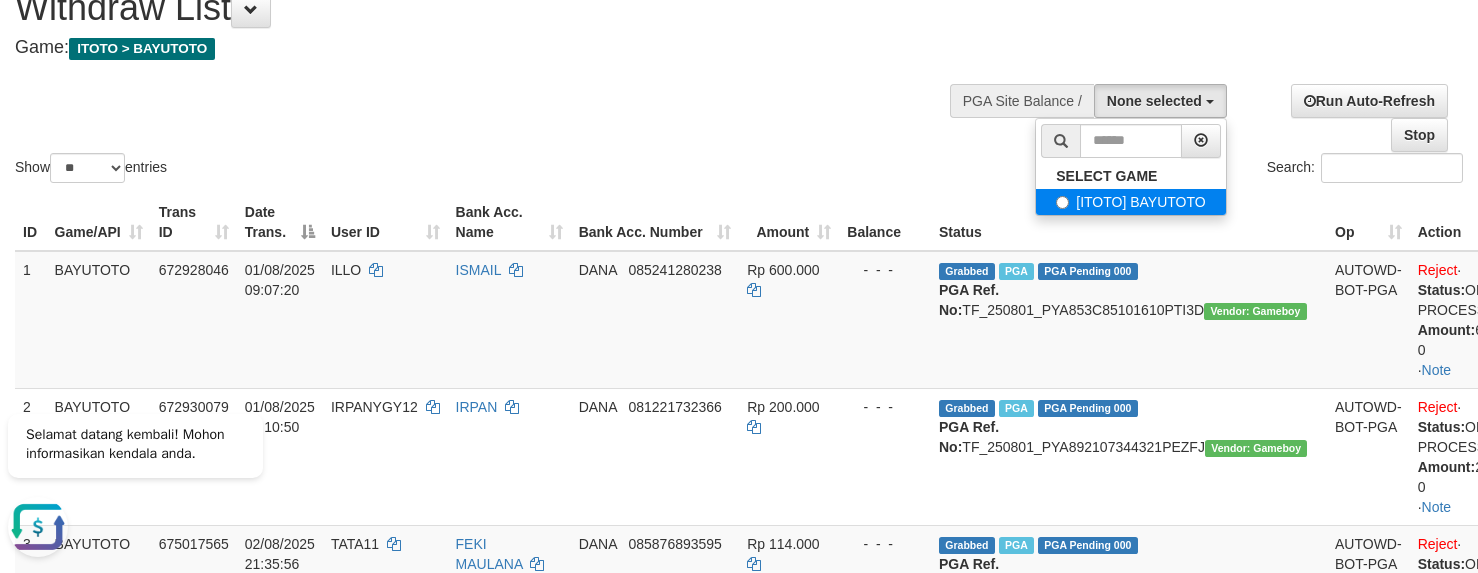 select on "***" 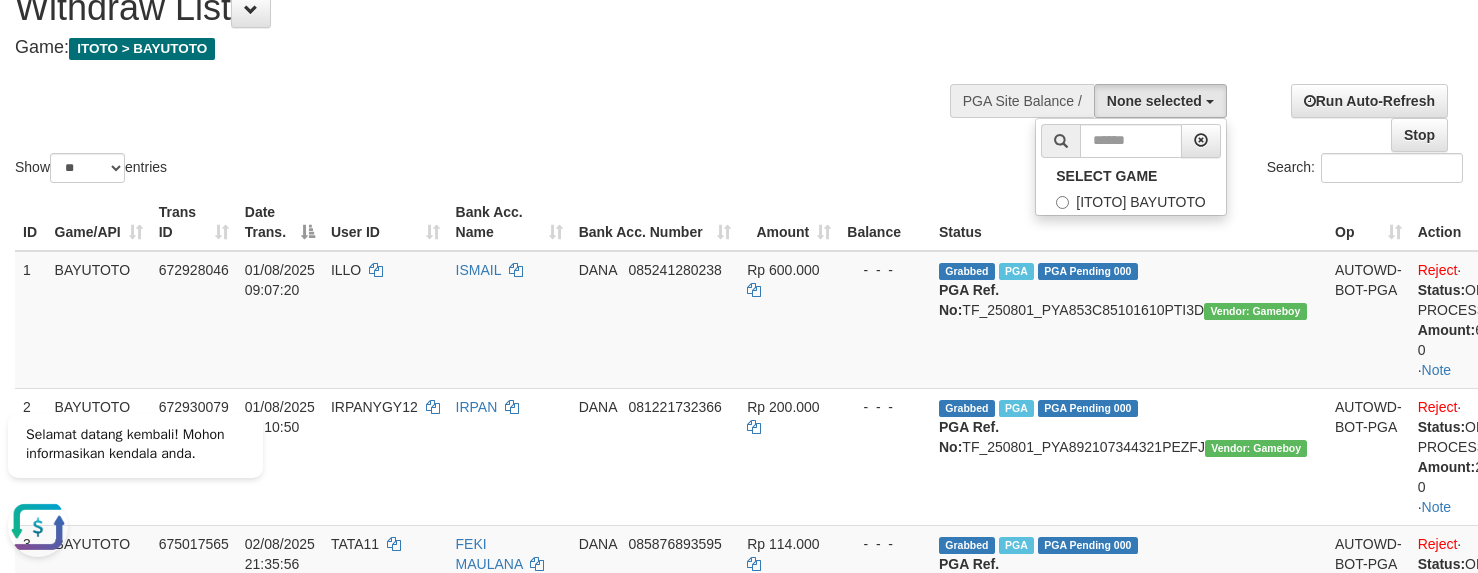 scroll, scrollTop: 18, scrollLeft: 0, axis: vertical 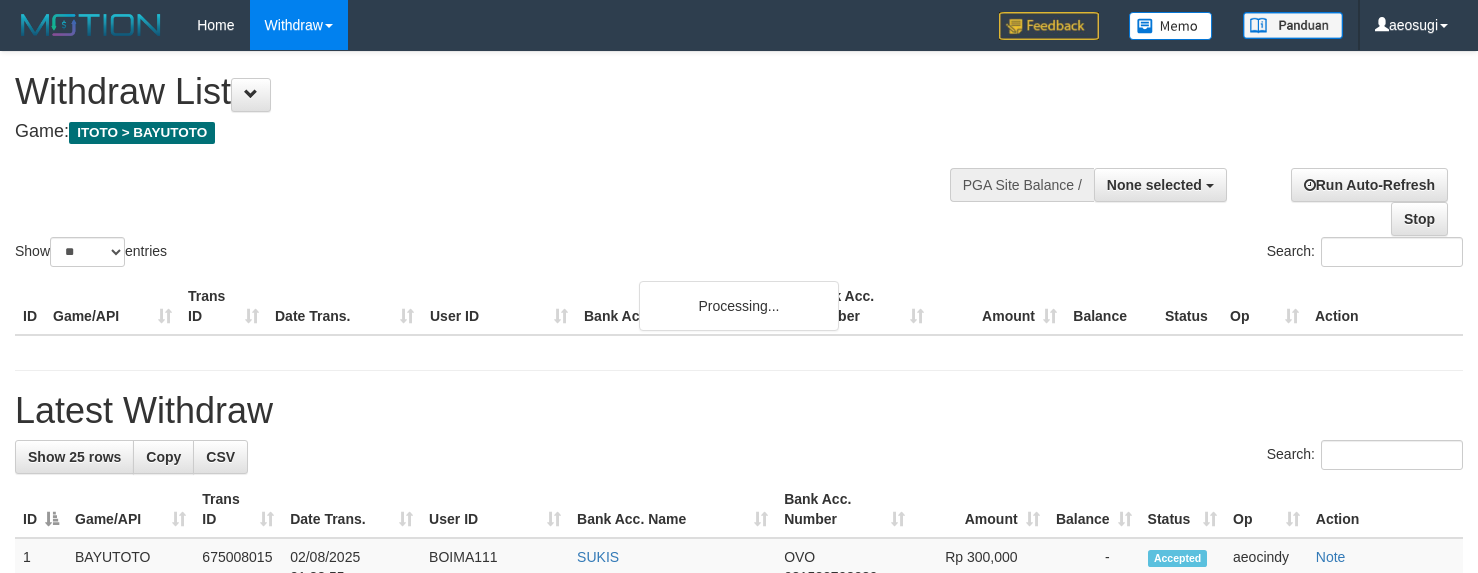 select 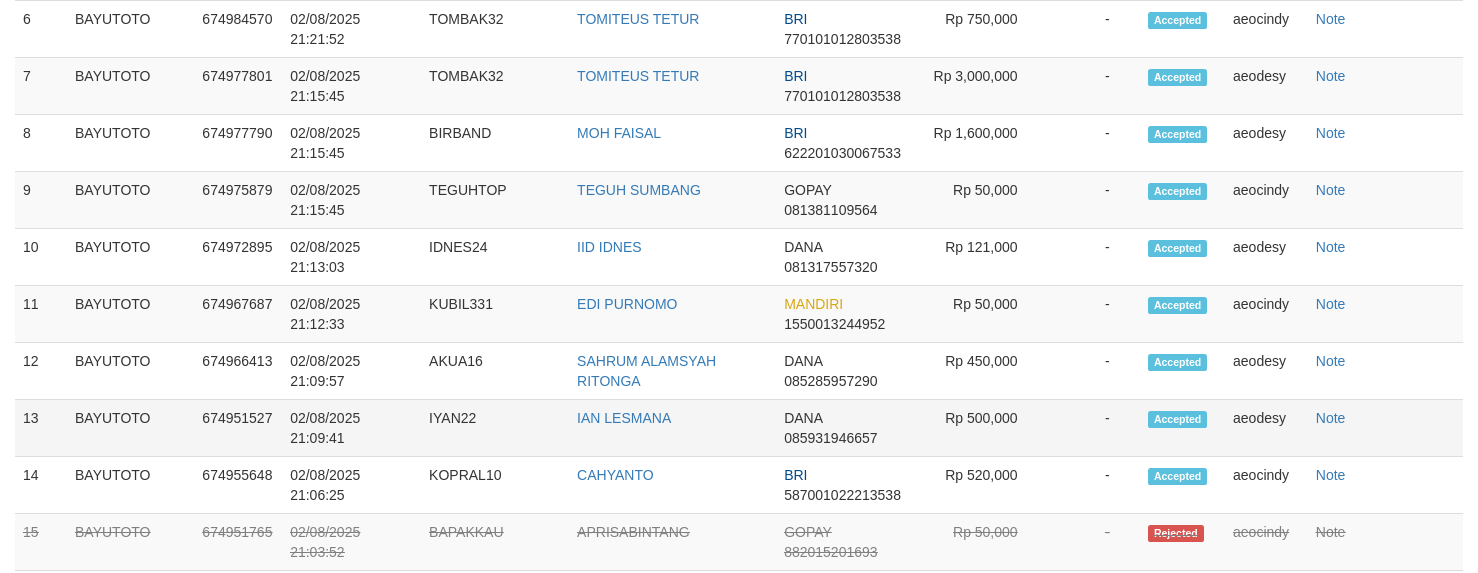 scroll, scrollTop: 1684, scrollLeft: 0, axis: vertical 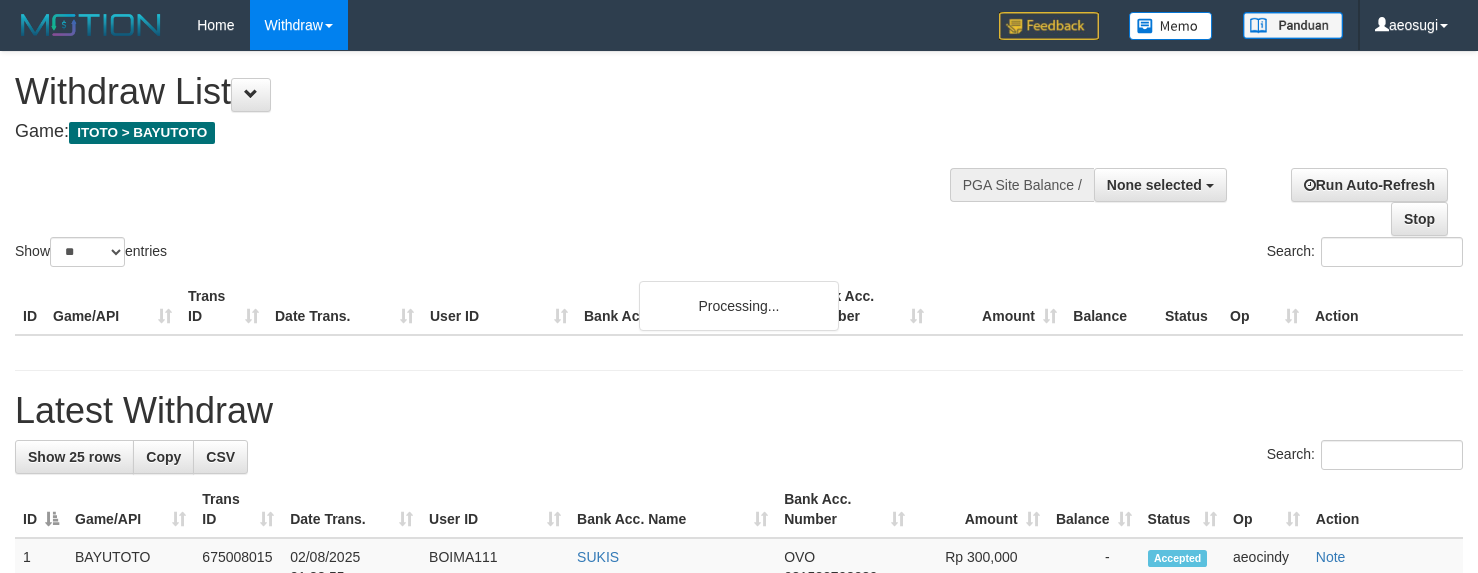 select 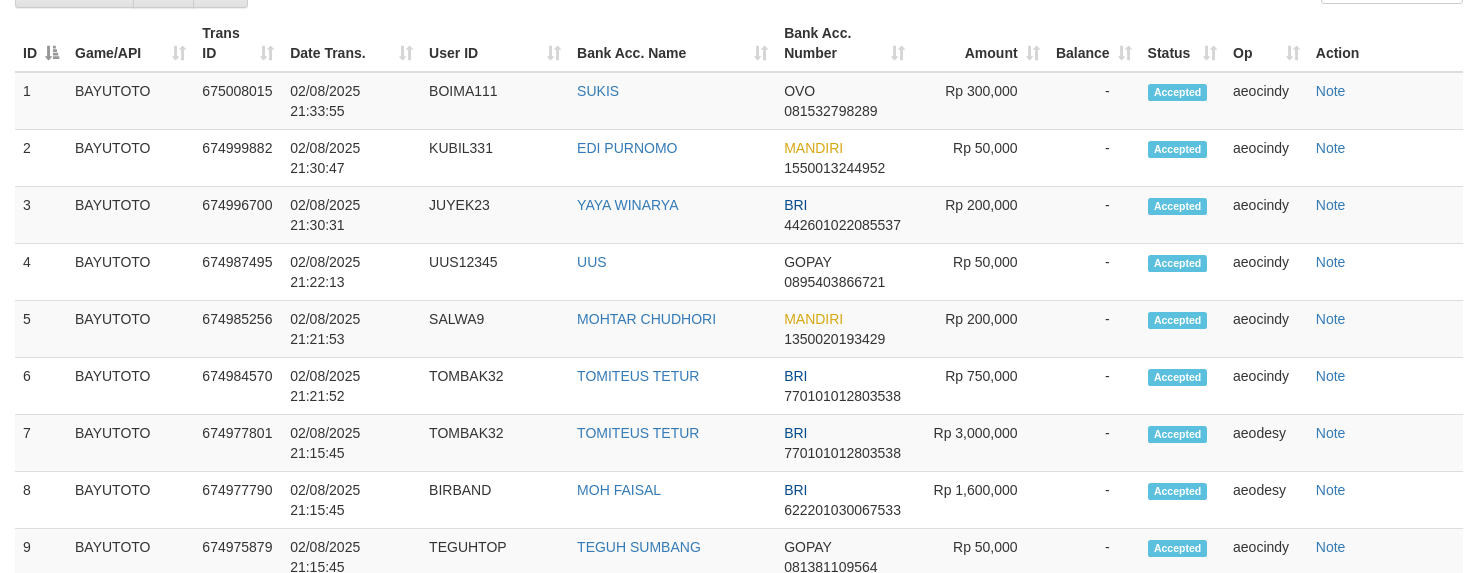 scroll, scrollTop: 739, scrollLeft: 0, axis: vertical 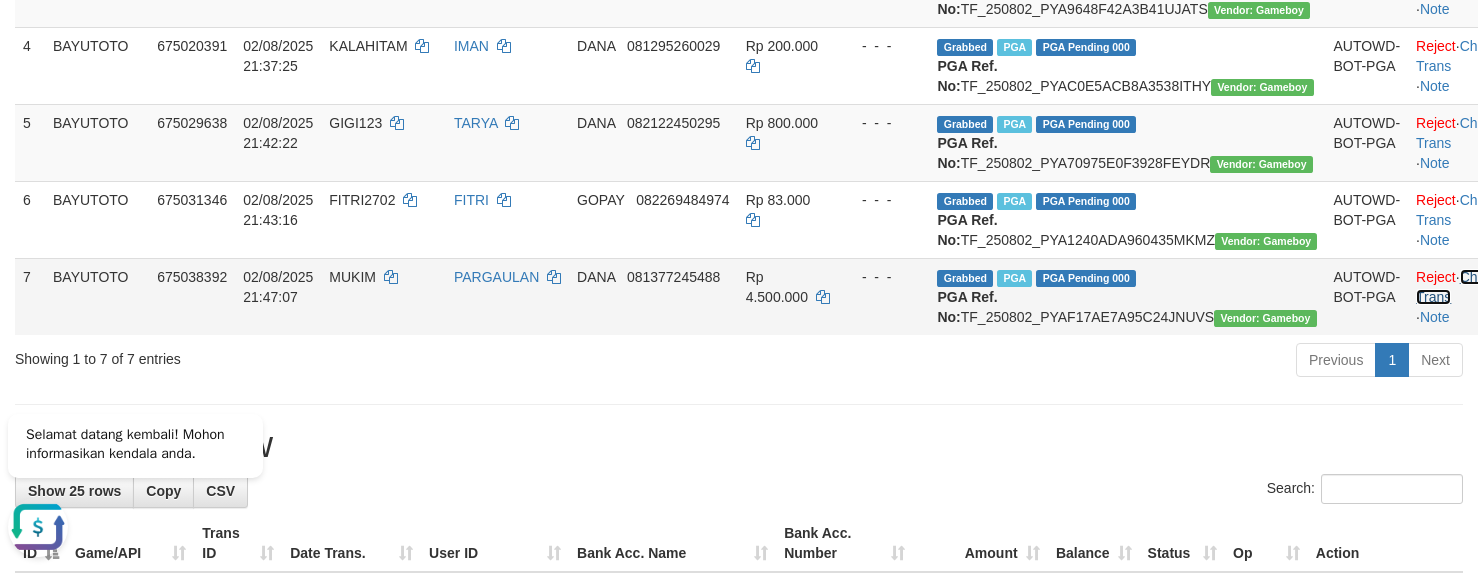 click on "Check Trans" at bounding box center (1457, 287) 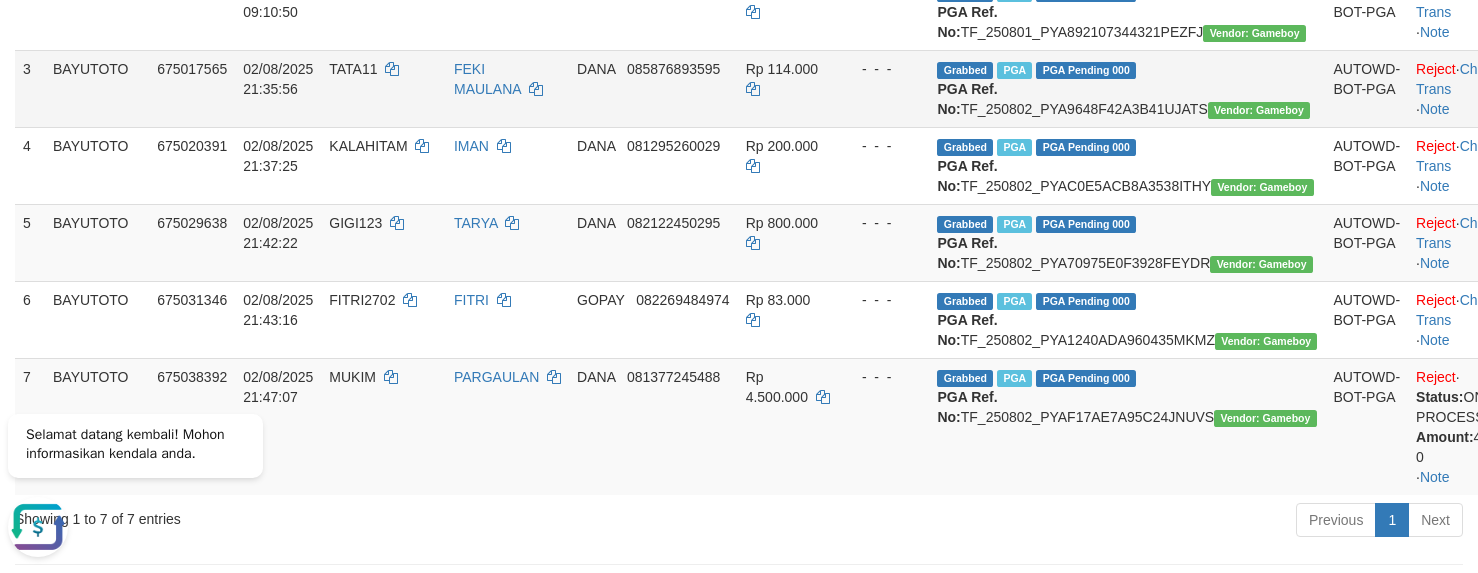 scroll, scrollTop: 239, scrollLeft: 0, axis: vertical 